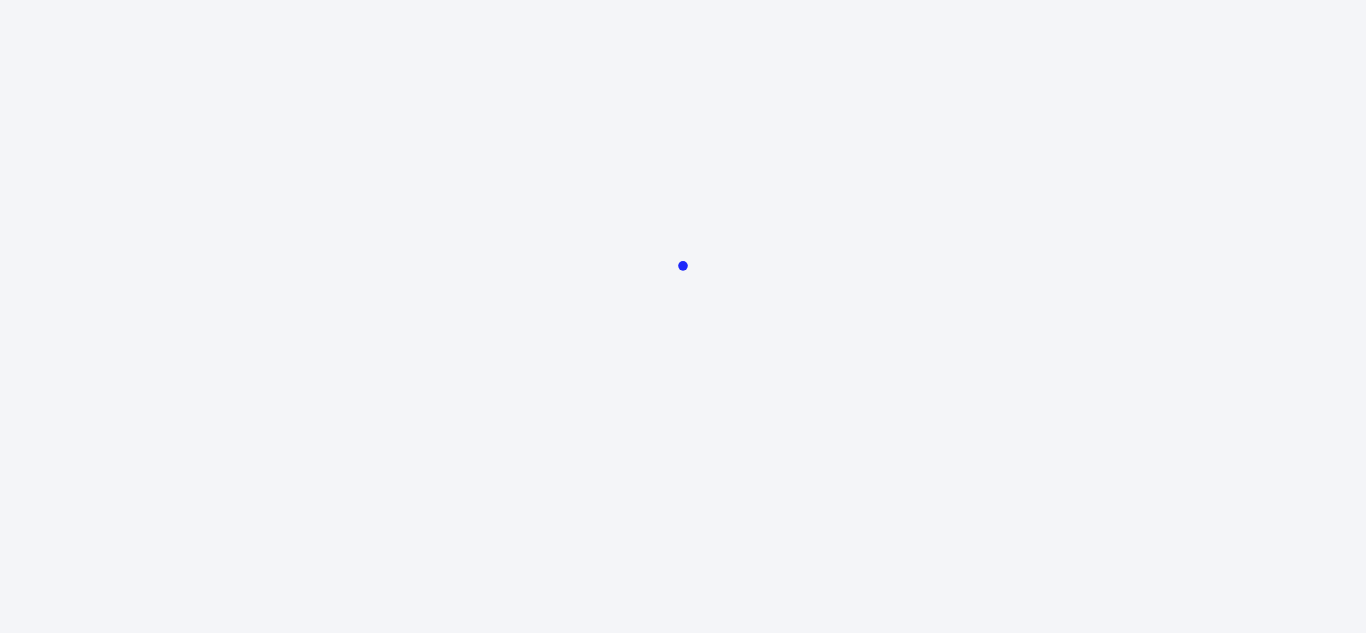 scroll, scrollTop: 0, scrollLeft: 0, axis: both 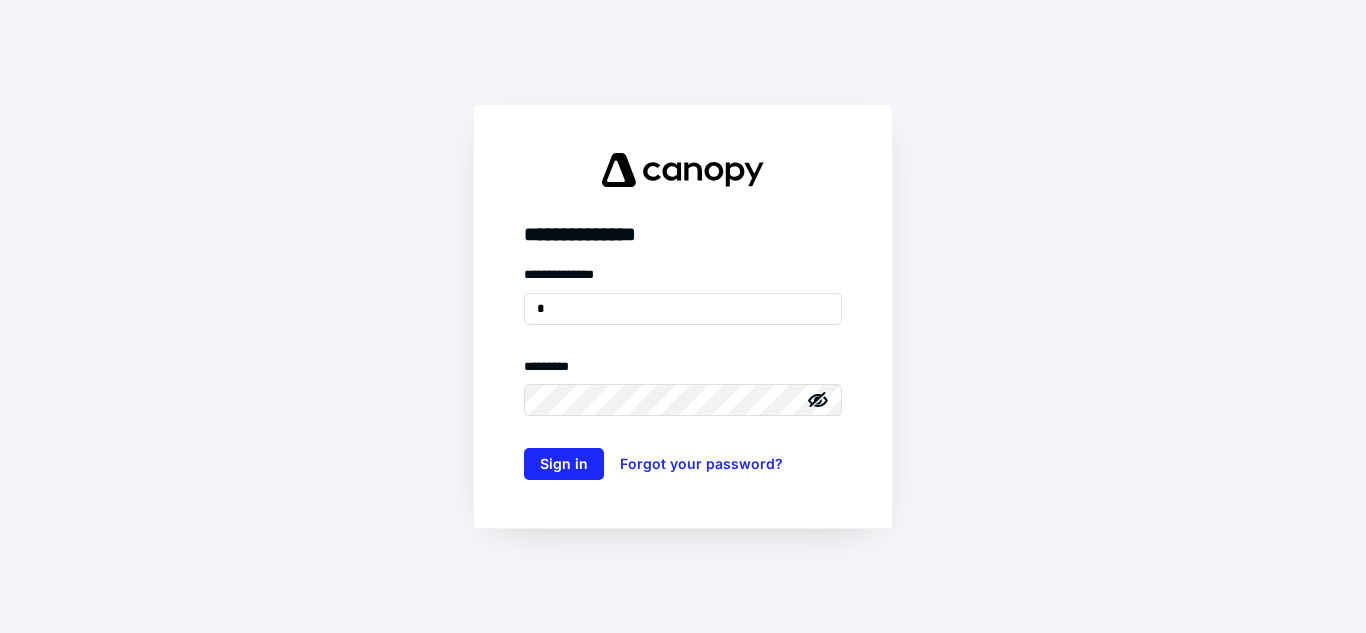 type on "**********" 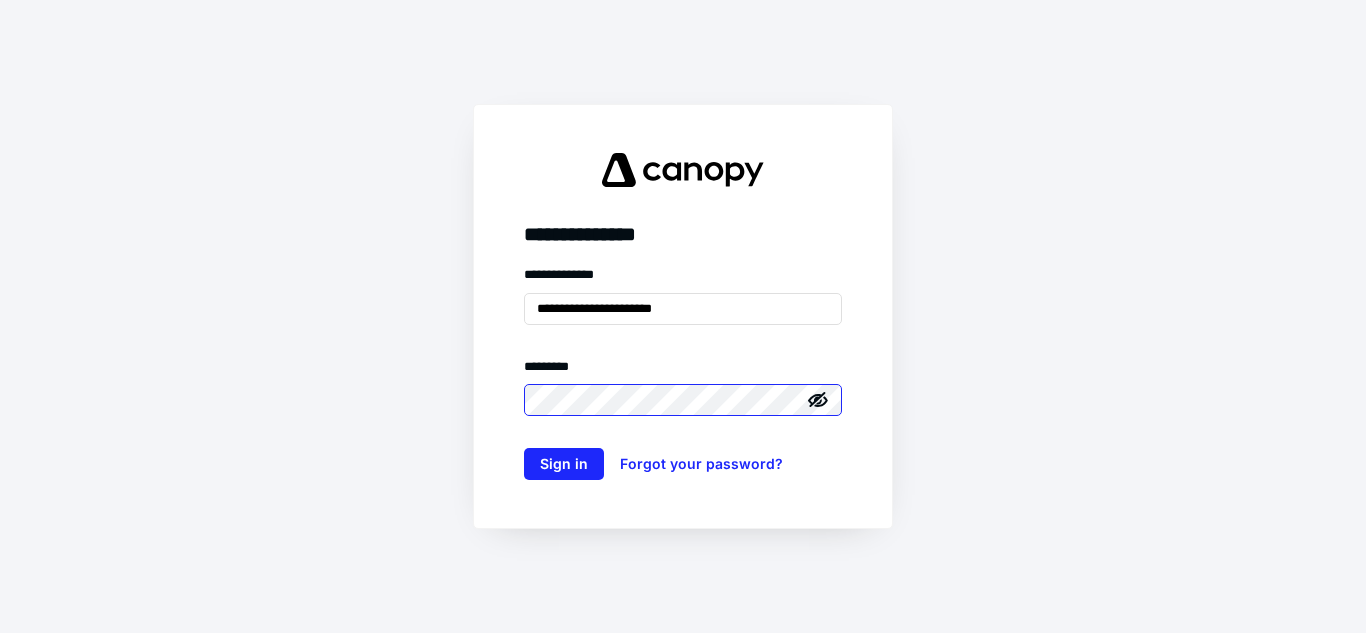 click on "Sign in" at bounding box center [564, 464] 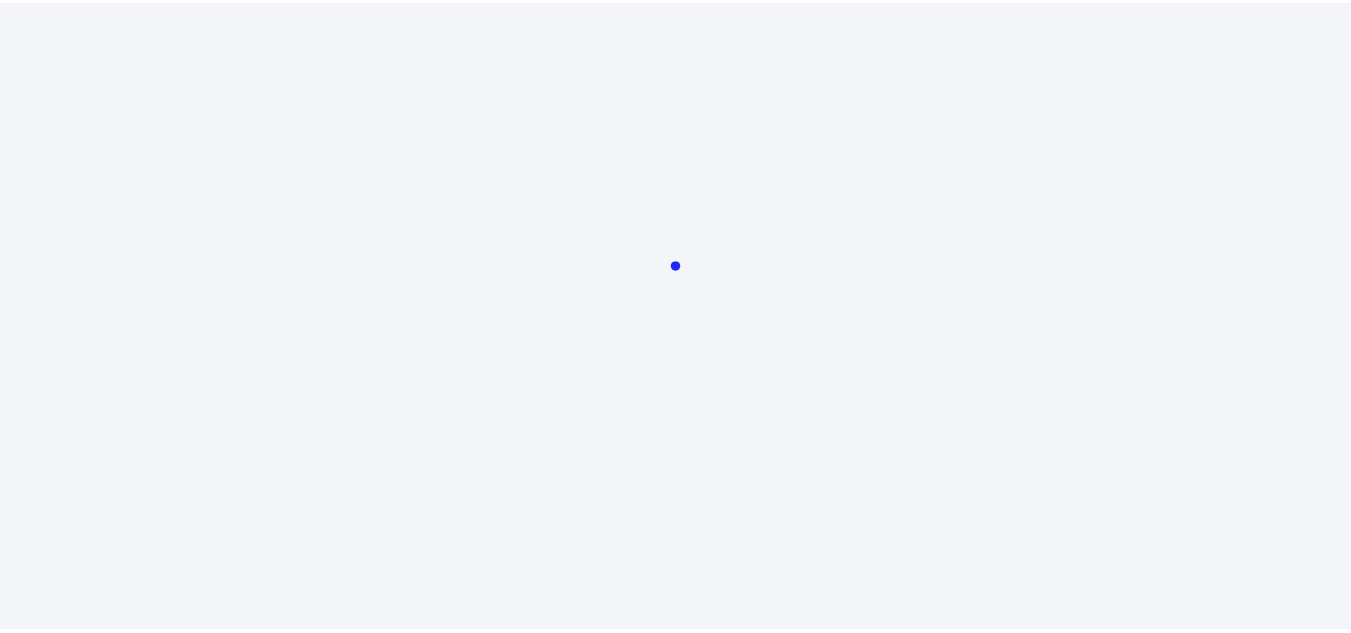 scroll, scrollTop: 0, scrollLeft: 0, axis: both 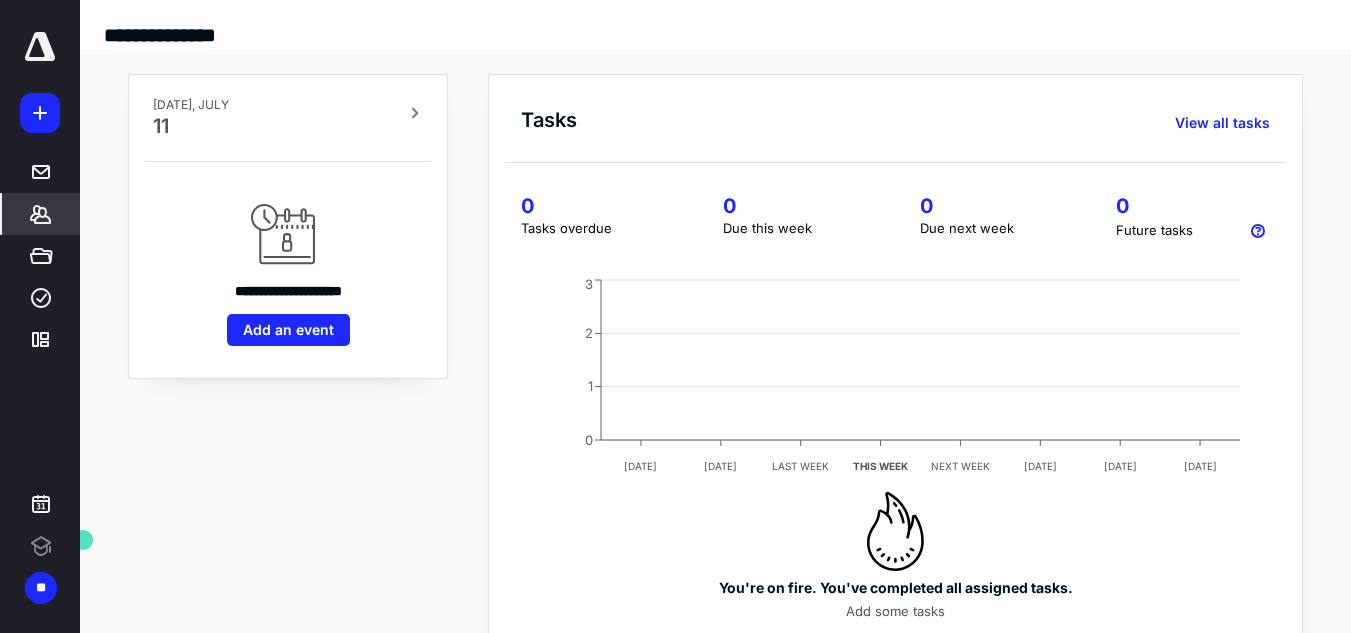 click 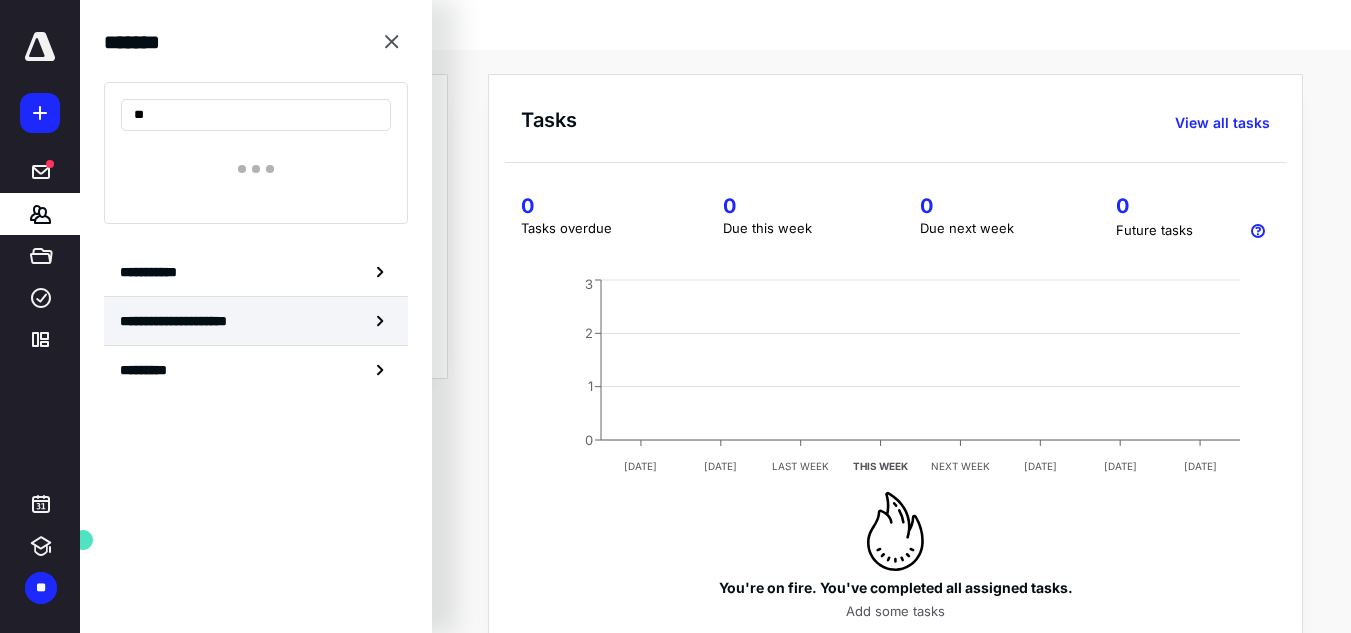 type on "*" 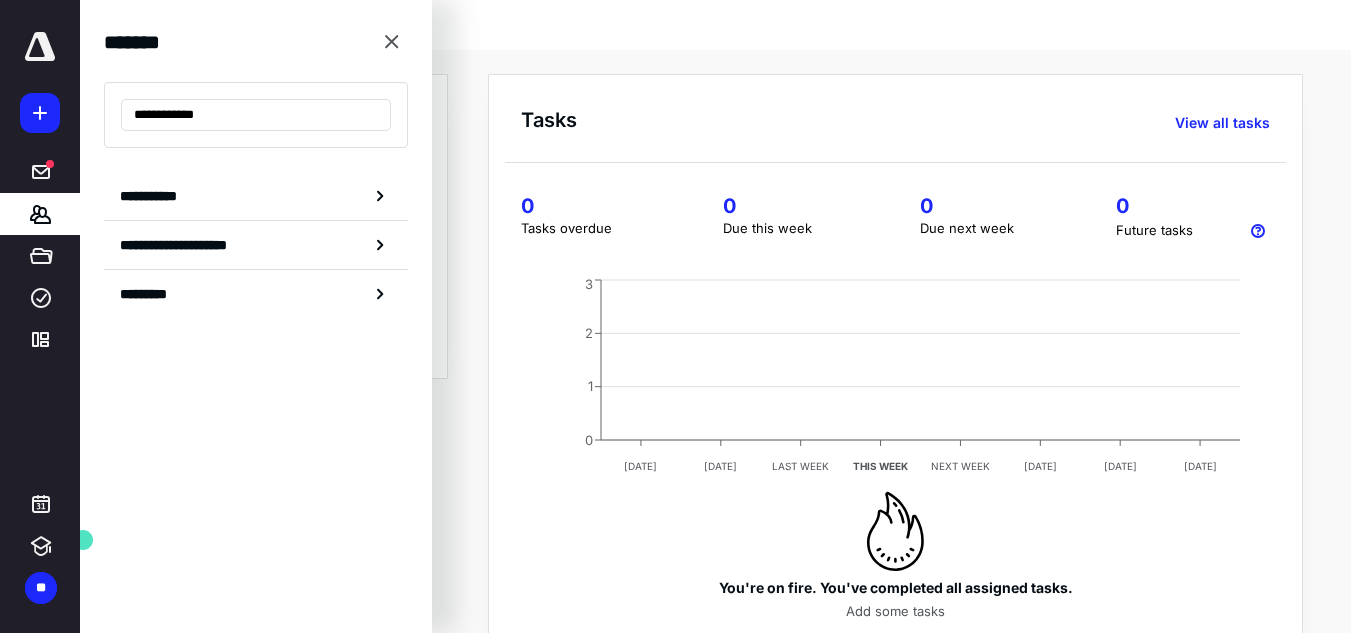 type on "**********" 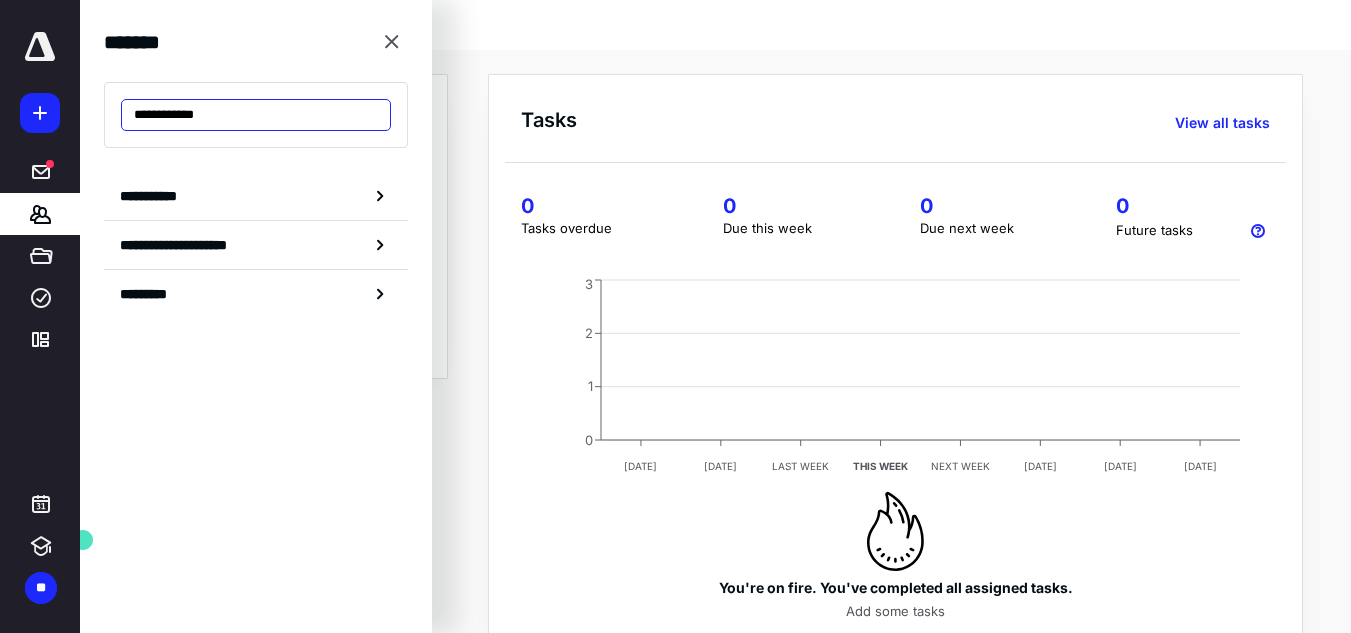 drag, startPoint x: 233, startPoint y: 115, endPoint x: 69, endPoint y: 134, distance: 165.09694 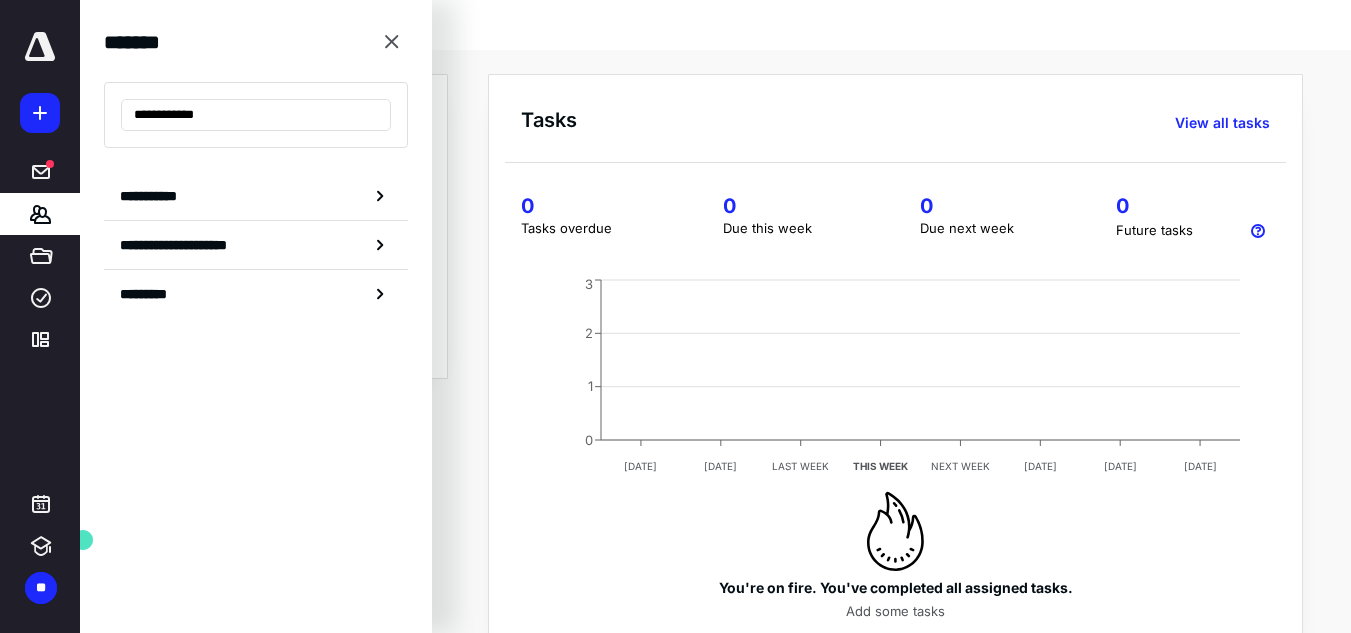 click on "**********" at bounding box center [675, 0] 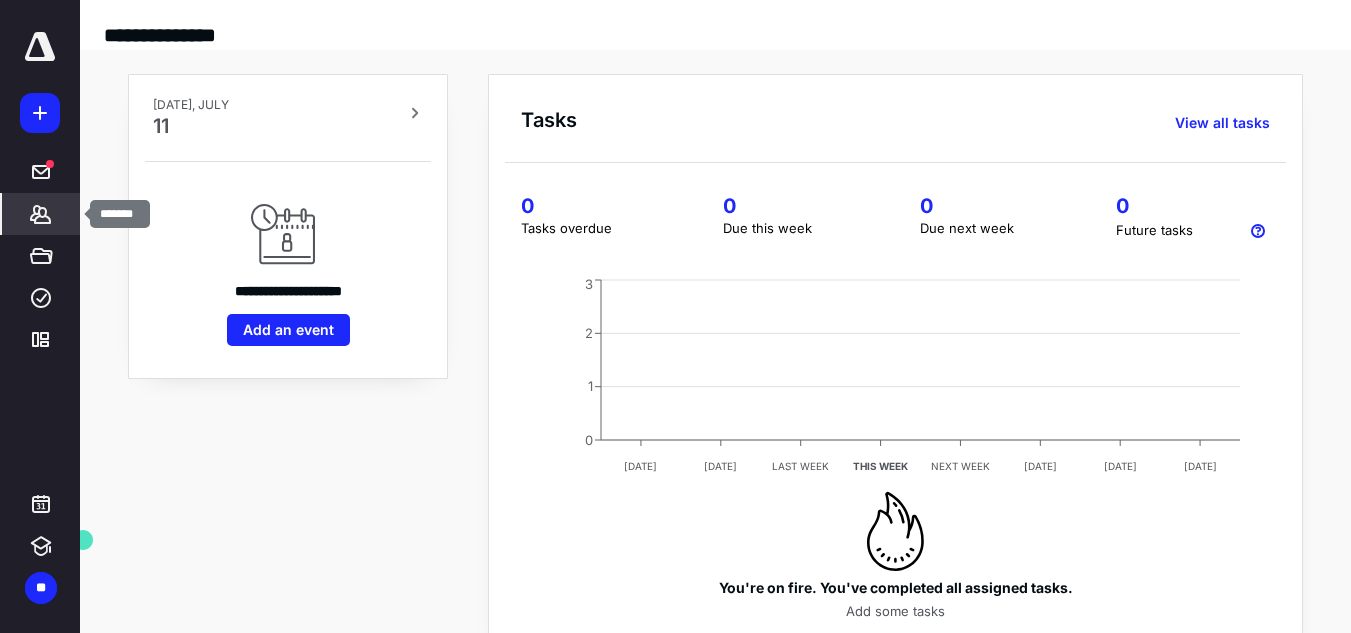 click 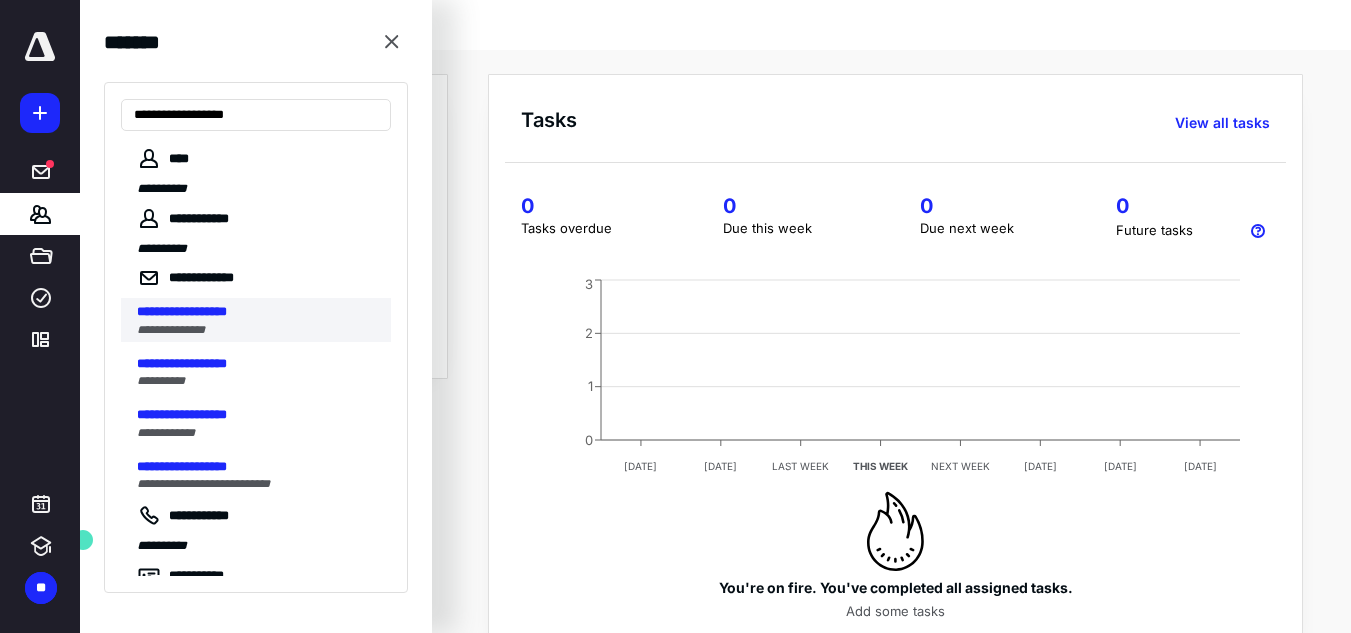 type on "**********" 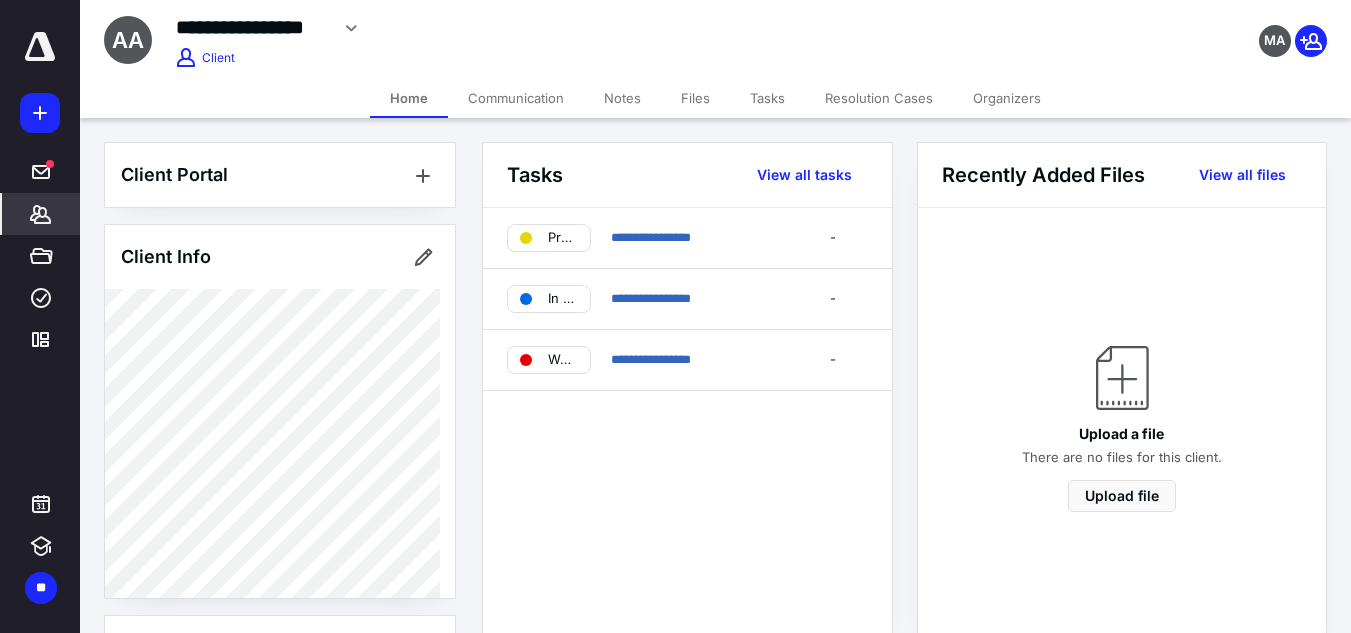 click on "Communication" at bounding box center (516, 98) 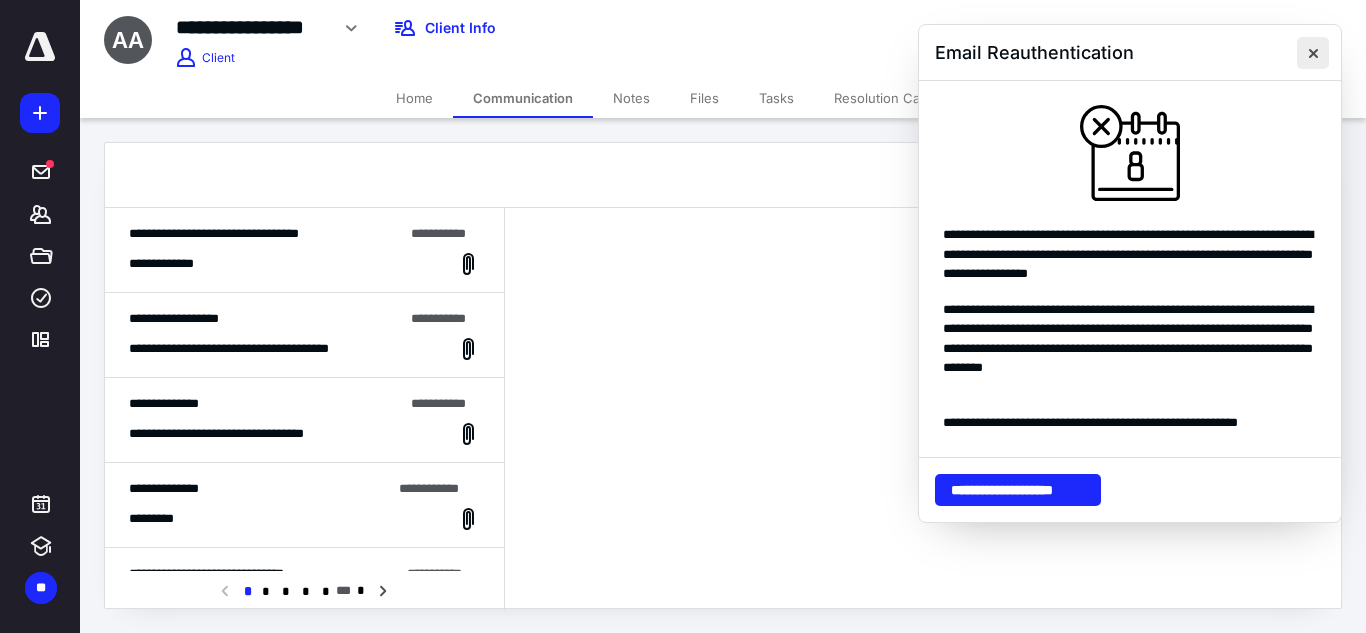click at bounding box center [1313, 53] 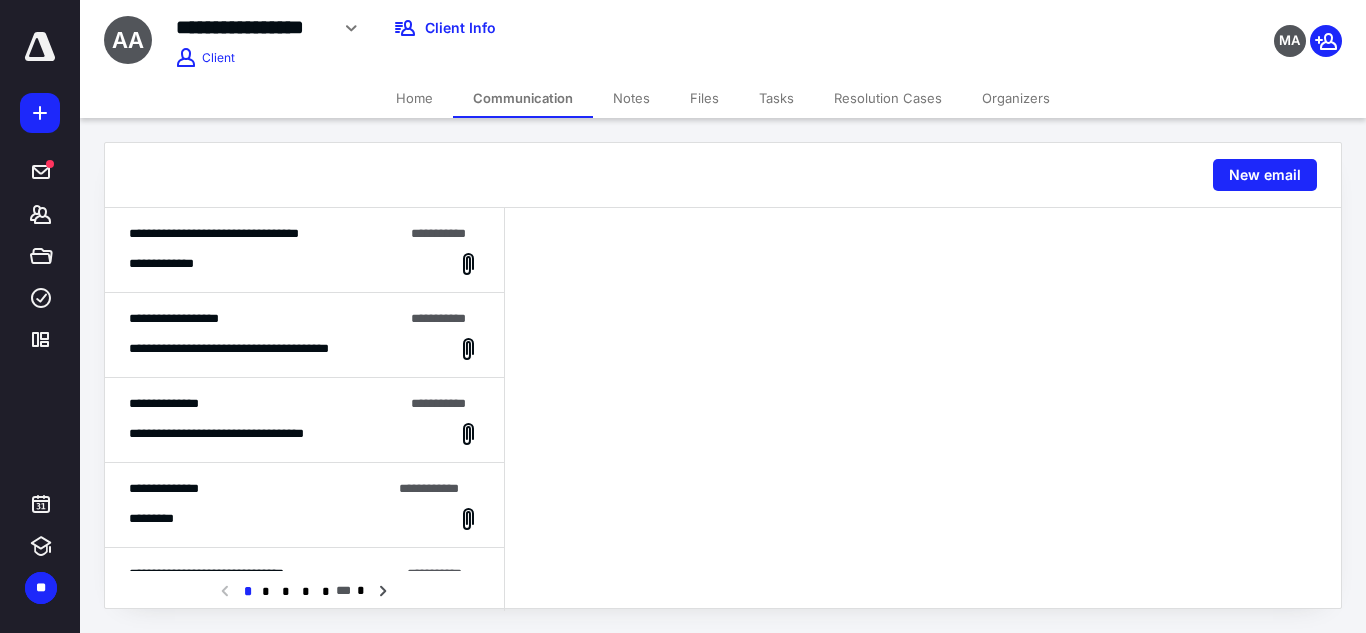 scroll, scrollTop: 100, scrollLeft: 0, axis: vertical 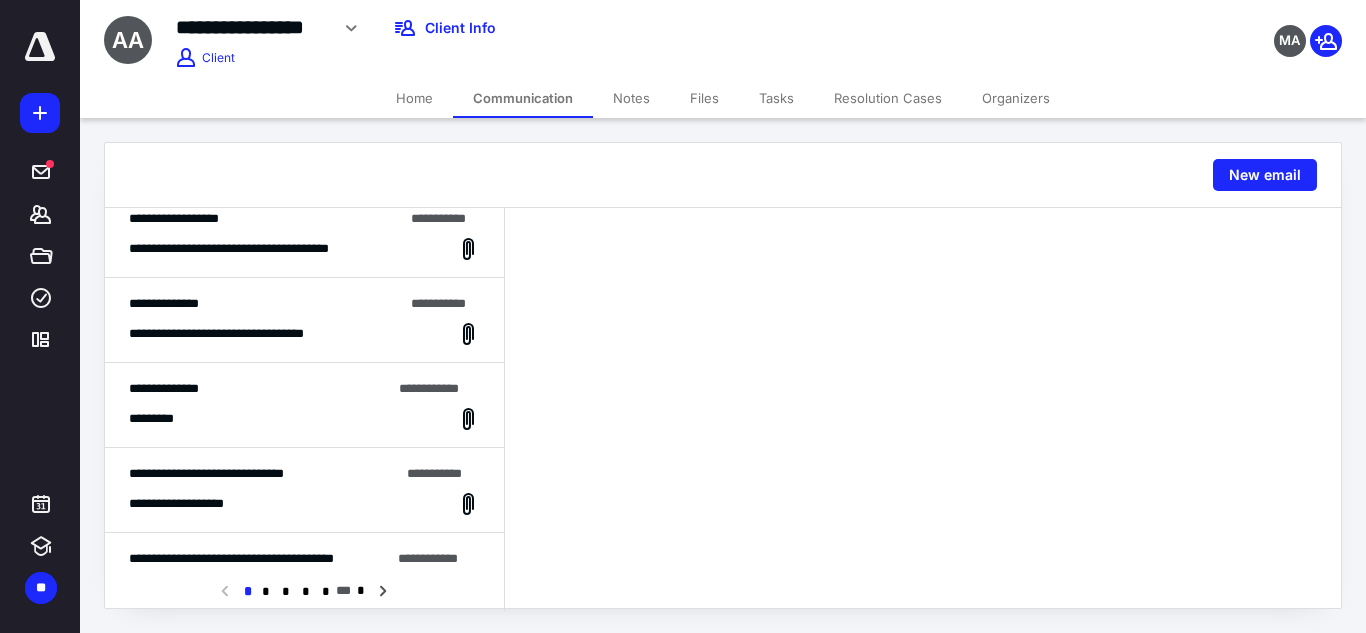 click on "**********" at bounding box center (304, 504) 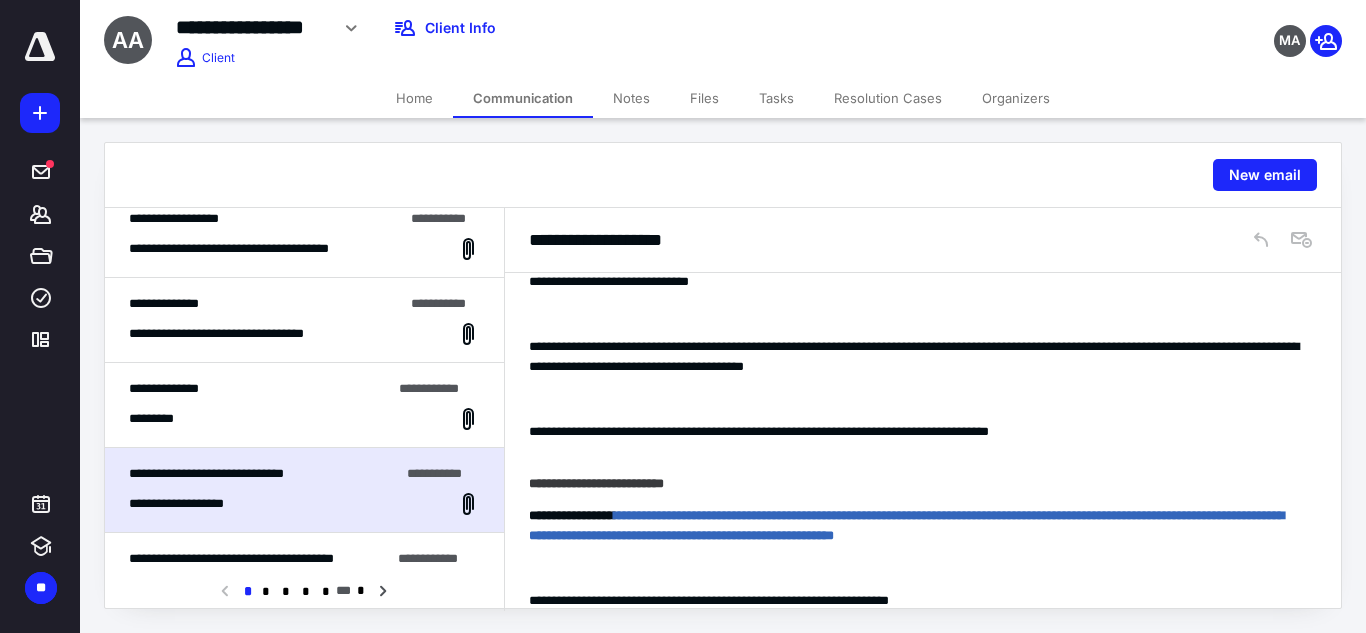 scroll, scrollTop: 0, scrollLeft: 0, axis: both 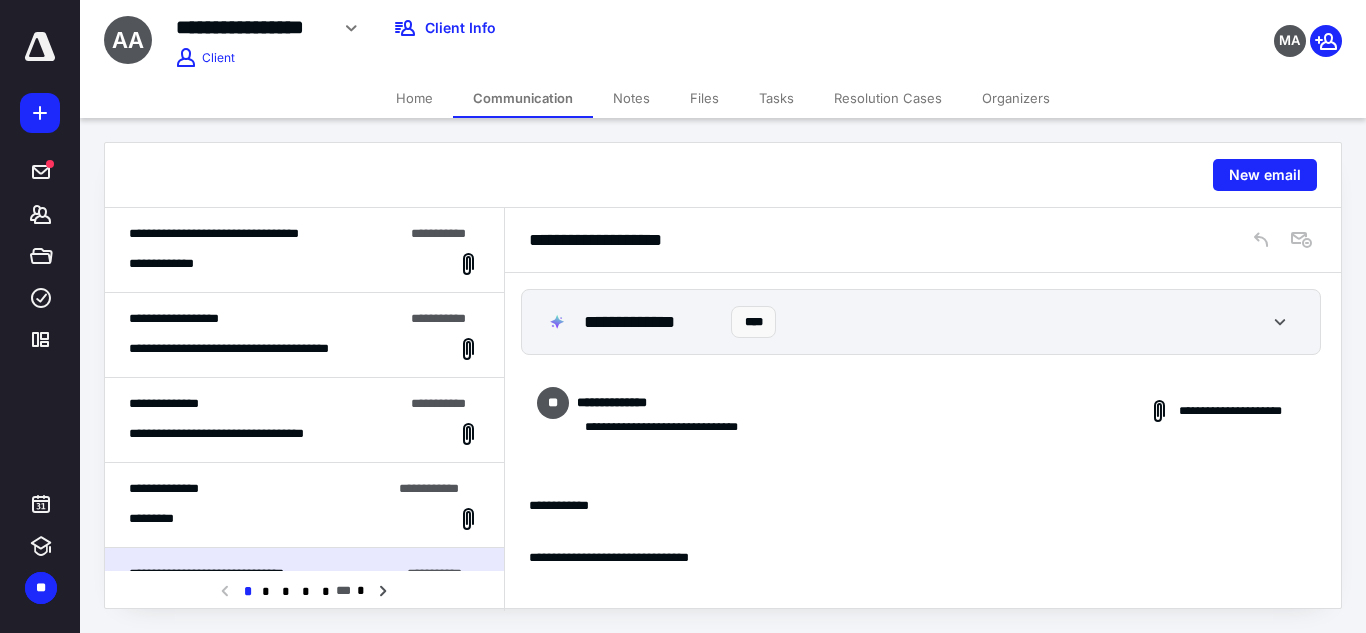 click on "Home" at bounding box center [414, 98] 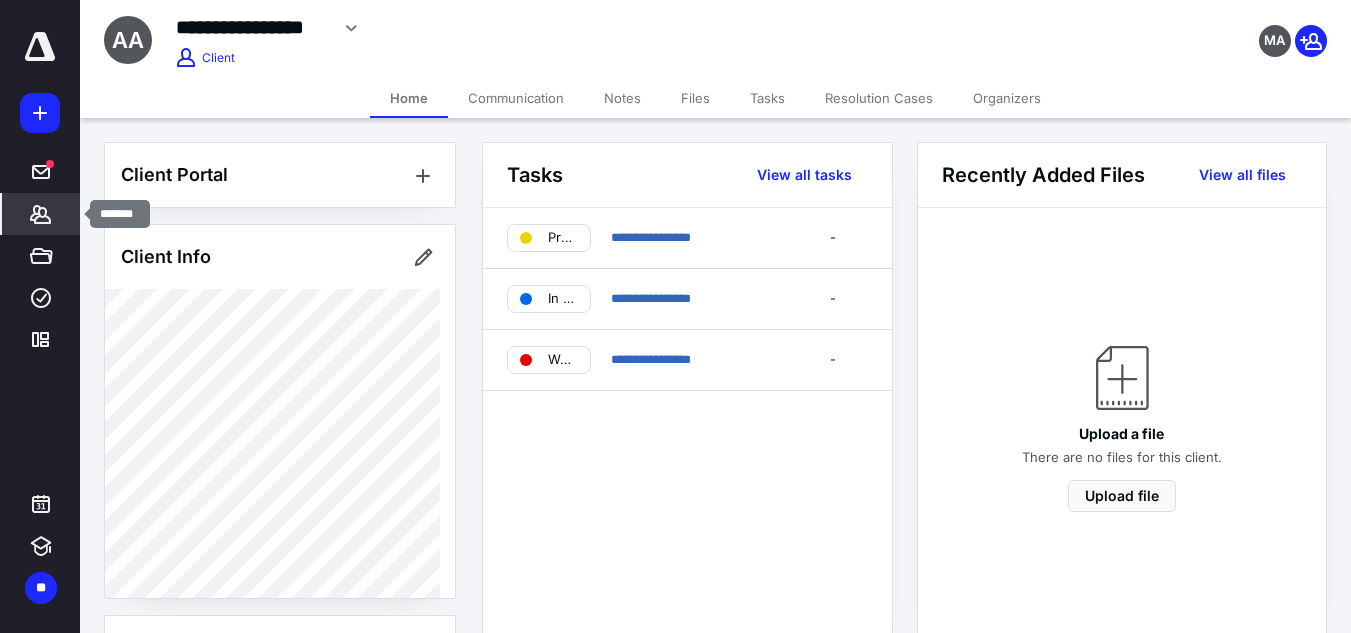 click 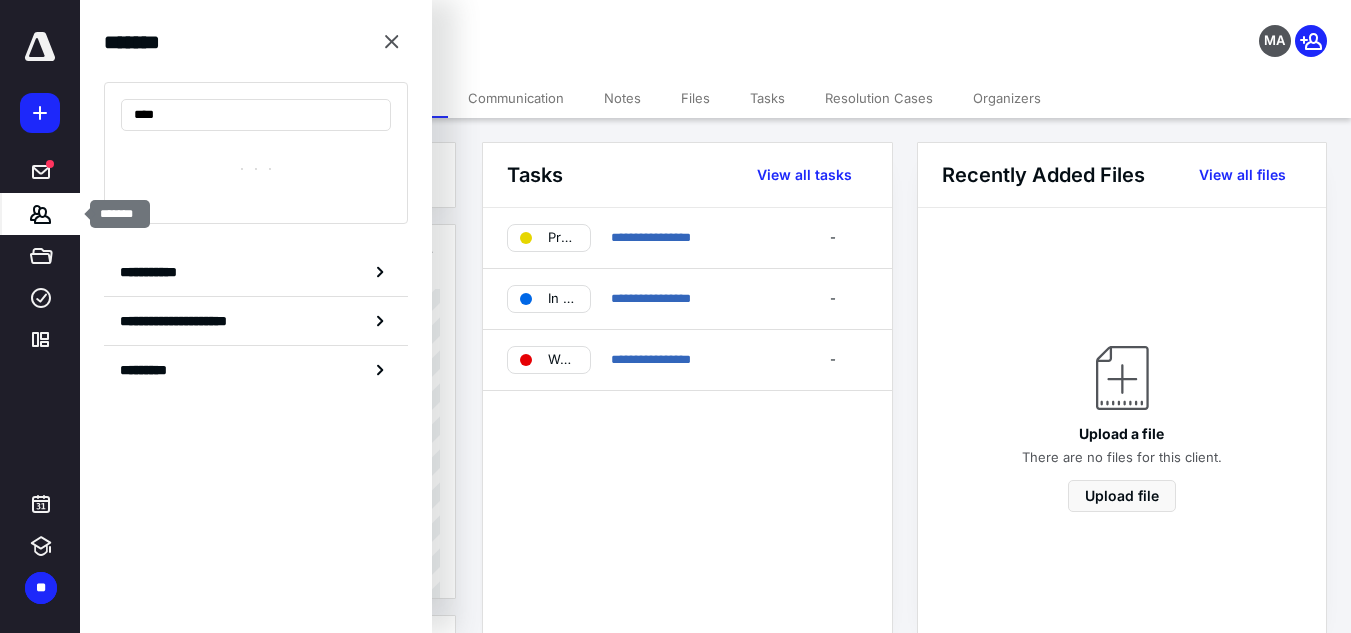 type on "*****" 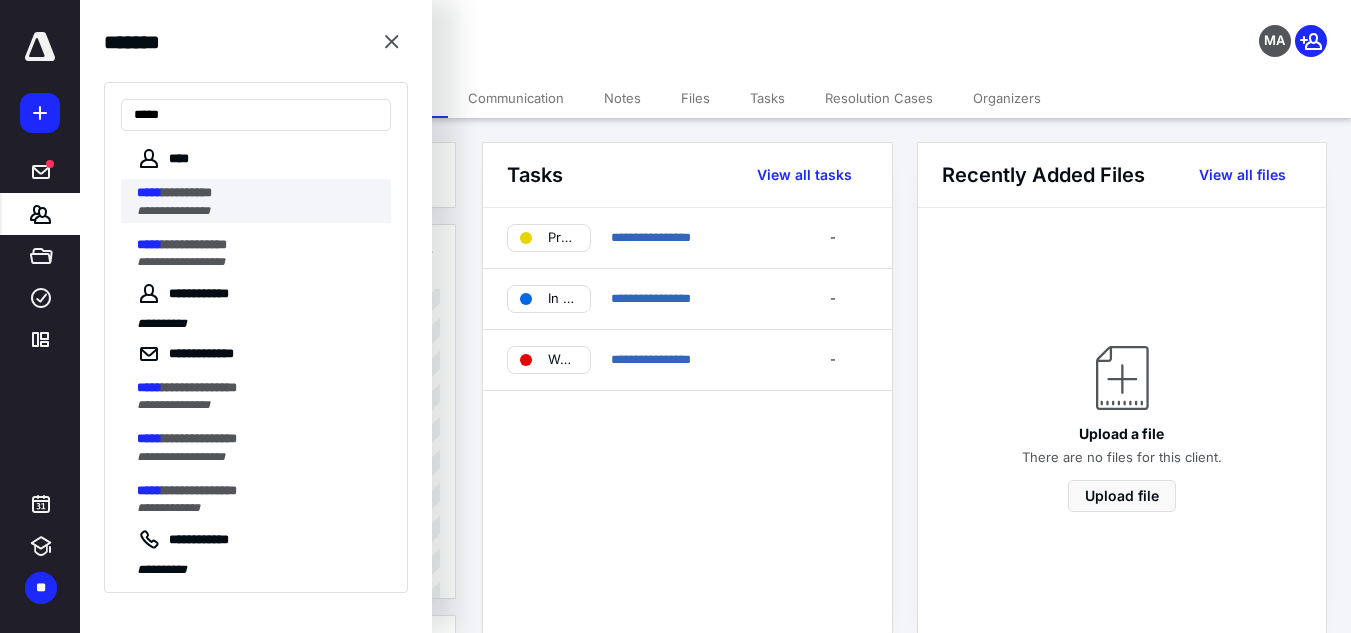 click on "*********" at bounding box center (187, 192) 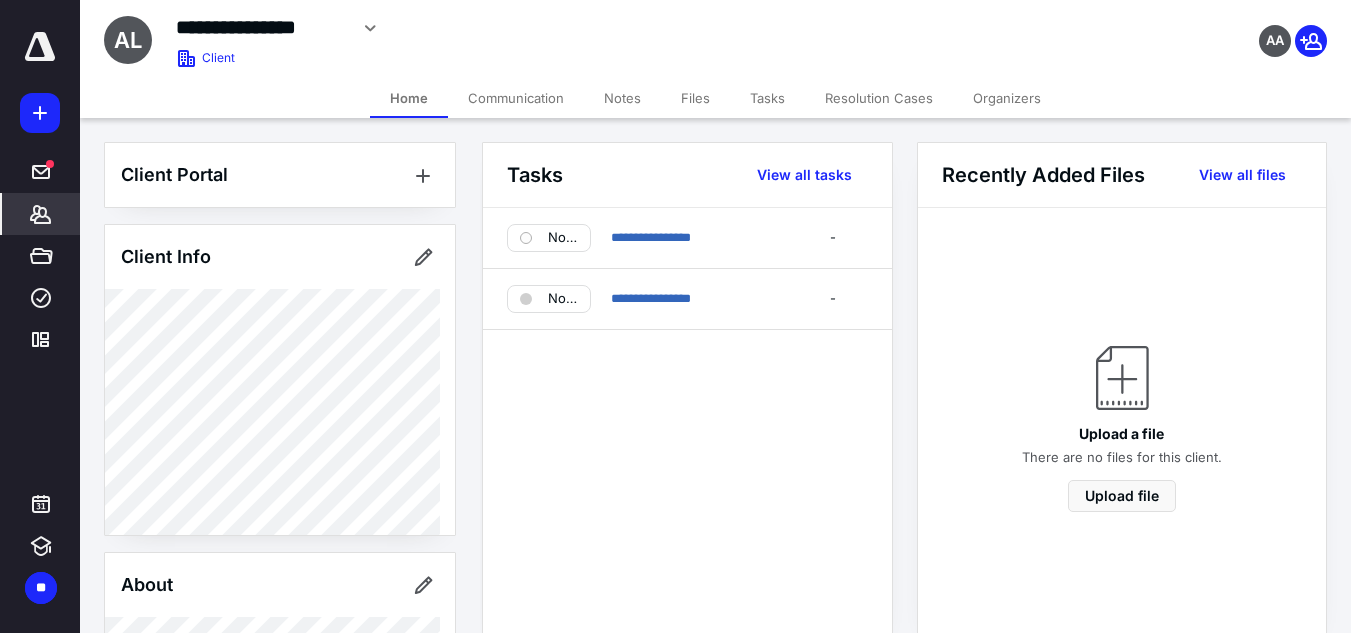 click on "Communication" at bounding box center (516, 98) 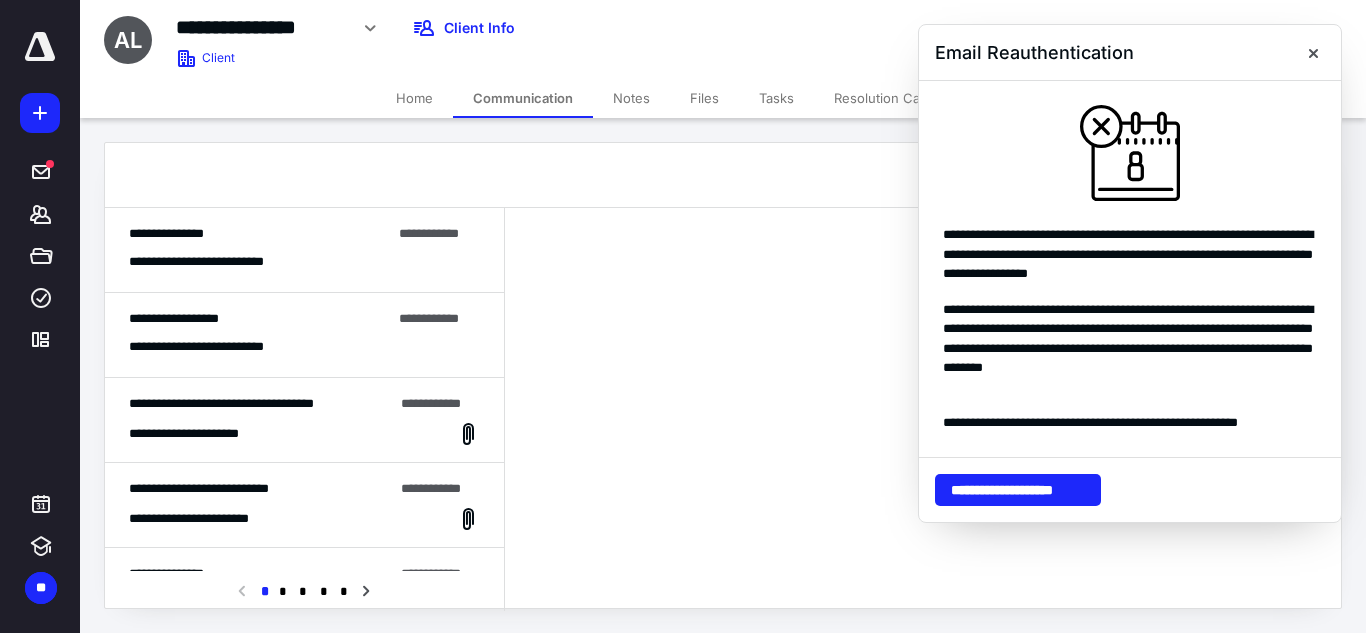 click on "**********" at bounding box center [216, 262] 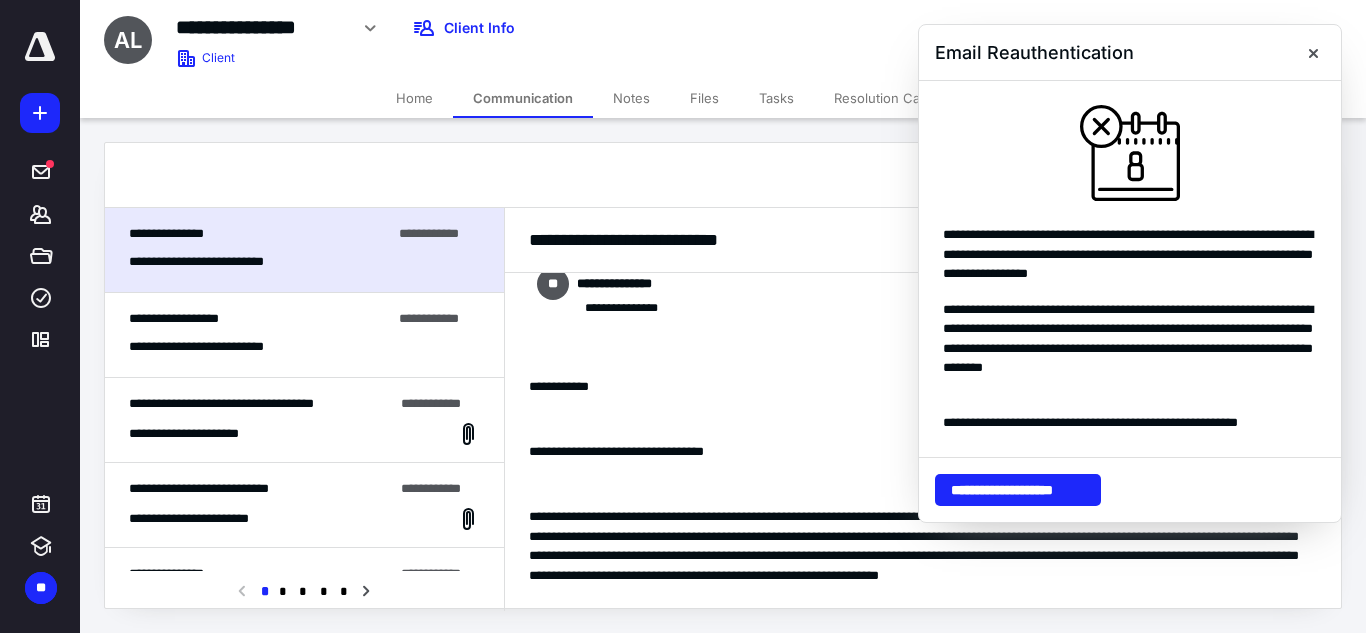scroll, scrollTop: 19, scrollLeft: 0, axis: vertical 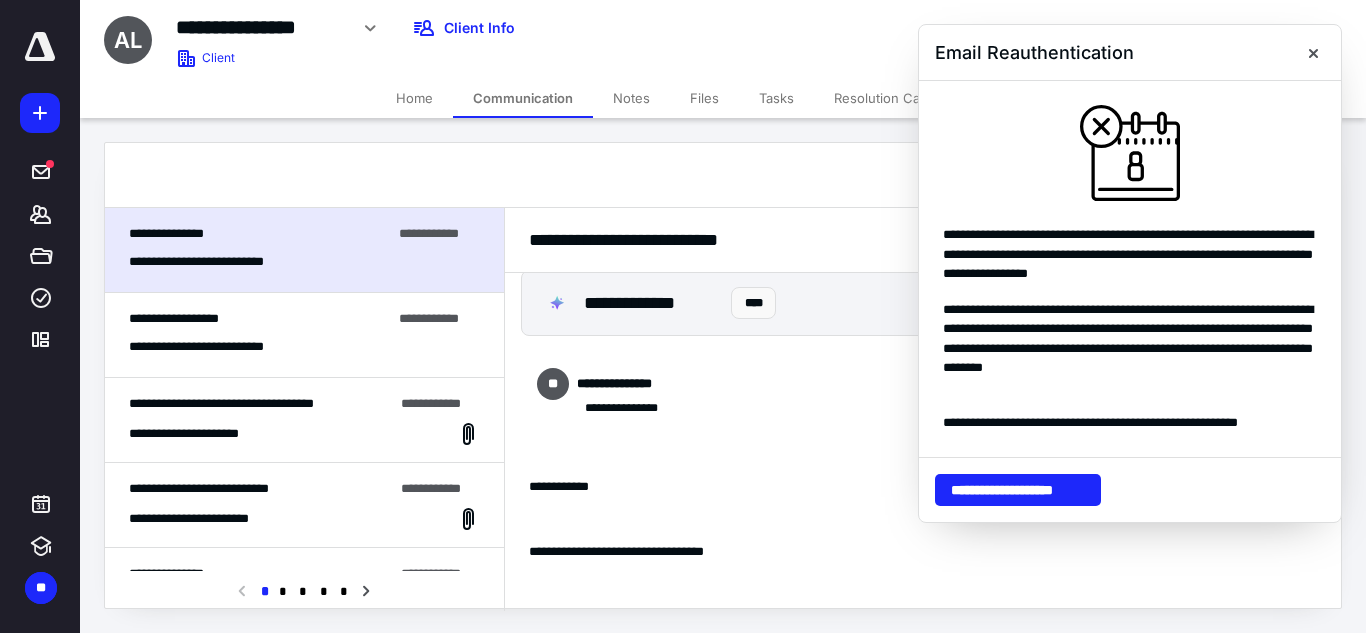 click on "Home" at bounding box center (414, 98) 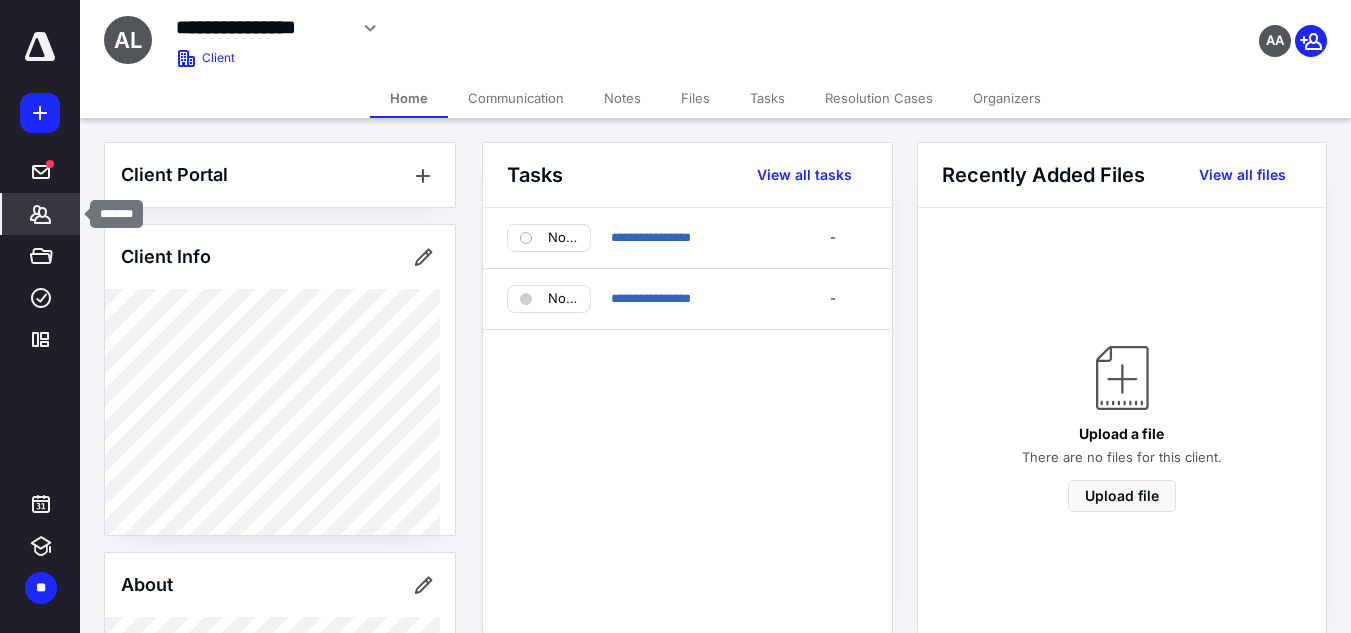 click 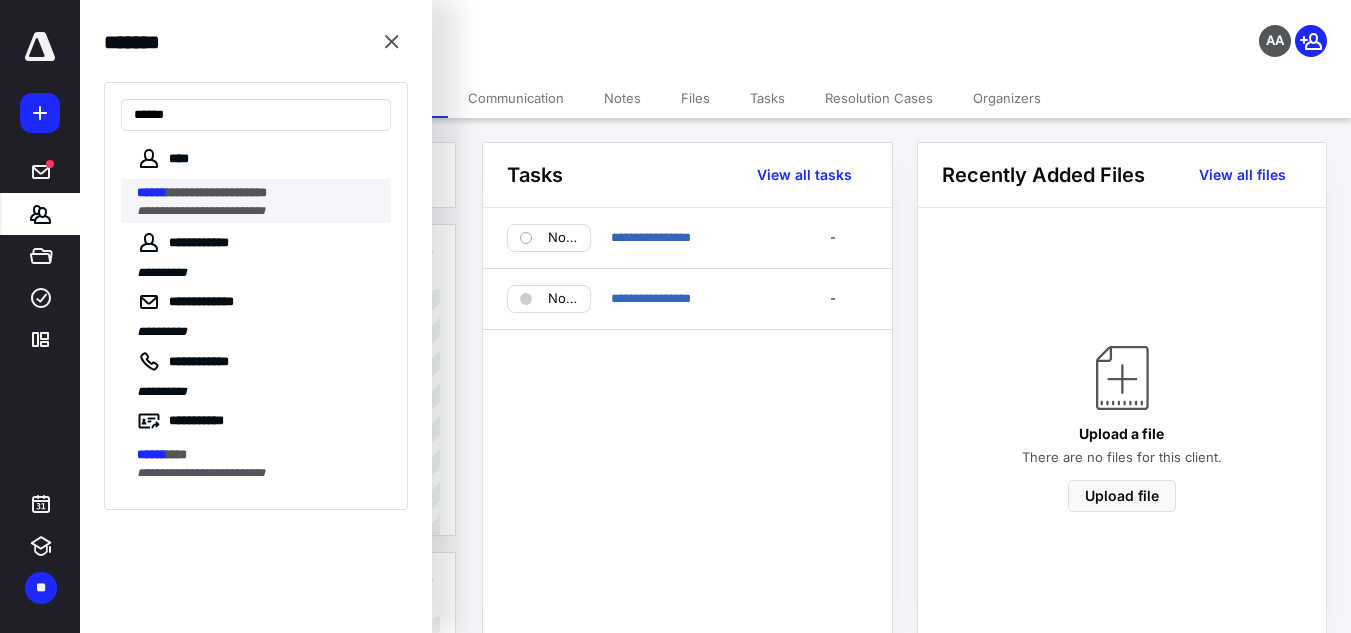 type on "******" 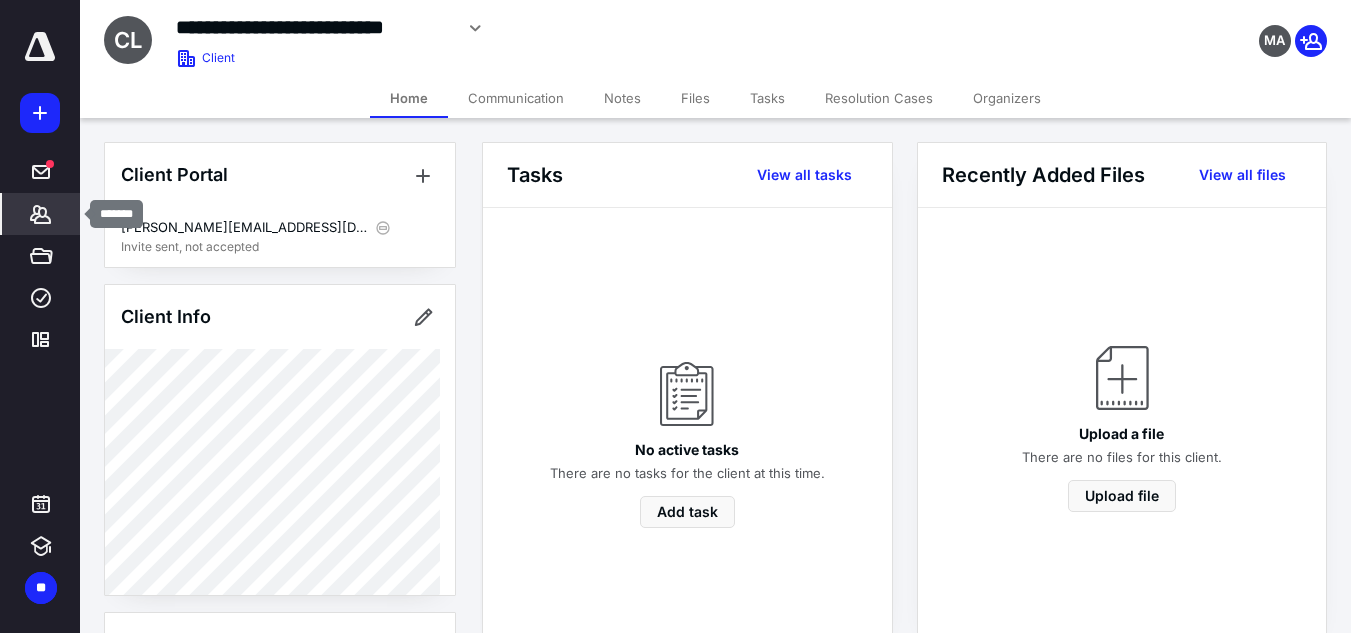 click 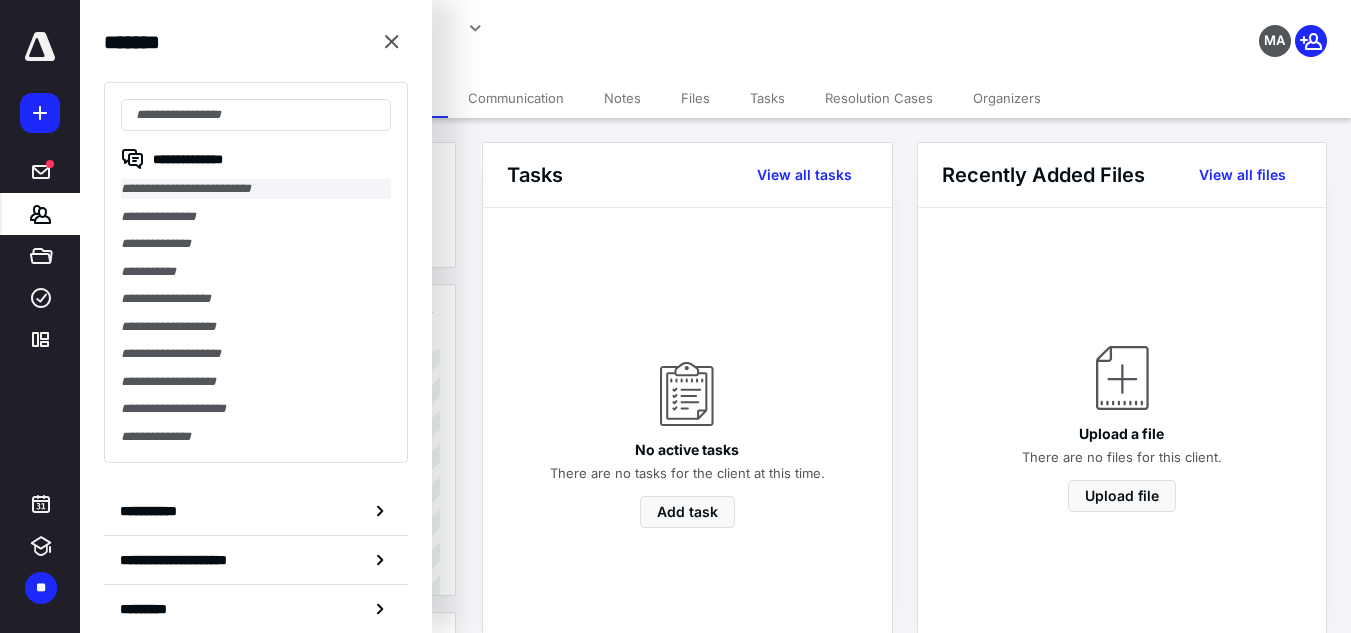 click on "**********" at bounding box center [256, 189] 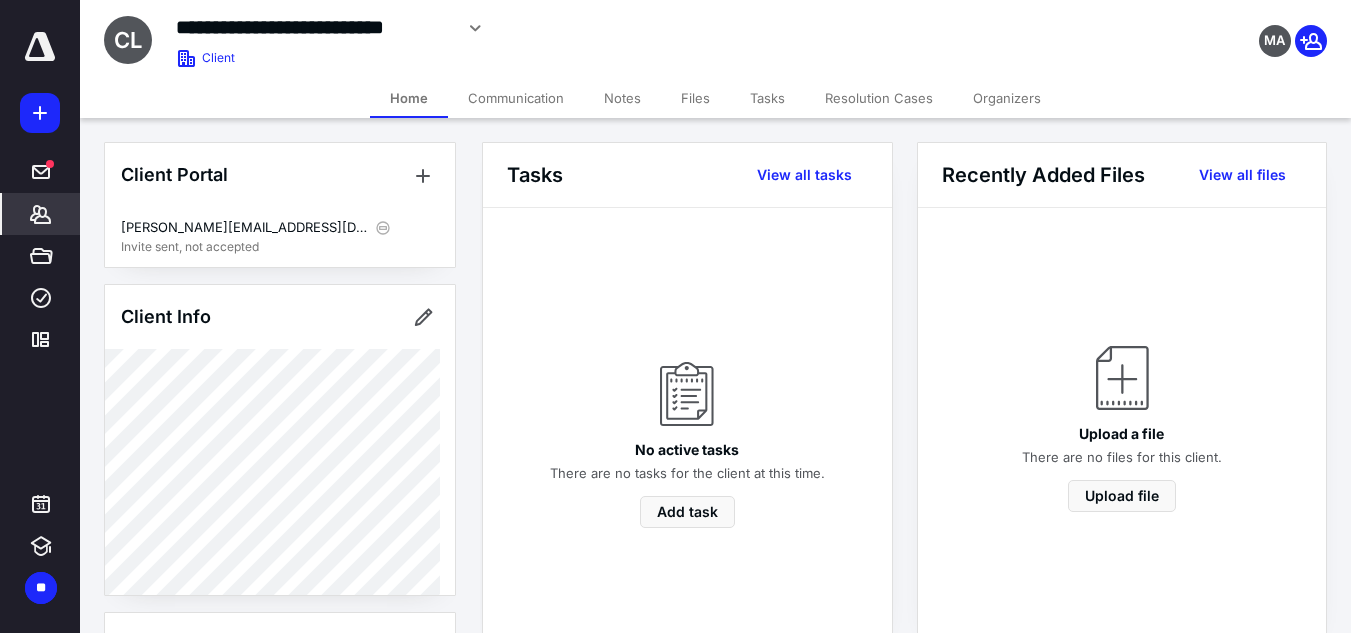 click on "Communication" at bounding box center [516, 98] 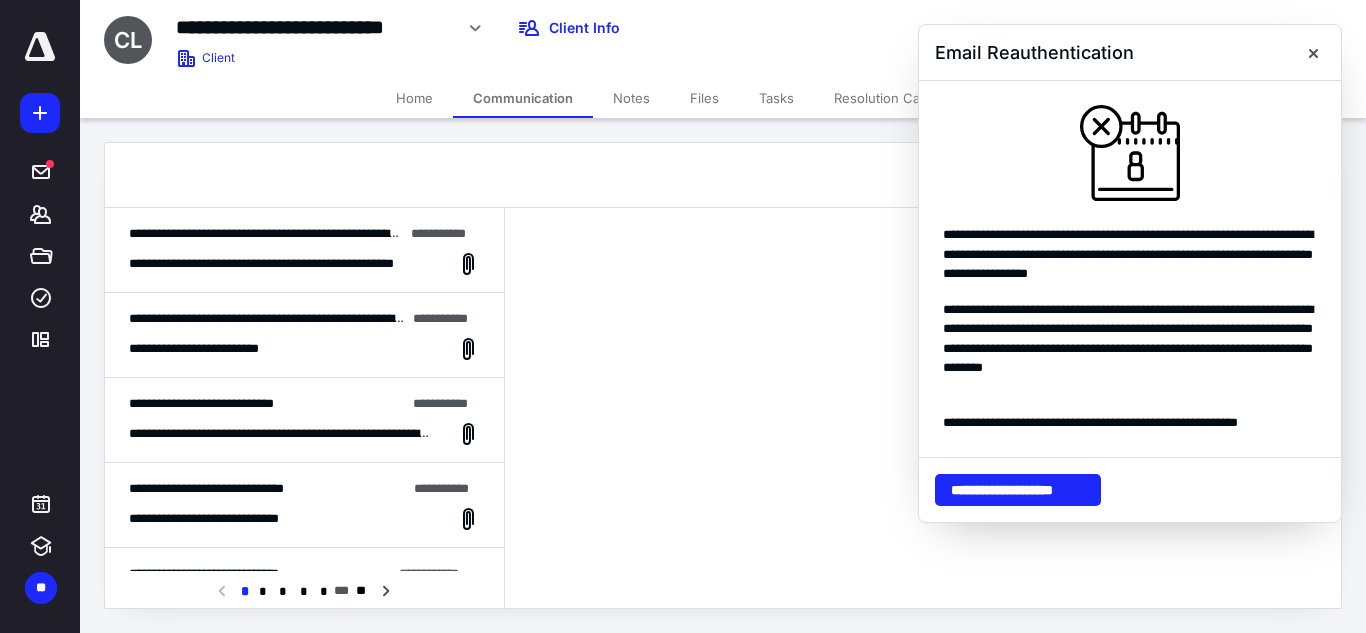 click on "**********" at bounding box center (281, 264) 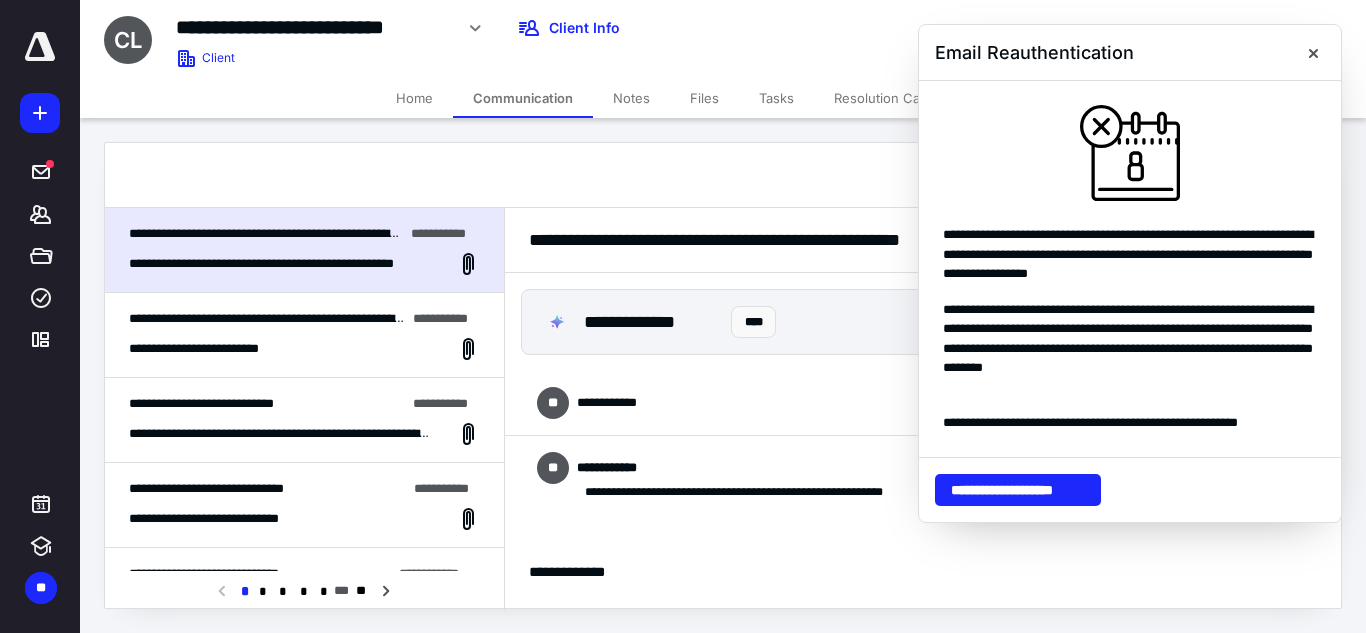 scroll, scrollTop: 3250, scrollLeft: 0, axis: vertical 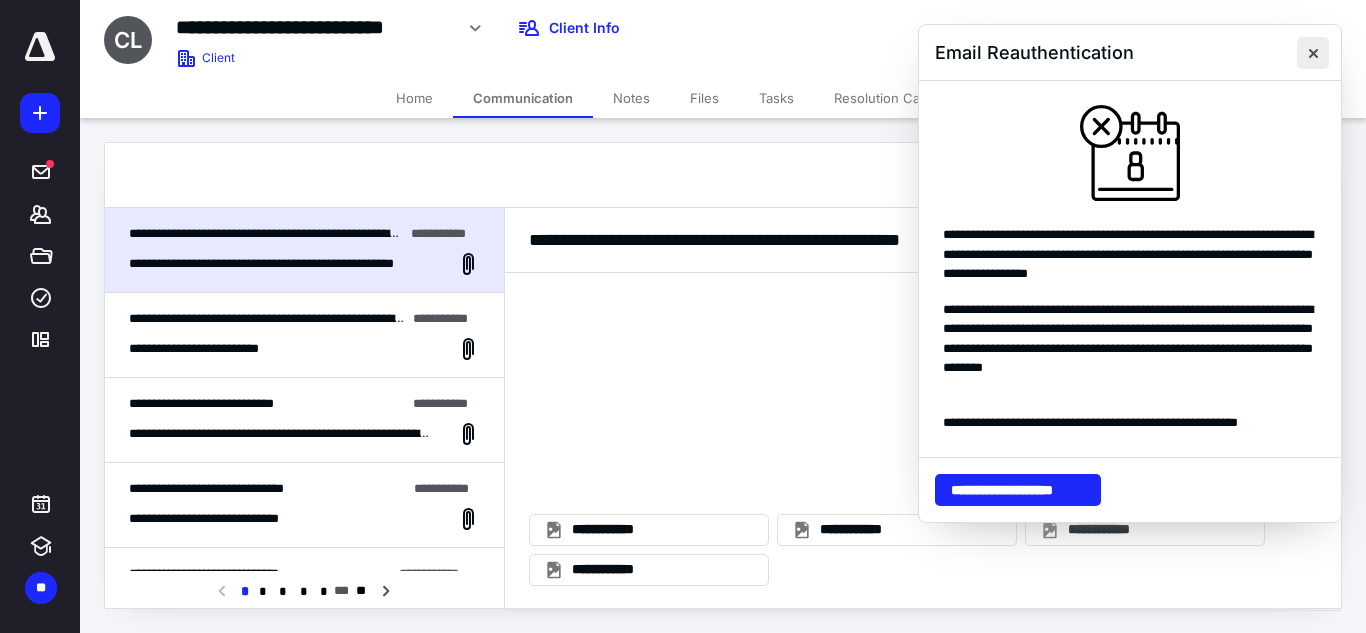 click at bounding box center [1313, 53] 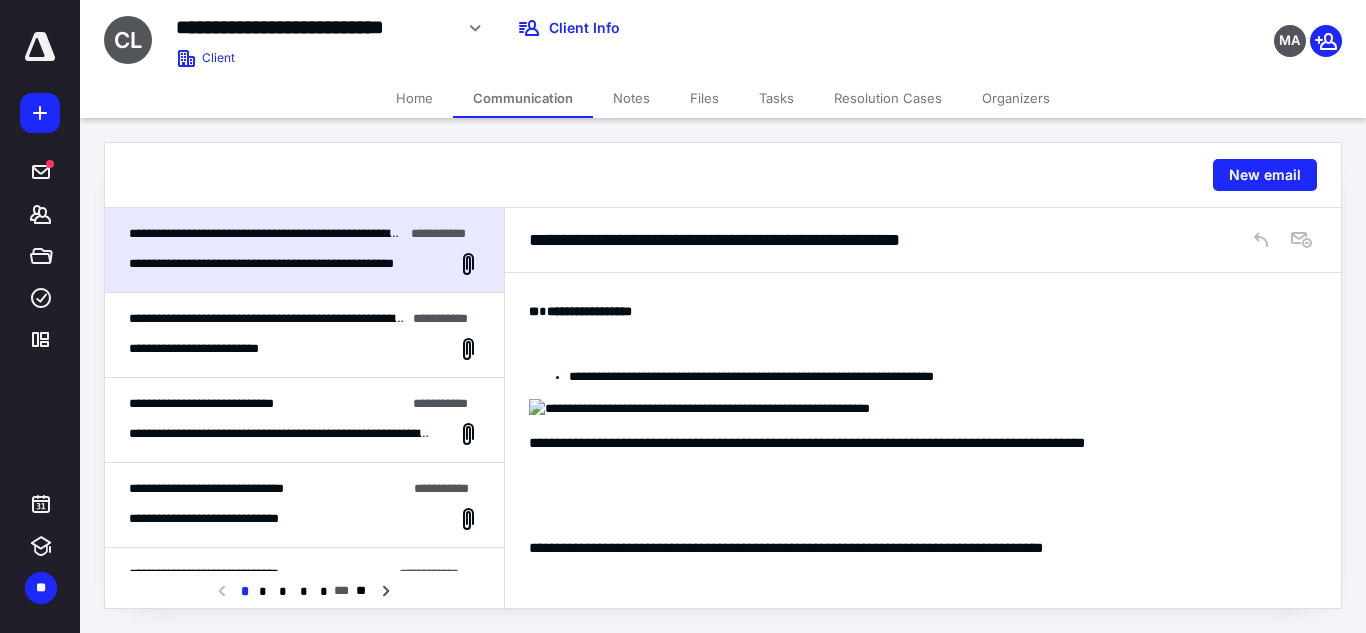 scroll, scrollTop: 2250, scrollLeft: 0, axis: vertical 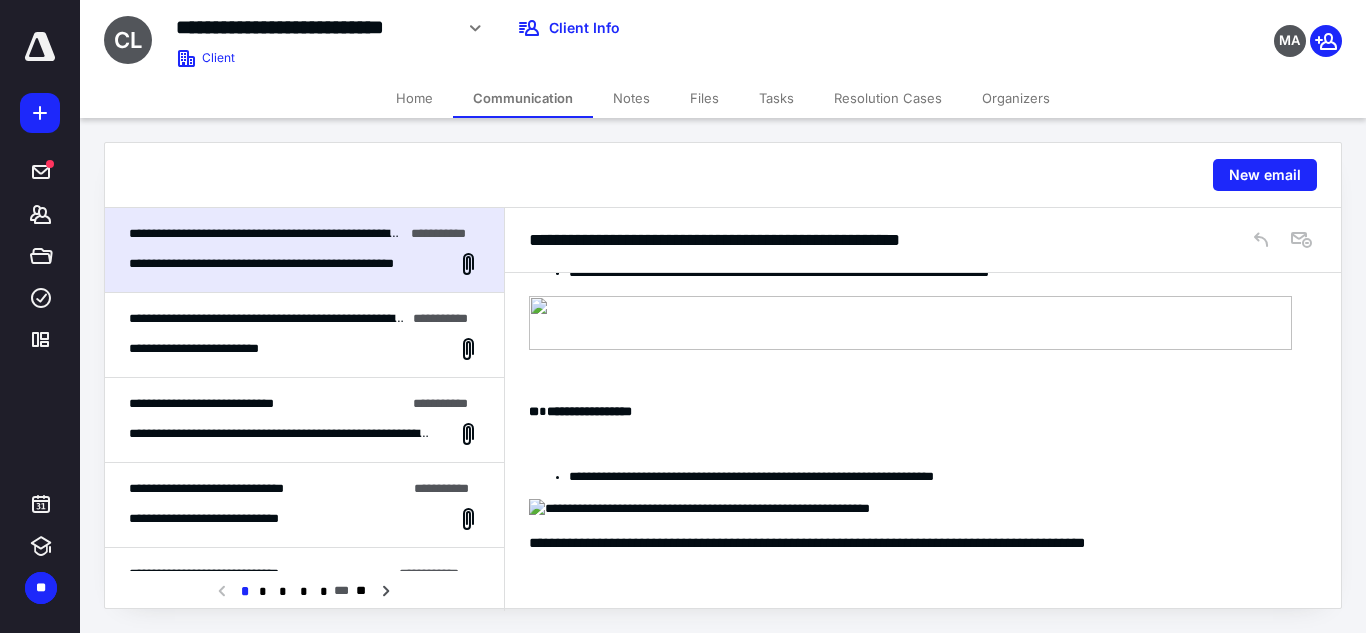 click on "**********" at bounding box center (304, 420) 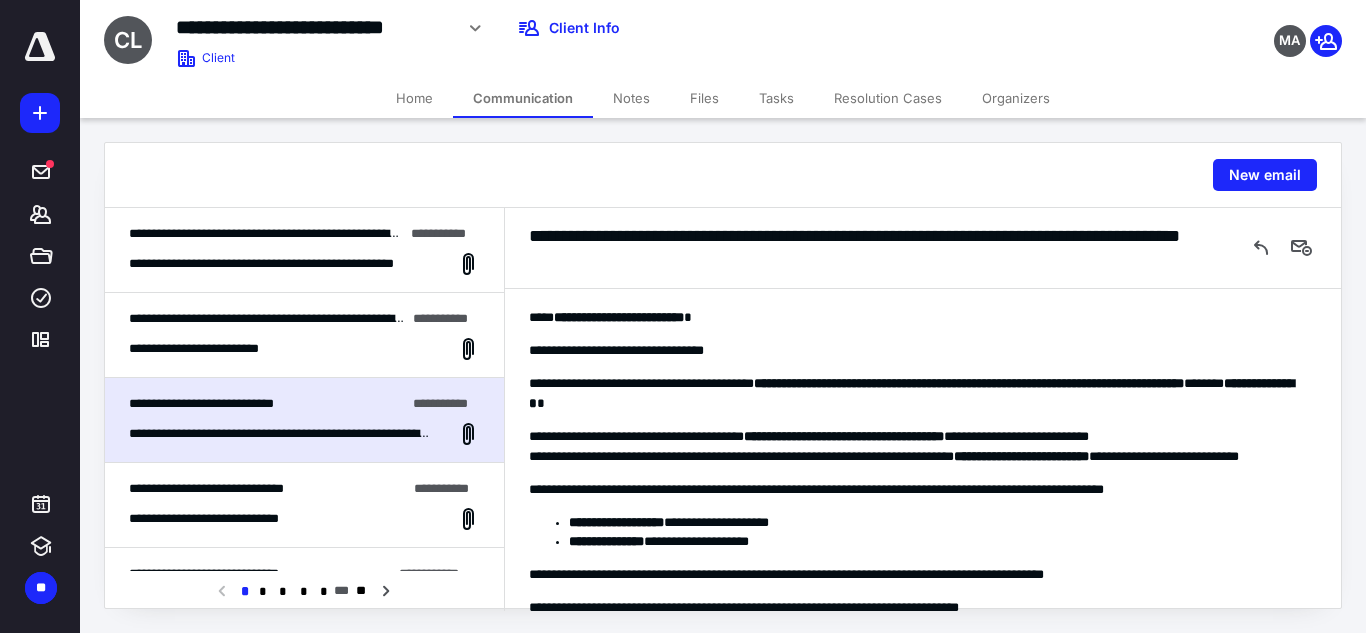 scroll, scrollTop: 0, scrollLeft: 0, axis: both 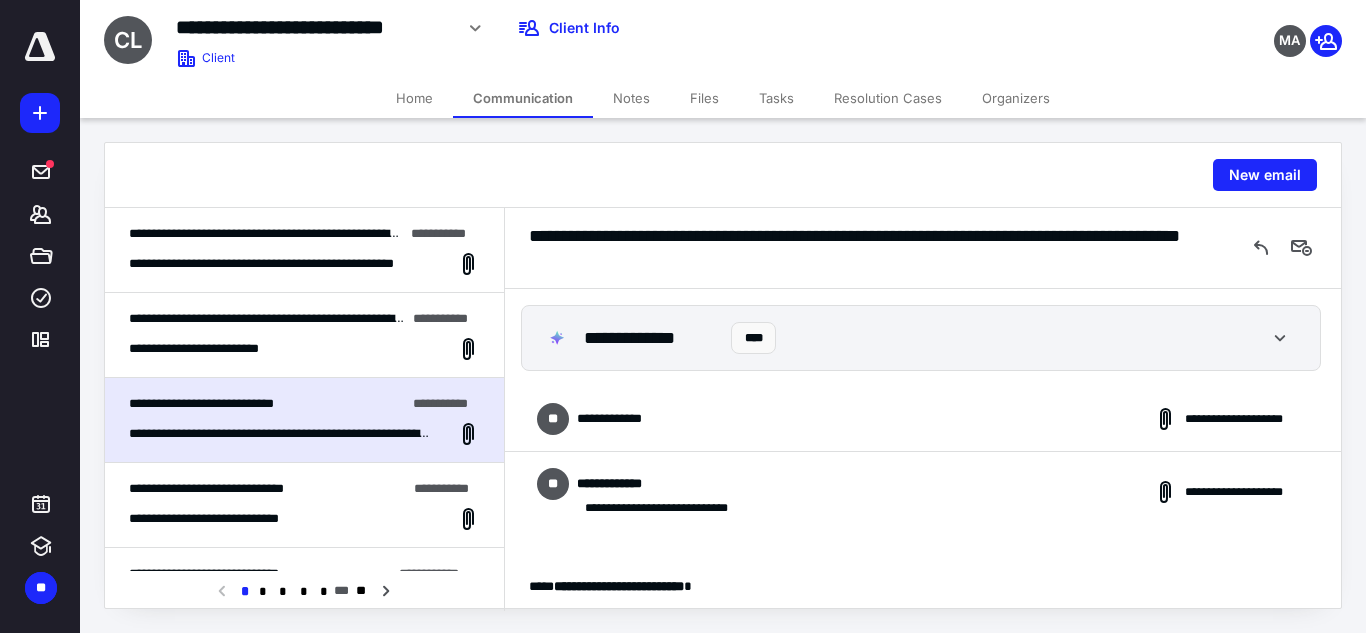click on "**********" at bounding box center (304, 250) 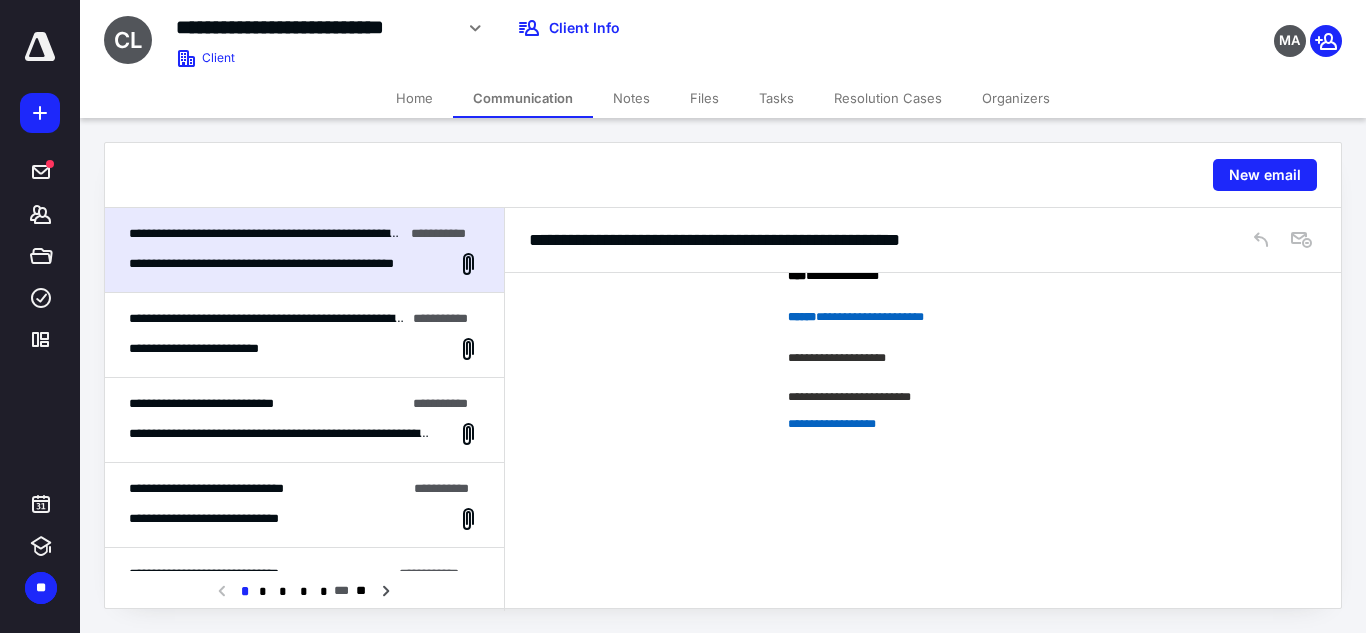scroll, scrollTop: 3250, scrollLeft: 0, axis: vertical 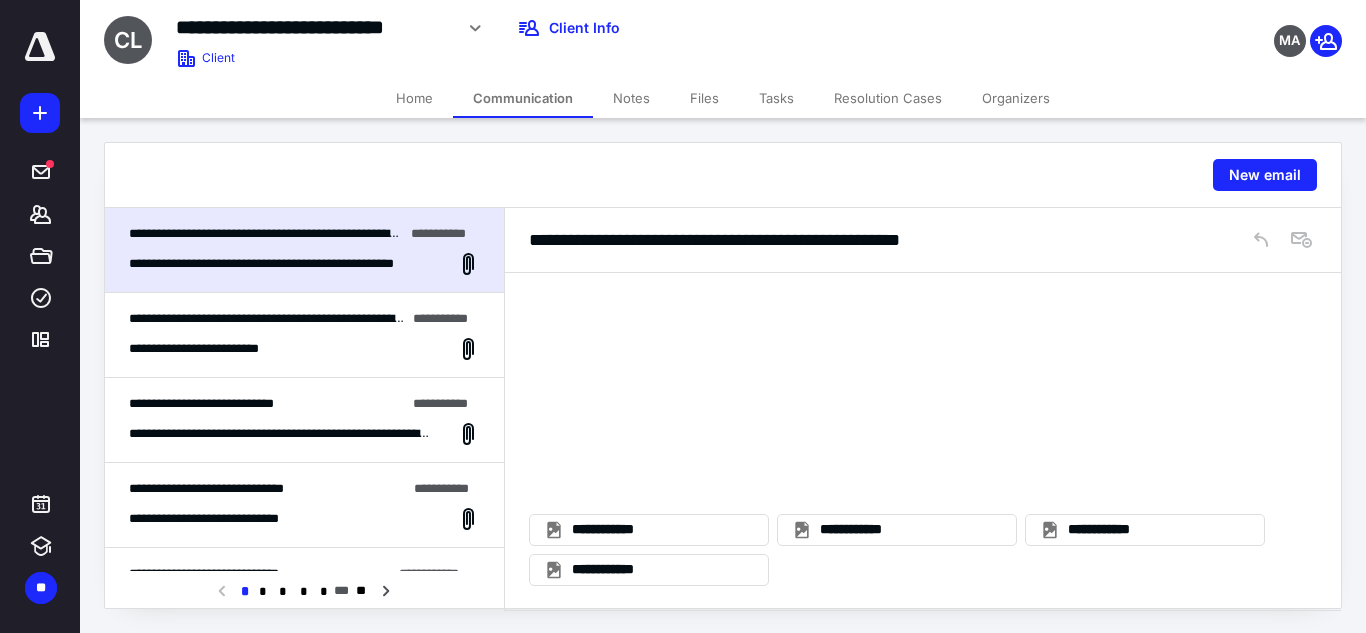 click on "**********" at bounding box center [217, 349] 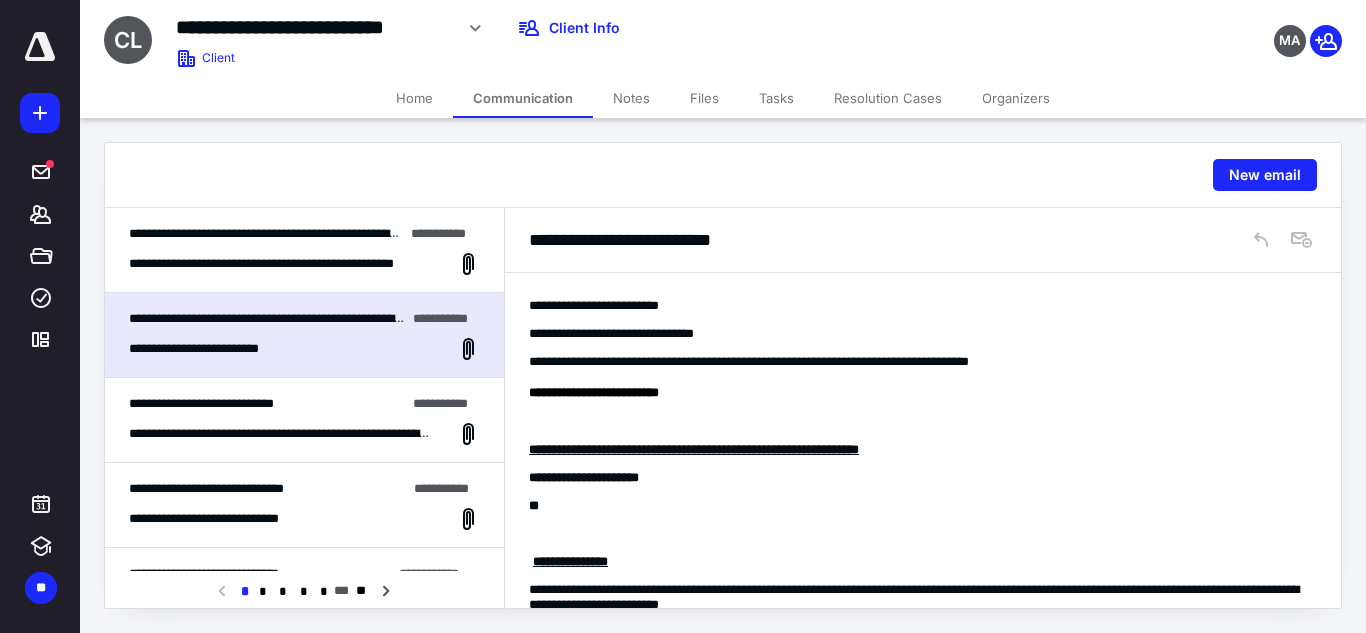 scroll, scrollTop: 0, scrollLeft: 0, axis: both 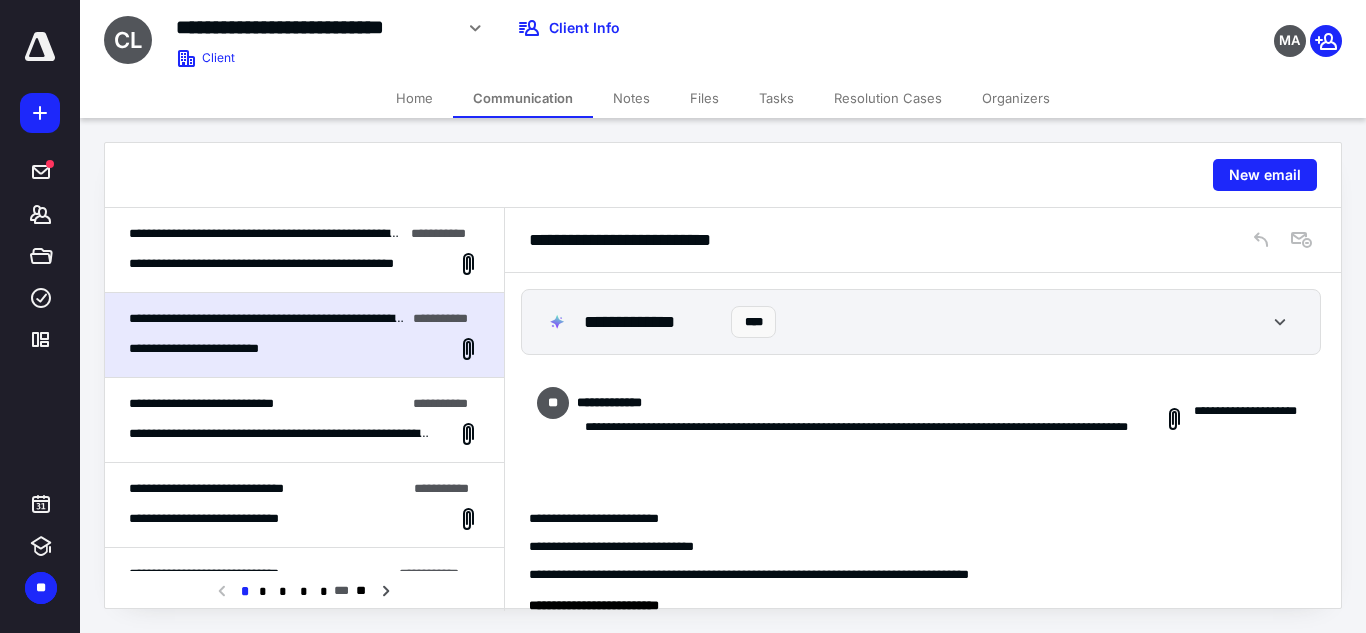click on "**********" at bounding box center (281, 264) 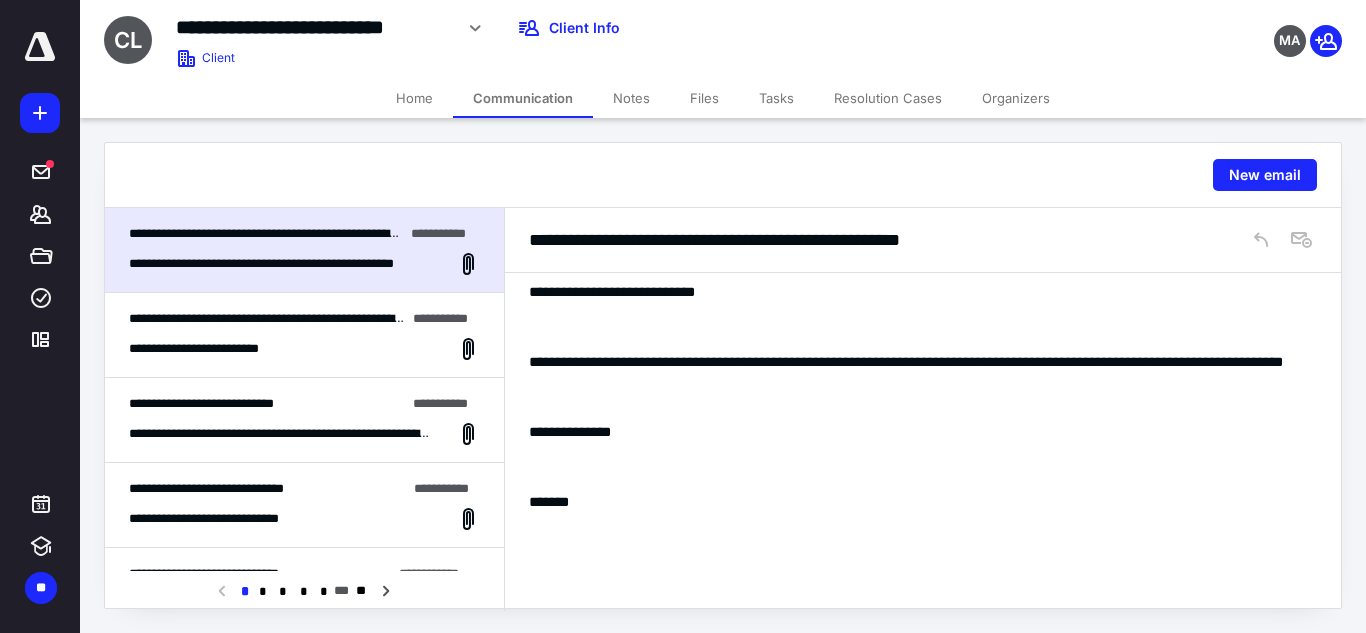 scroll, scrollTop: 0, scrollLeft: 0, axis: both 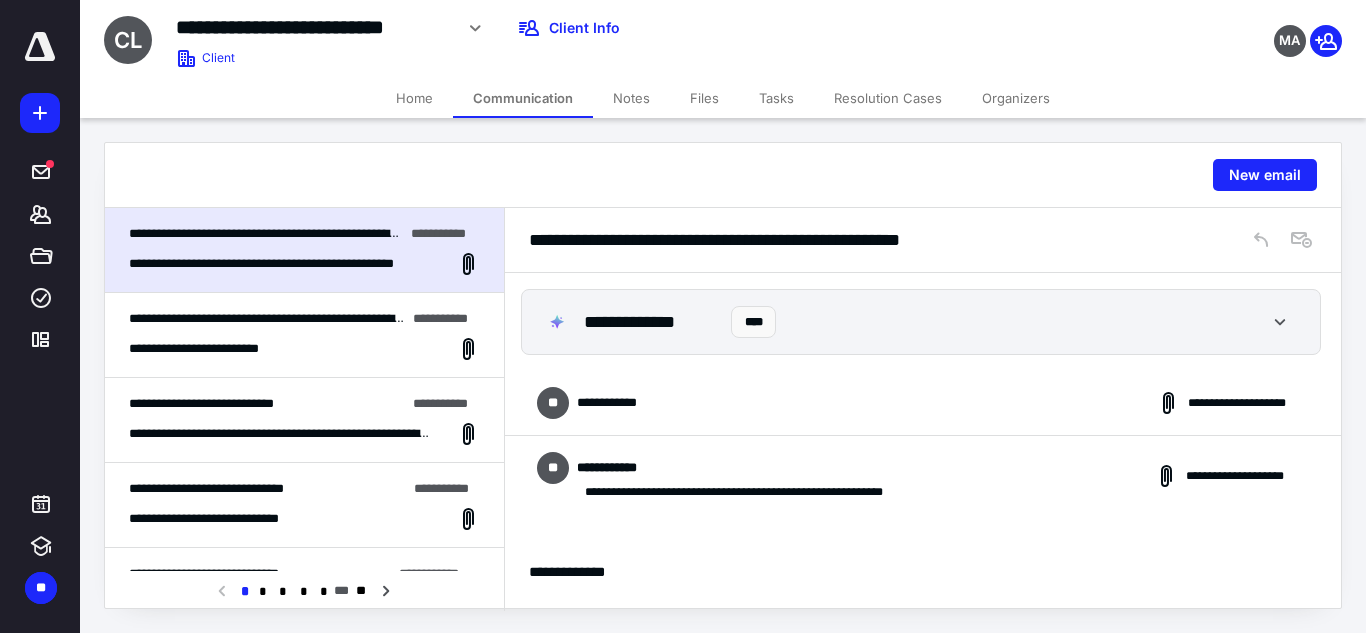 click on "**********" at bounding box center [923, 403] 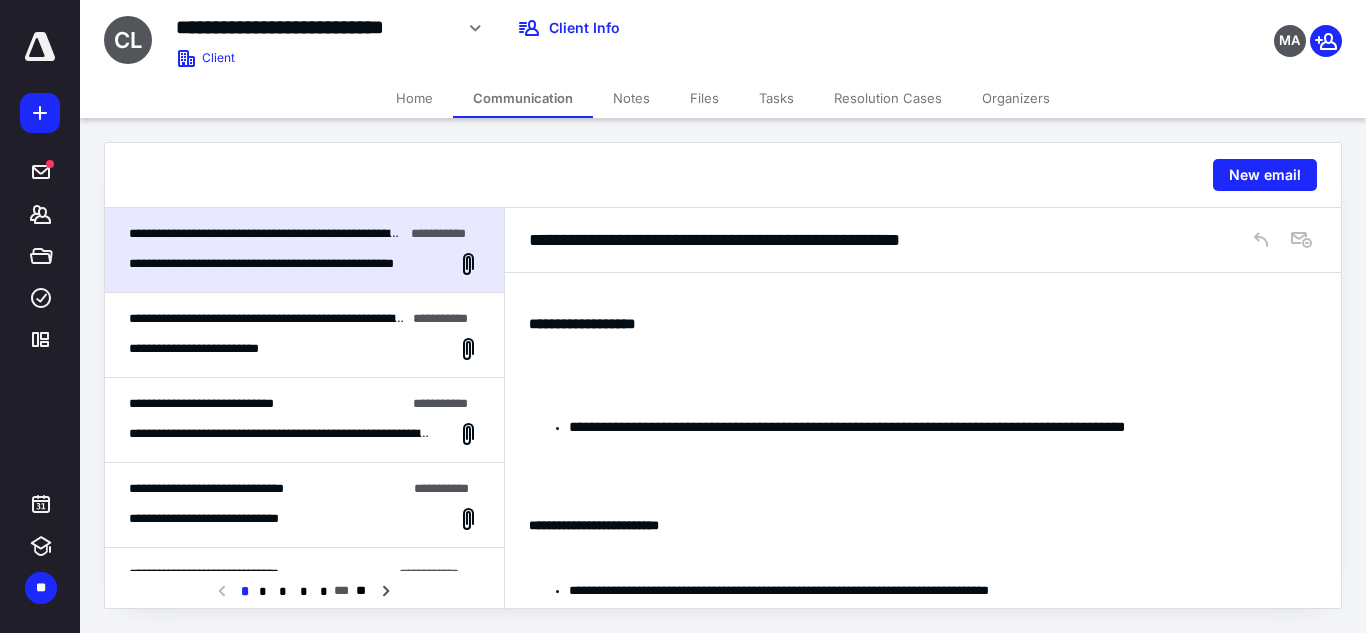 scroll, scrollTop: 900, scrollLeft: 0, axis: vertical 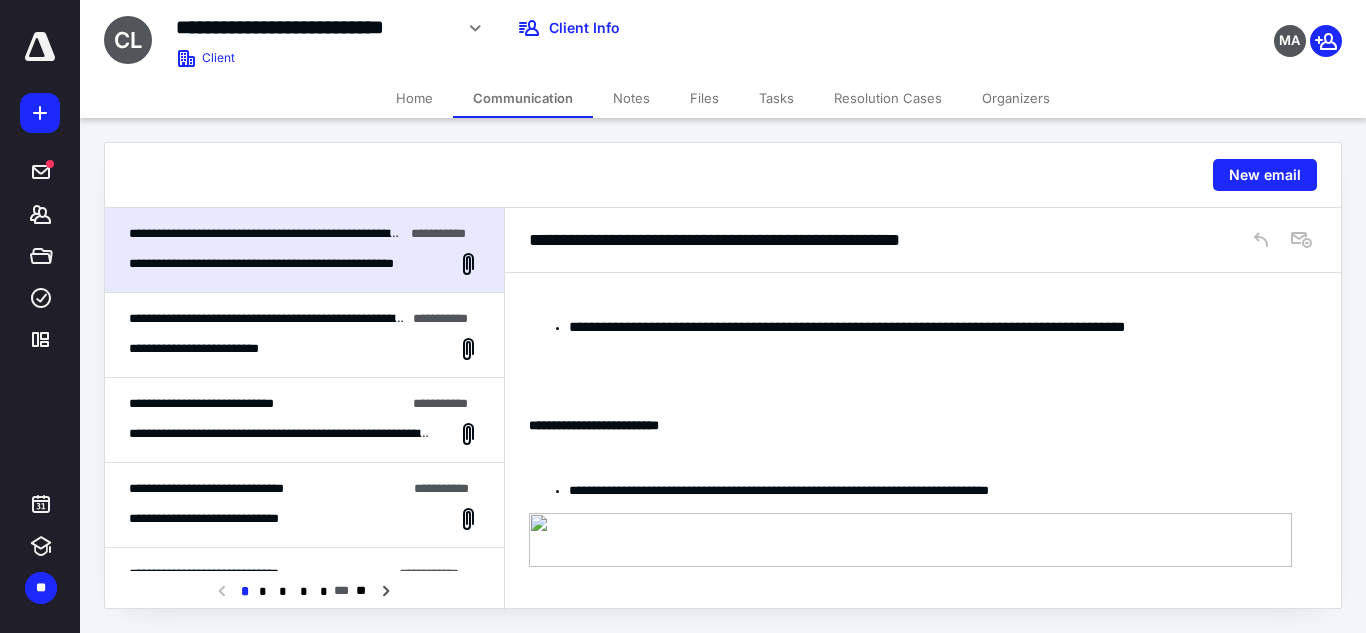 click on "**********" at bounding box center [217, 349] 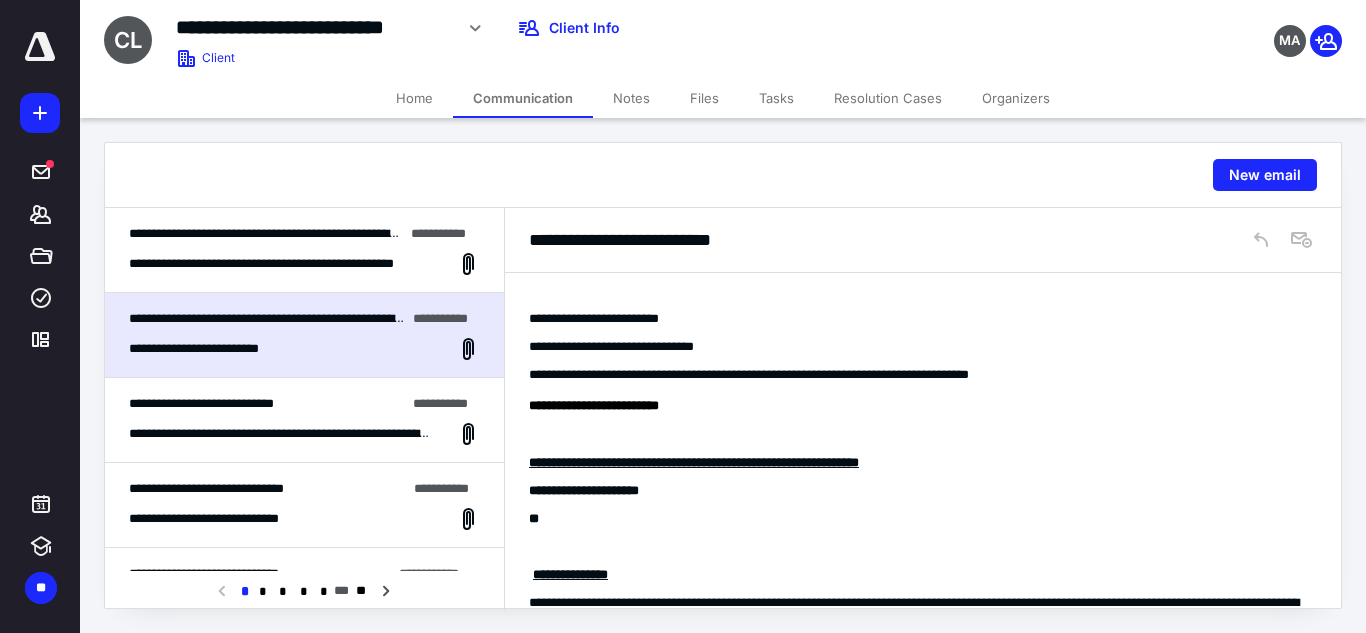 scroll, scrollTop: 500, scrollLeft: 0, axis: vertical 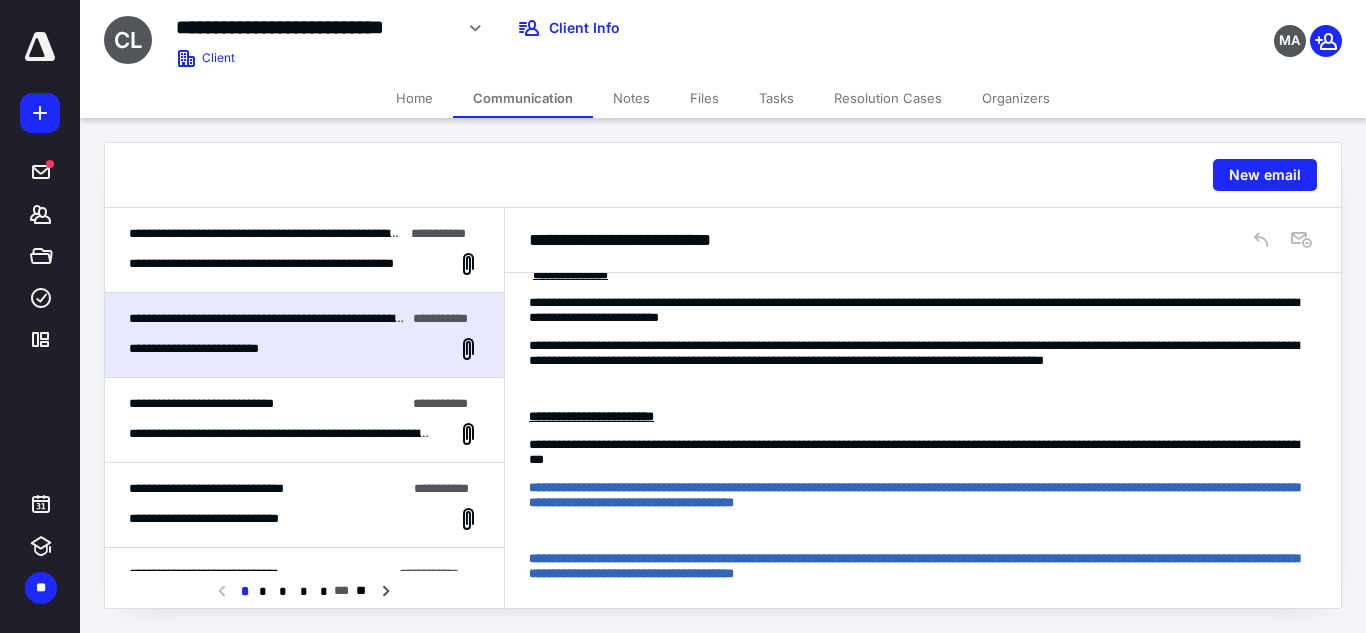 click on "**********" at bounding box center [281, 264] 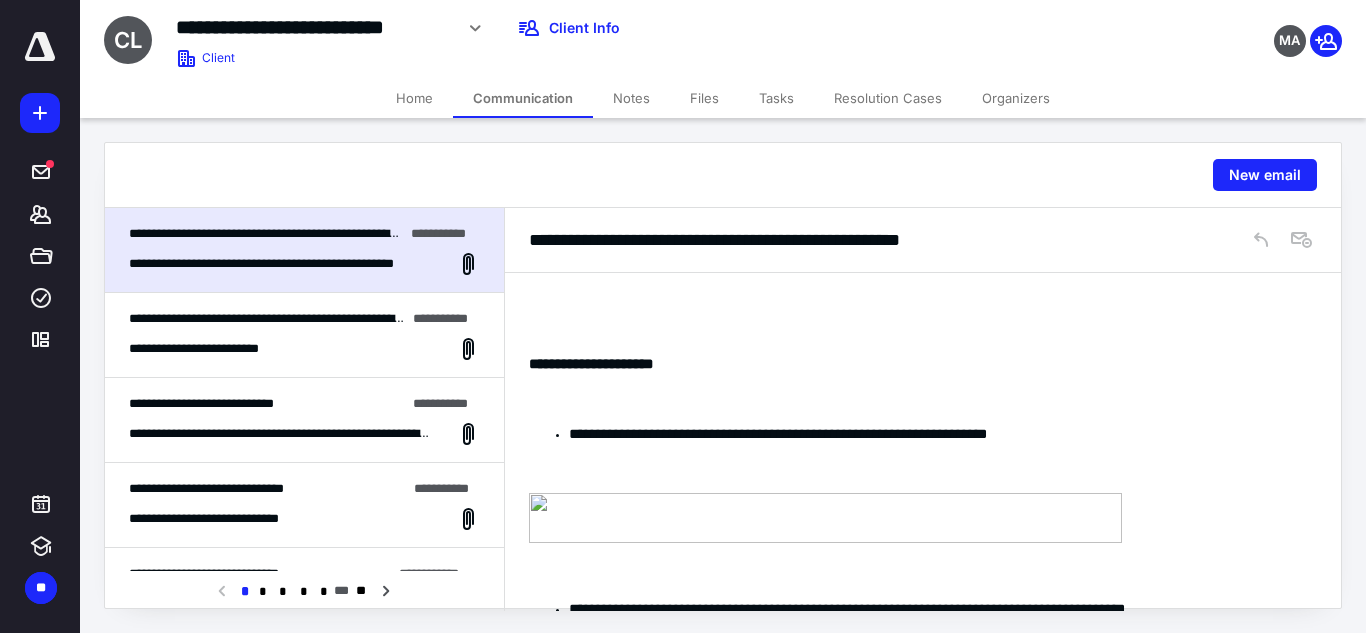scroll, scrollTop: 4286, scrollLeft: 0, axis: vertical 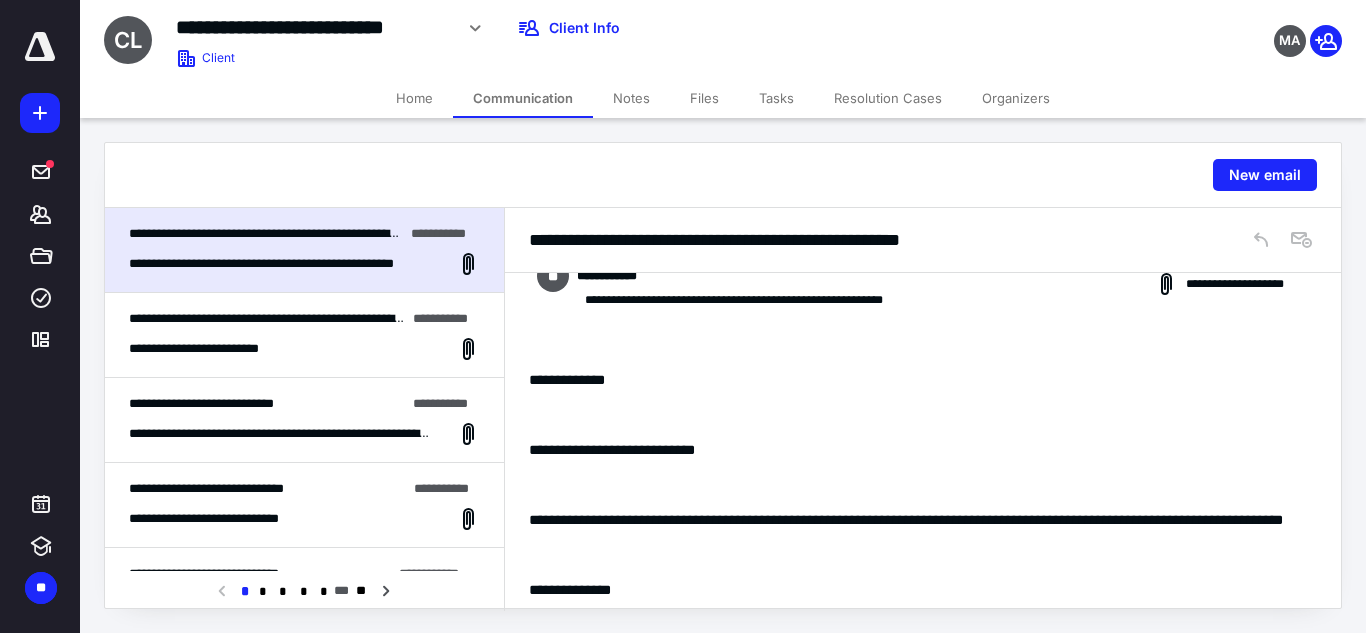 click on "**********" at bounding box center (304, 335) 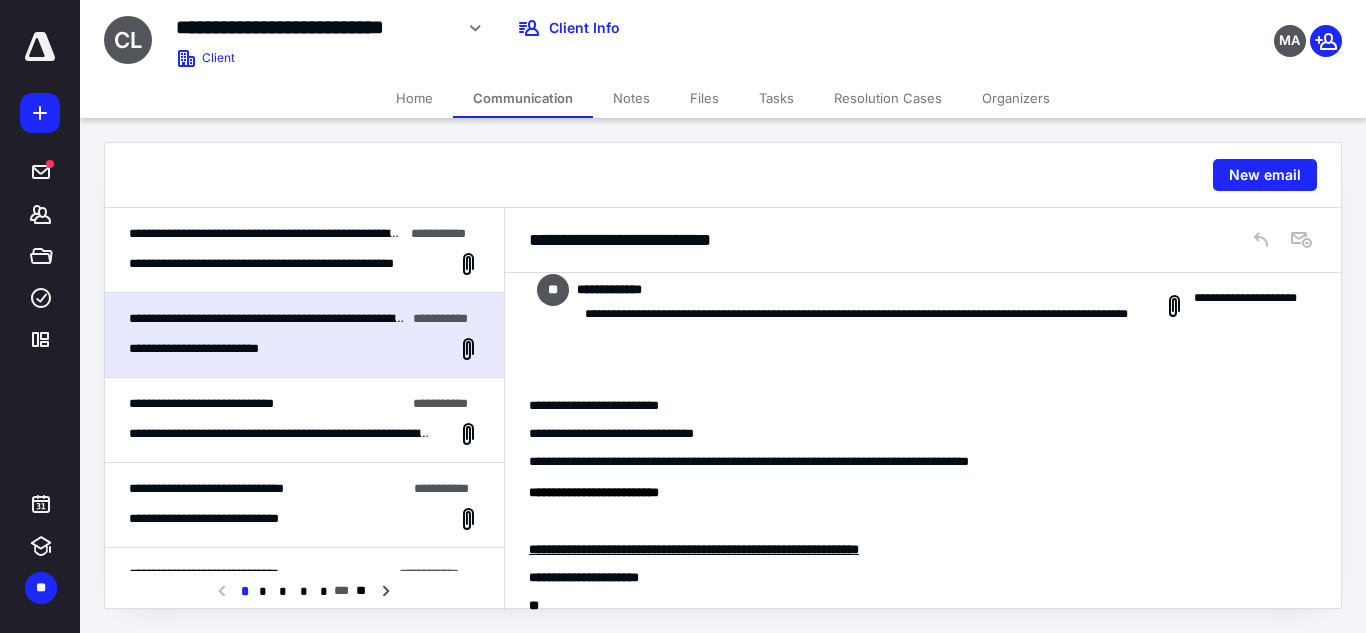 scroll, scrollTop: 0, scrollLeft: 0, axis: both 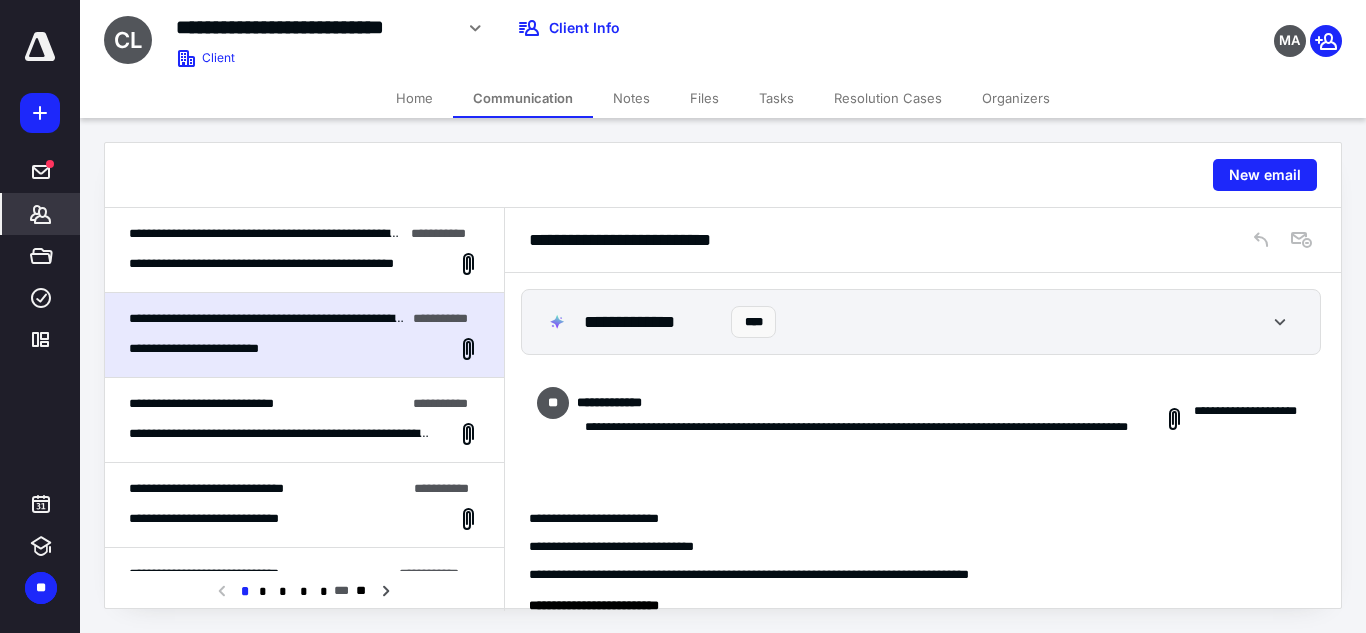 click 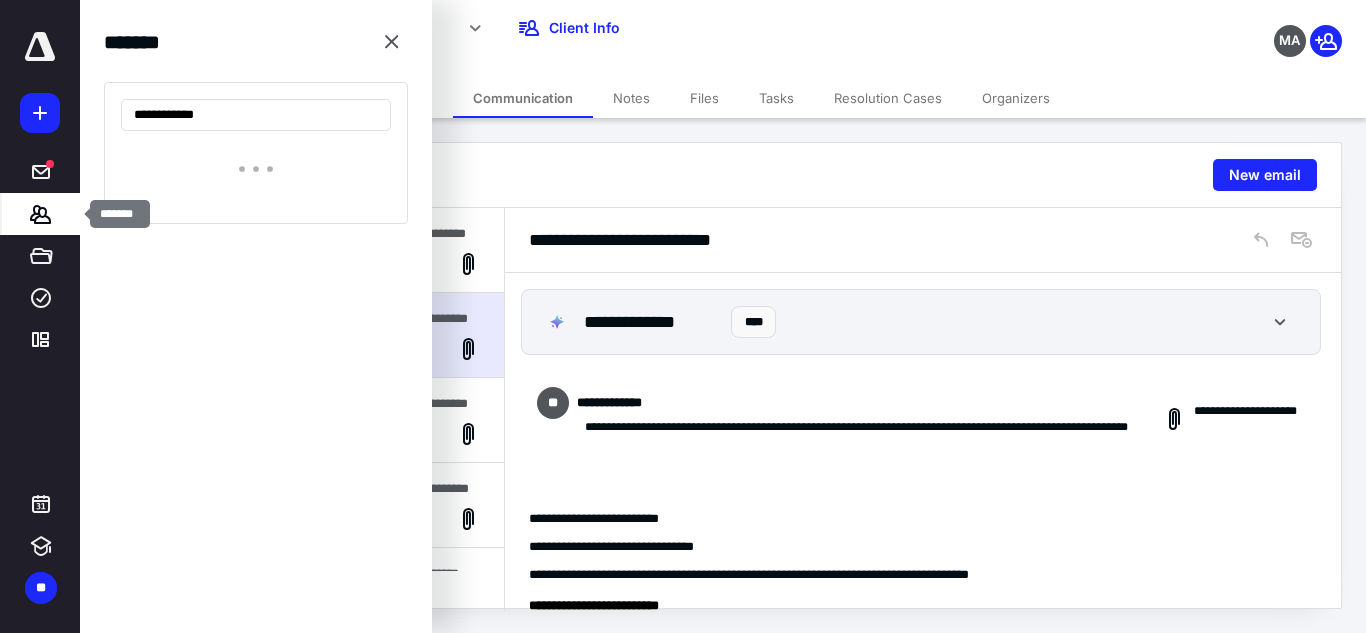 type on "**********" 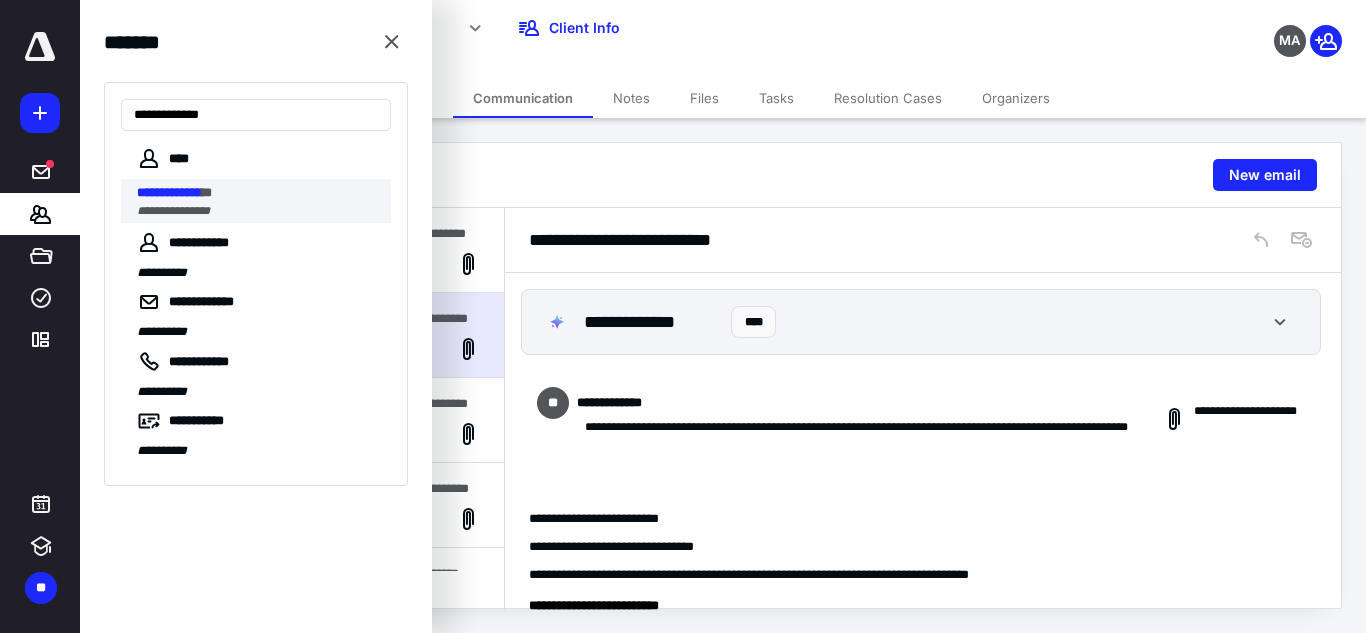 click on "**********" at bounding box center [258, 193] 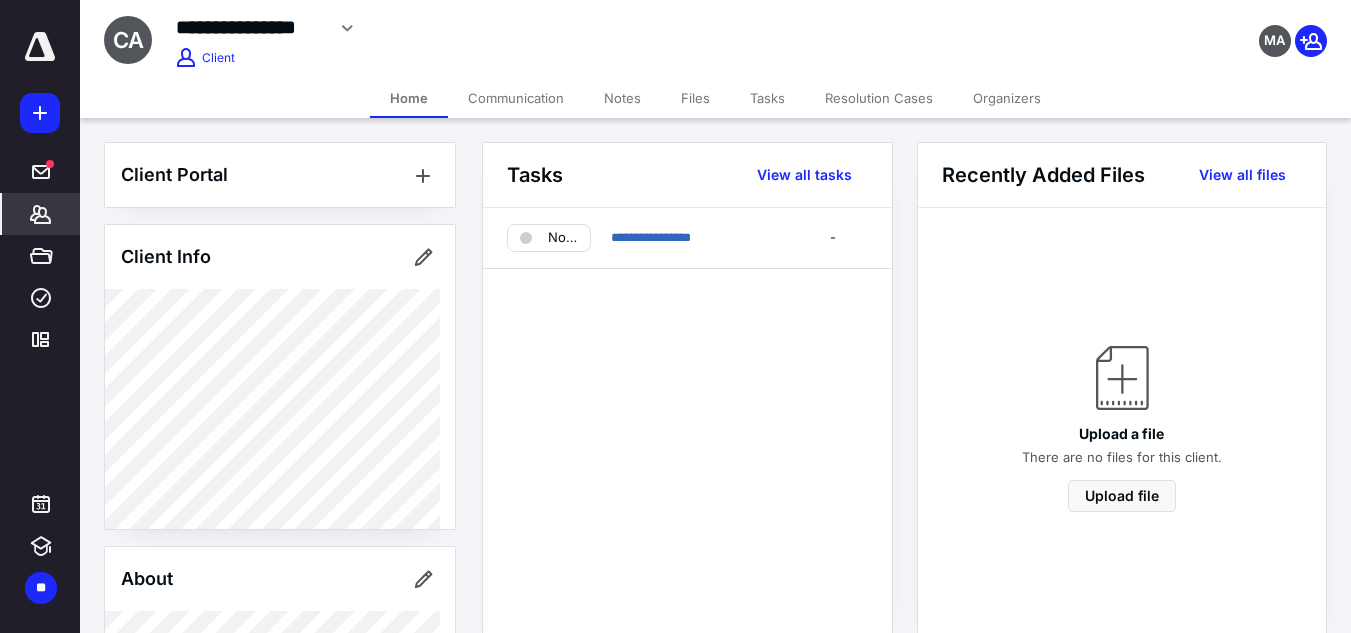 click on "Communication" at bounding box center [516, 98] 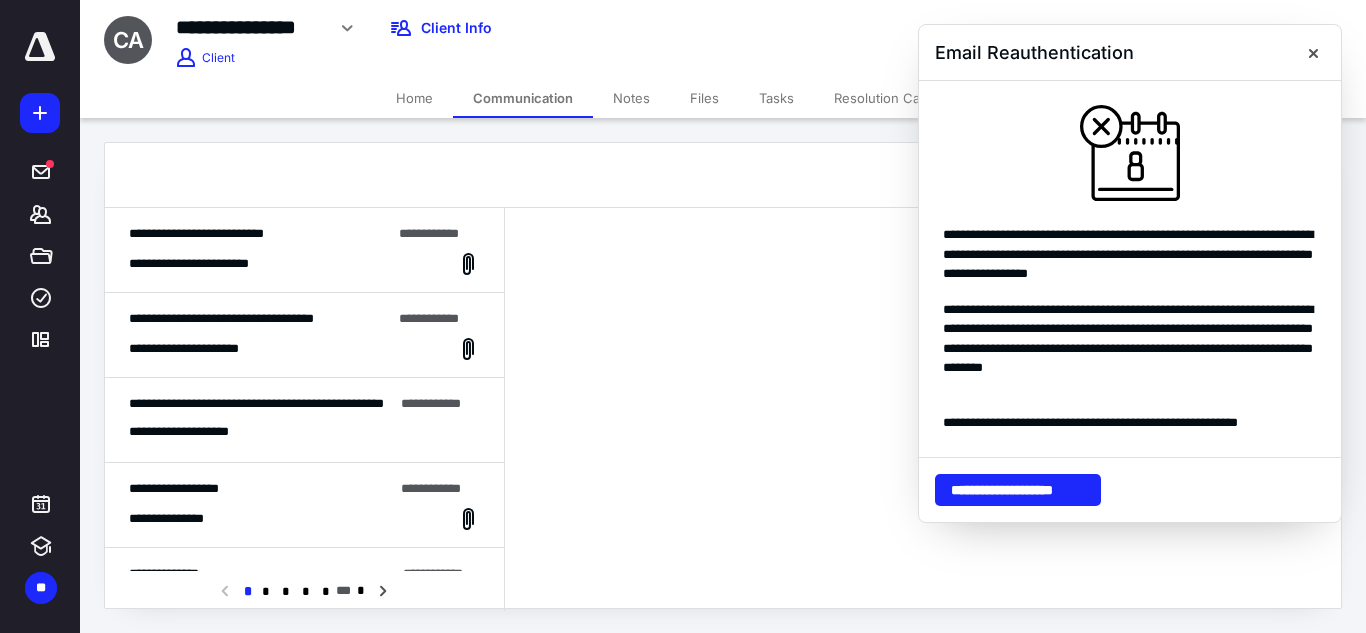 click on "**********" at bounding box center (209, 264) 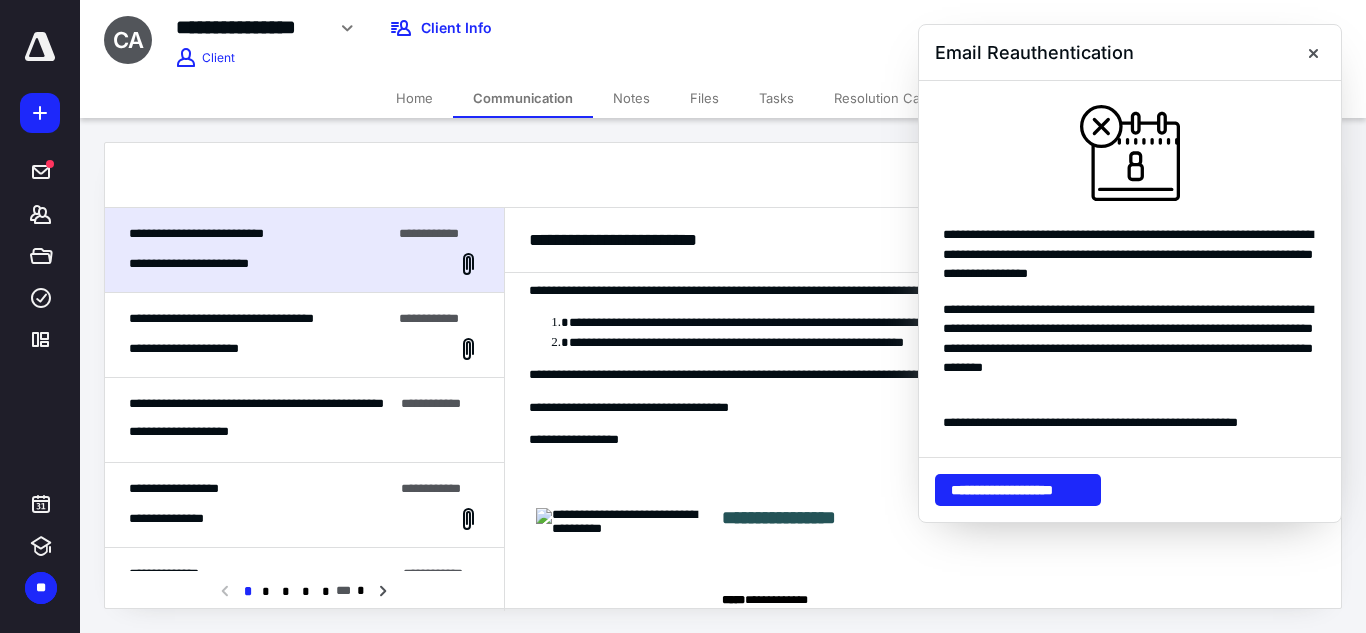 scroll, scrollTop: 1083, scrollLeft: 0, axis: vertical 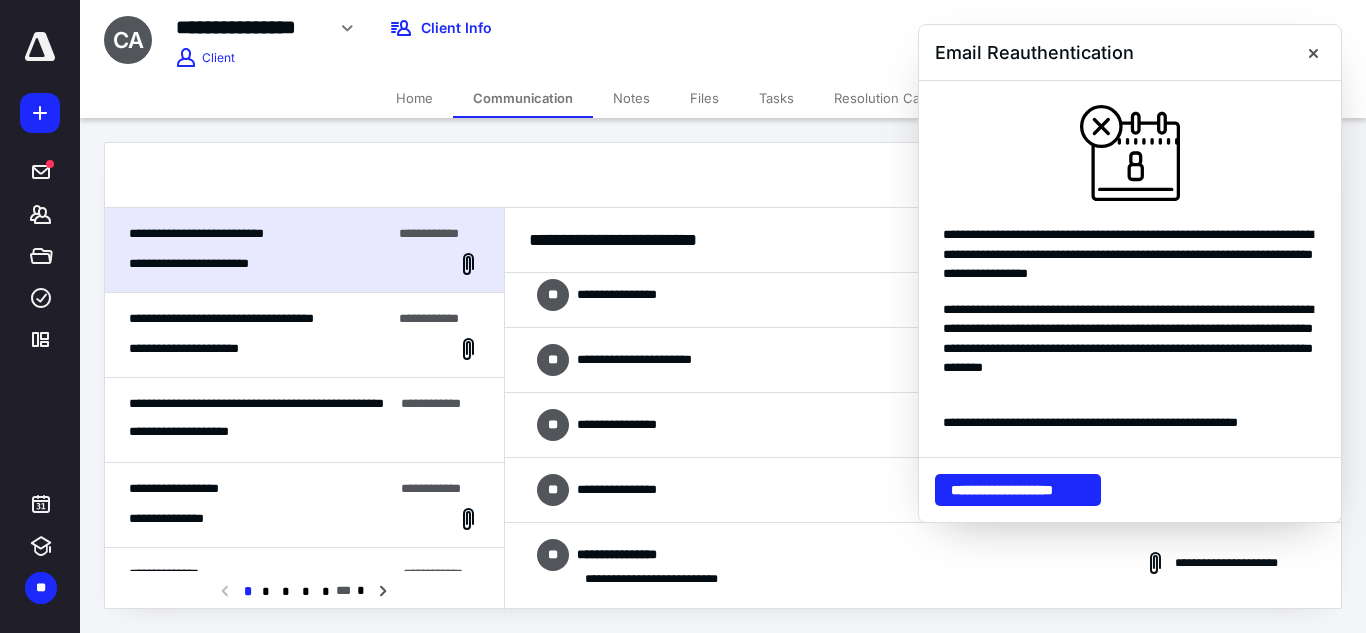 click on "Home" at bounding box center [414, 98] 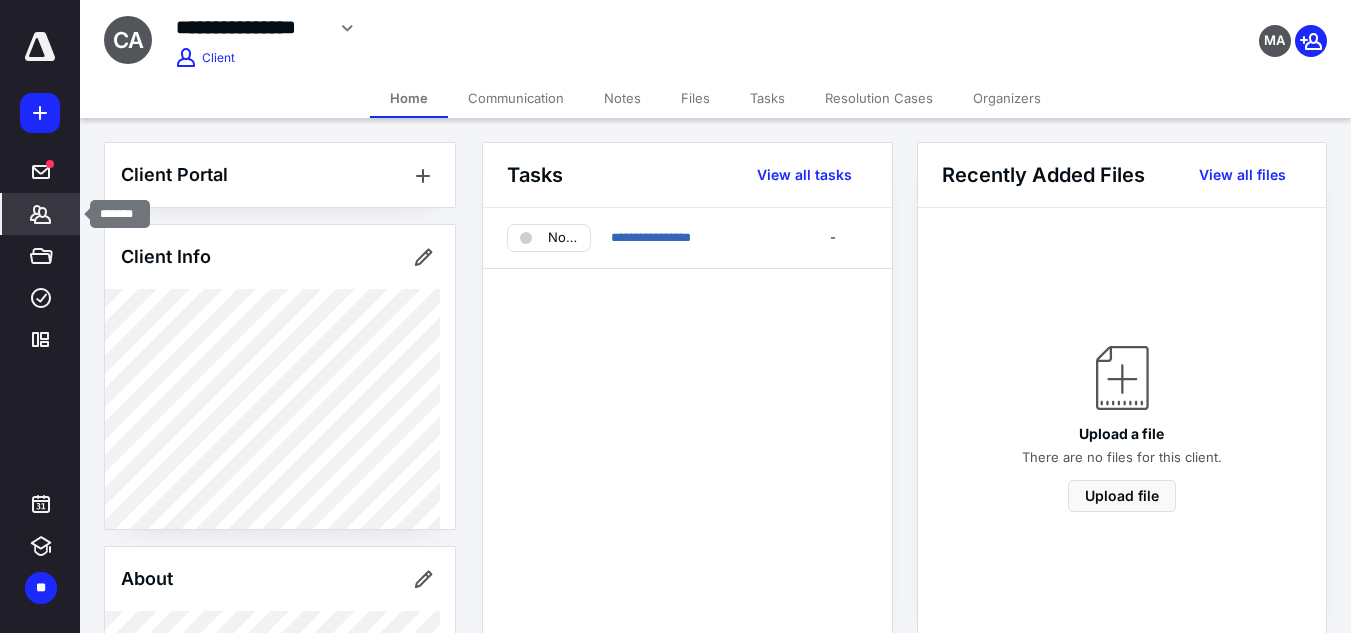 click 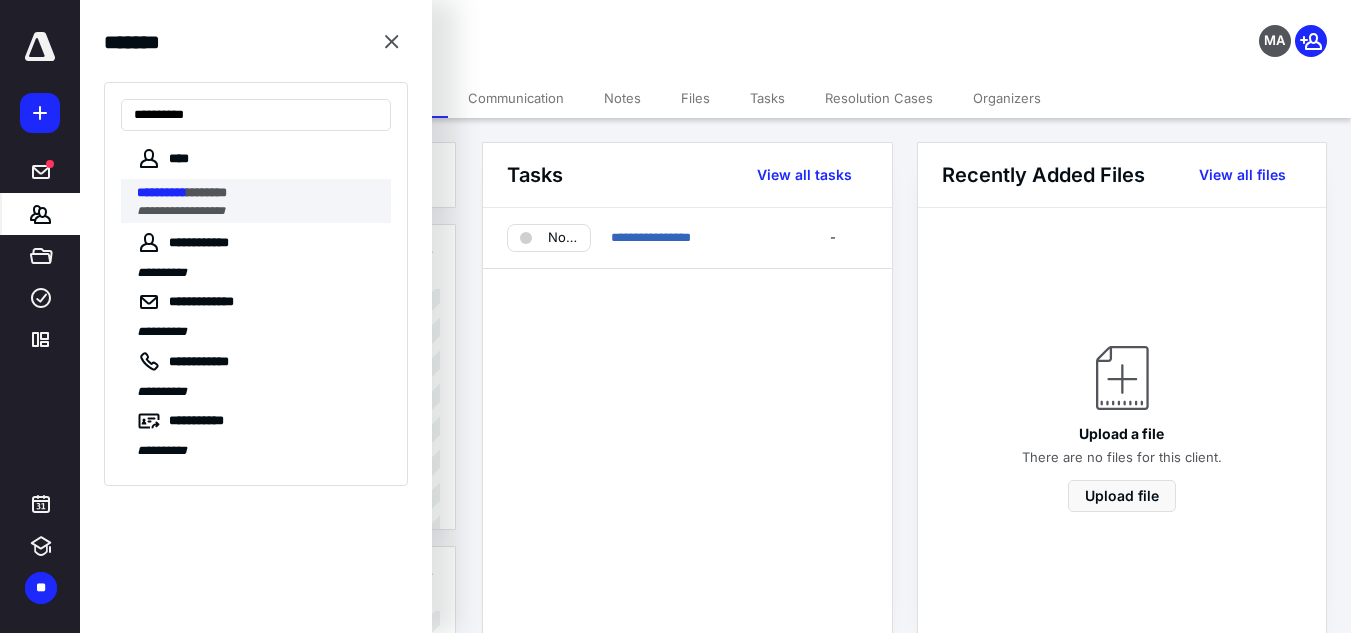 type on "**********" 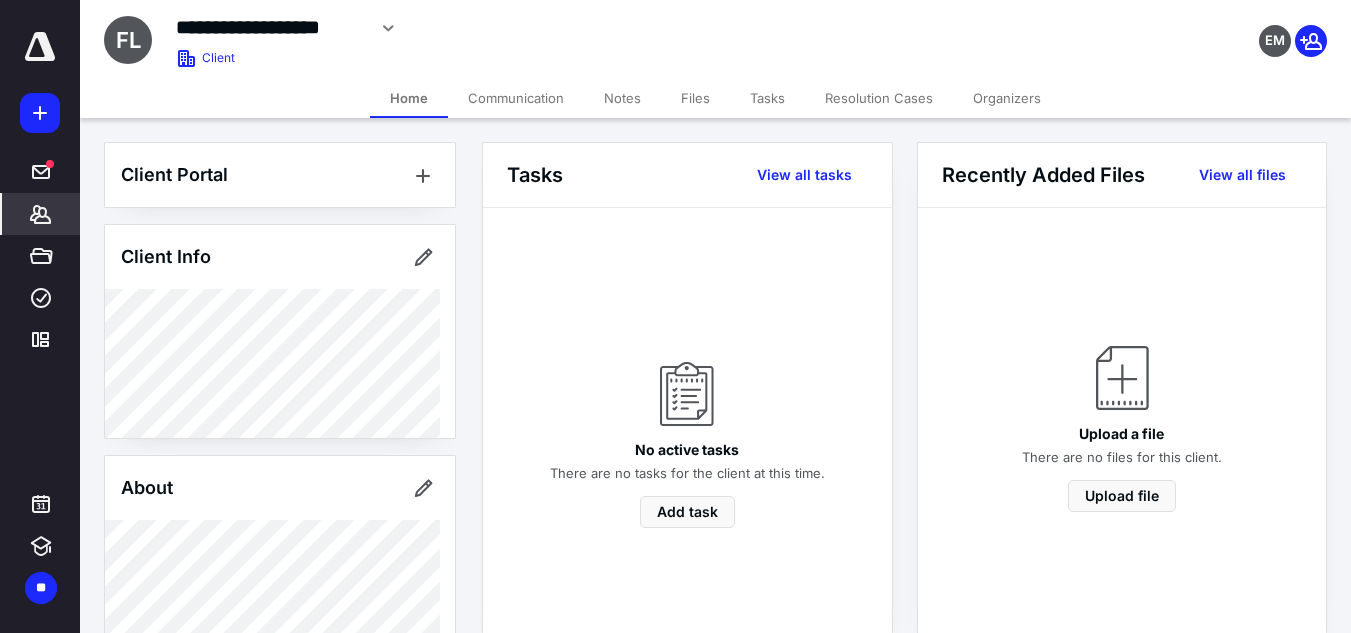 click on "Communication" at bounding box center (516, 98) 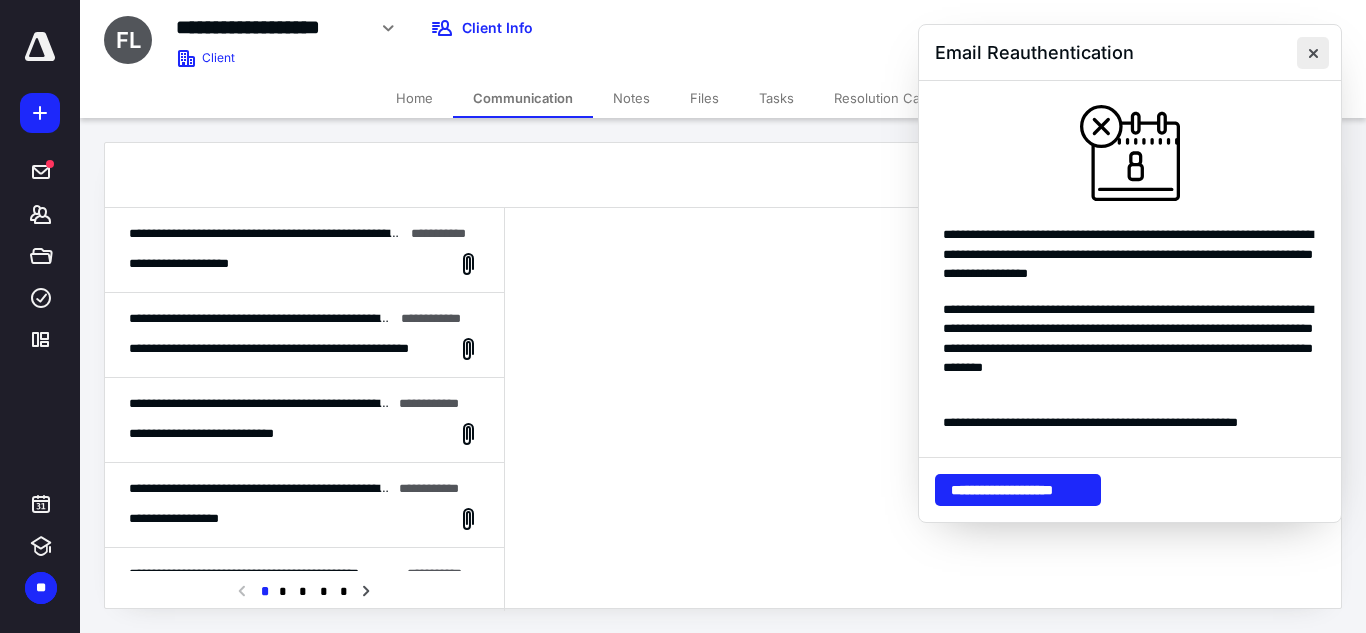click at bounding box center (1313, 53) 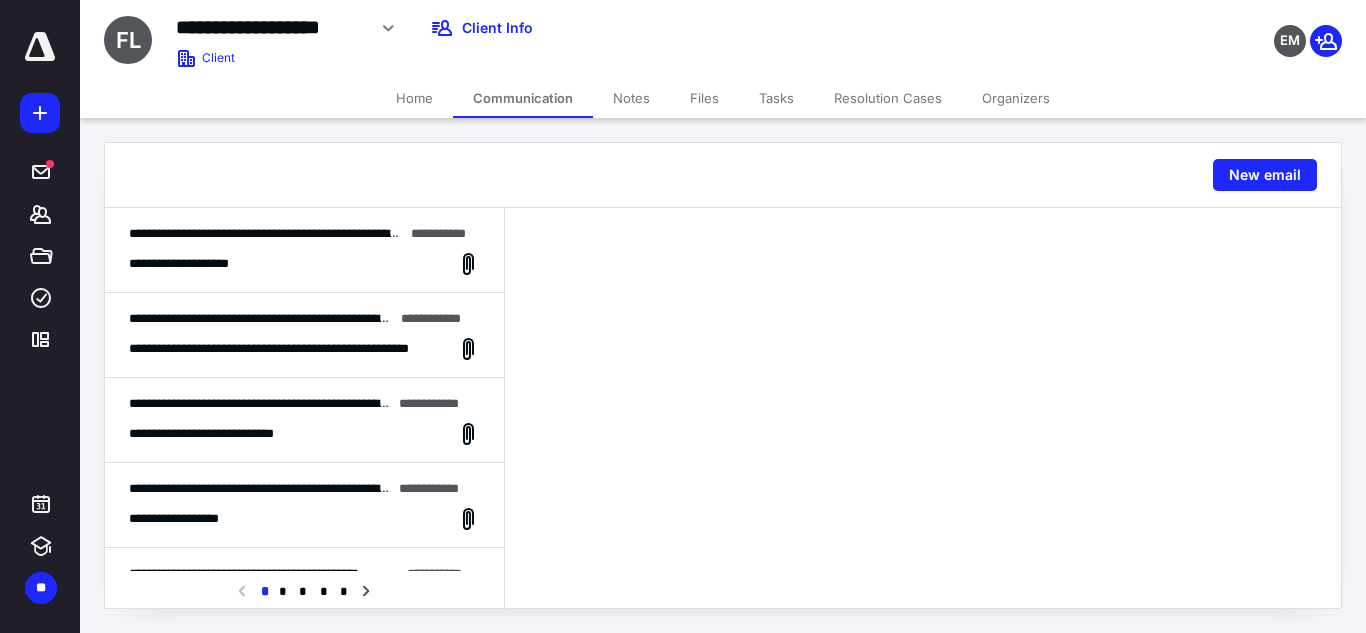 scroll, scrollTop: 100, scrollLeft: 0, axis: vertical 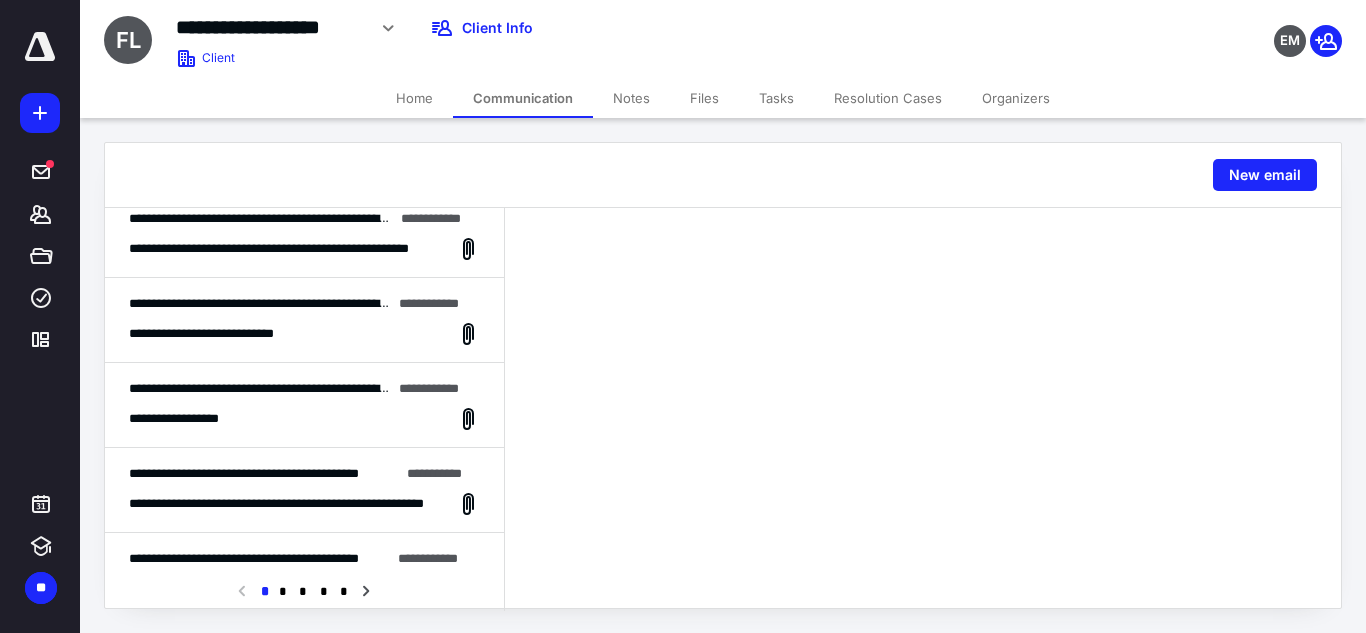click on "**********" at bounding box center (304, 405) 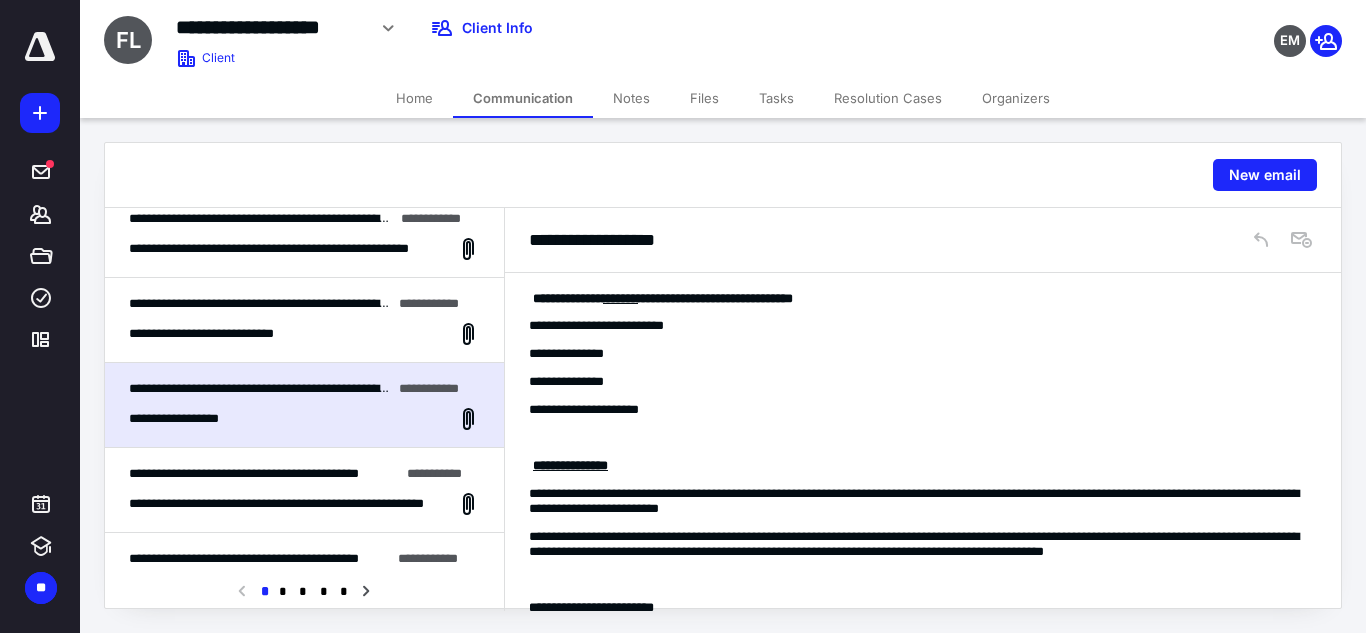 scroll, scrollTop: 600, scrollLeft: 0, axis: vertical 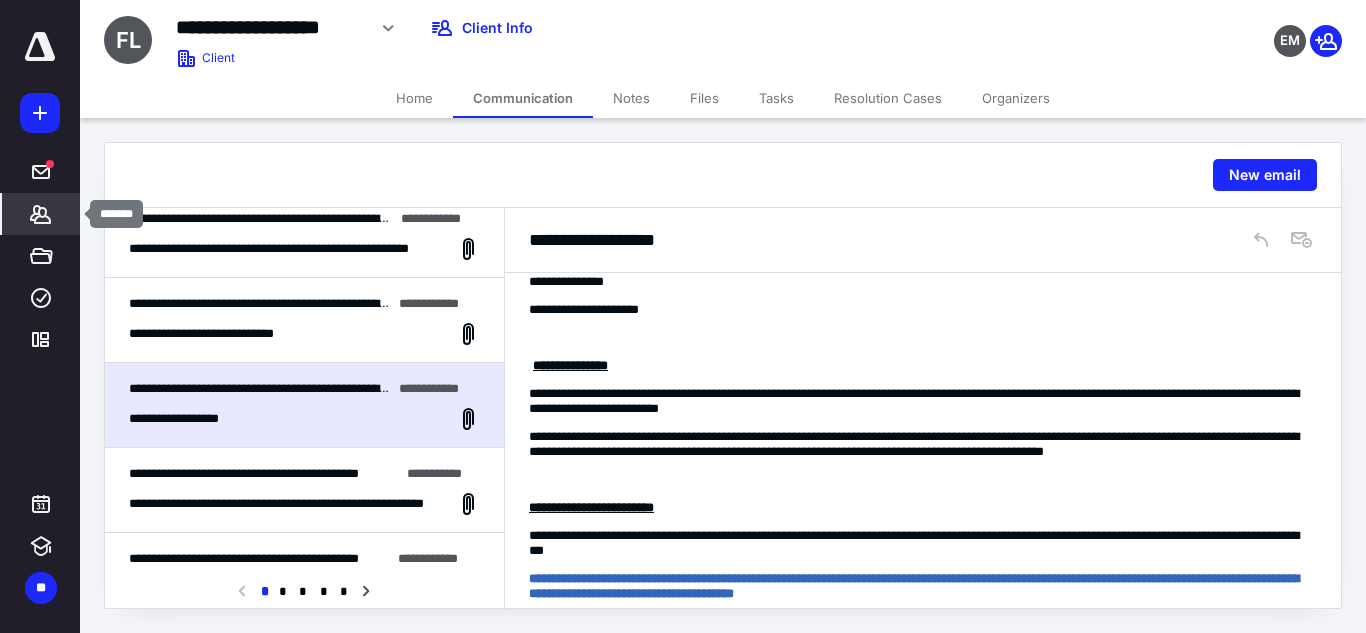 click 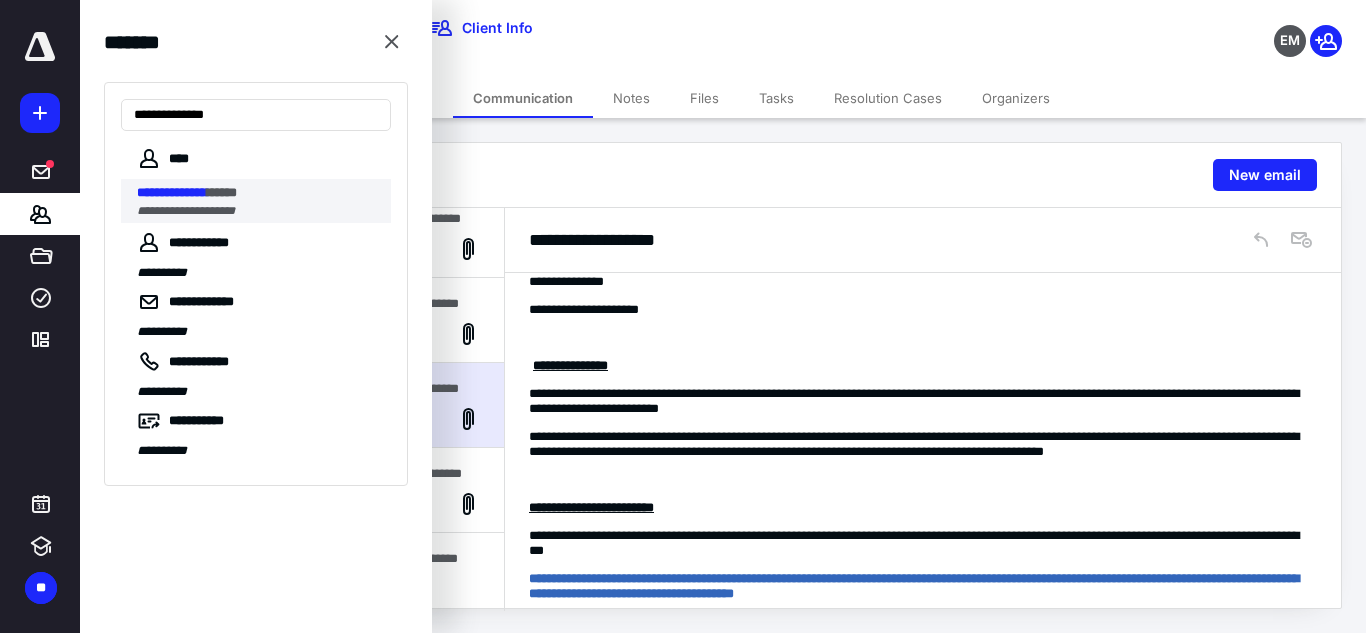 type on "**********" 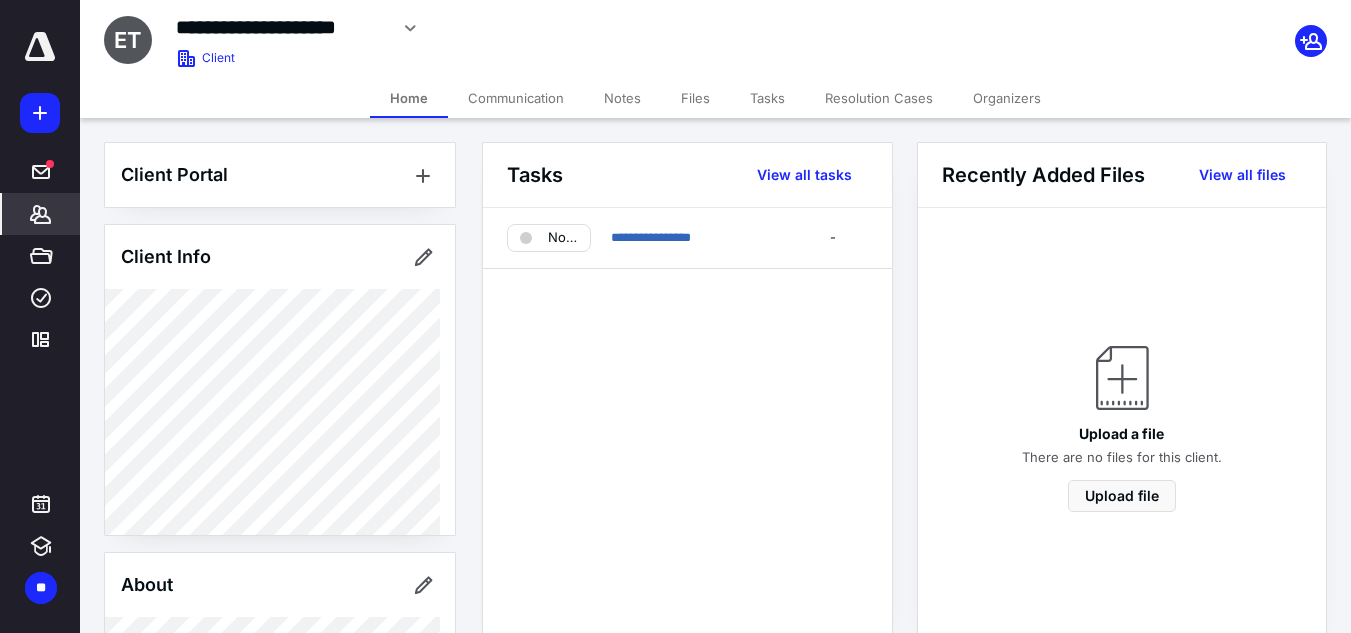click on "Communication" at bounding box center (516, 98) 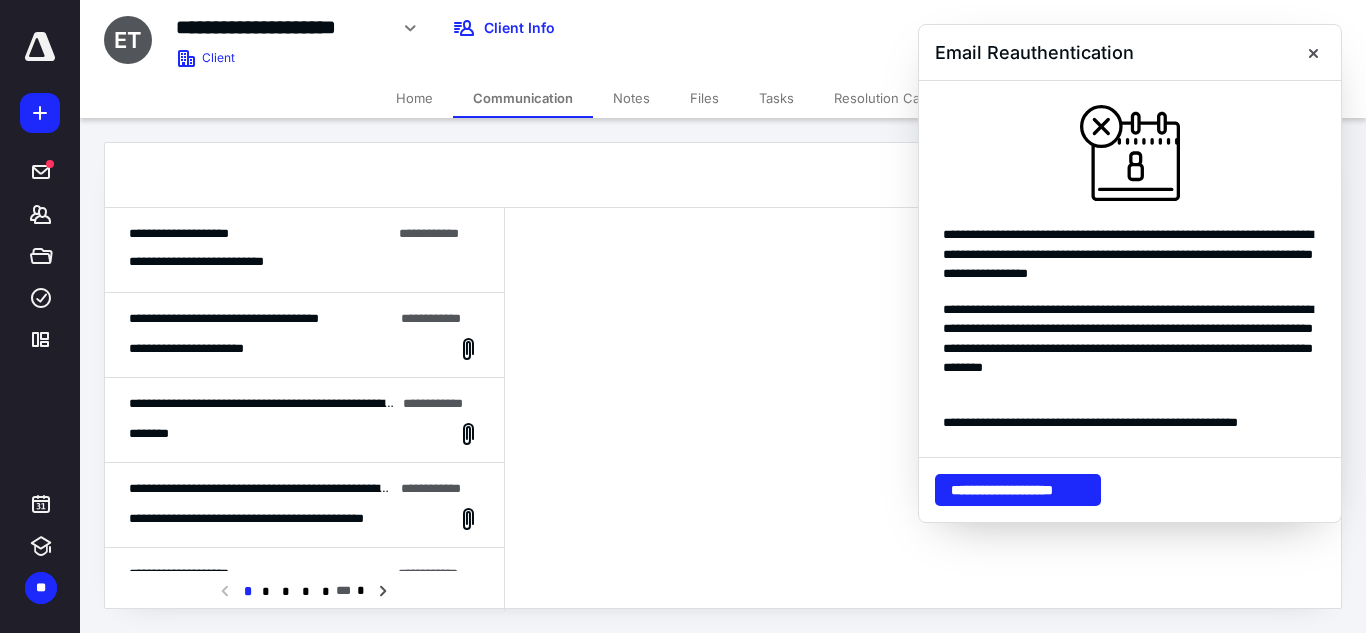 click on "**********" at bounding box center [304, 349] 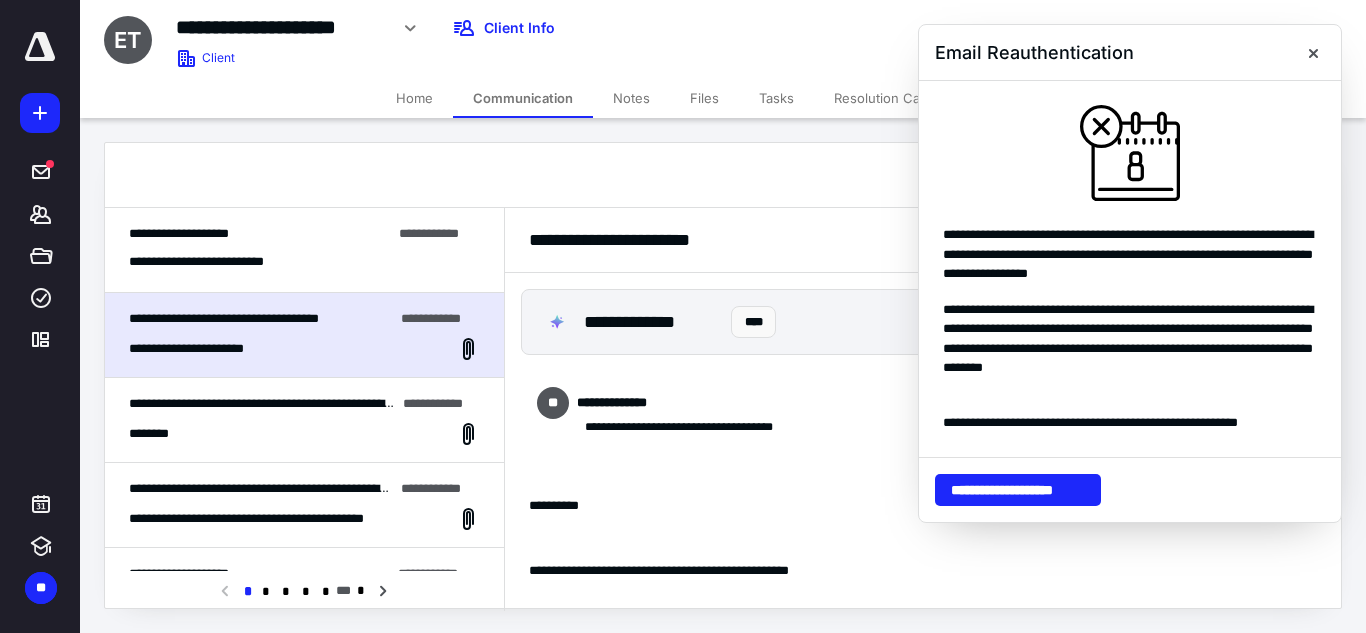 scroll, scrollTop: 1727, scrollLeft: 0, axis: vertical 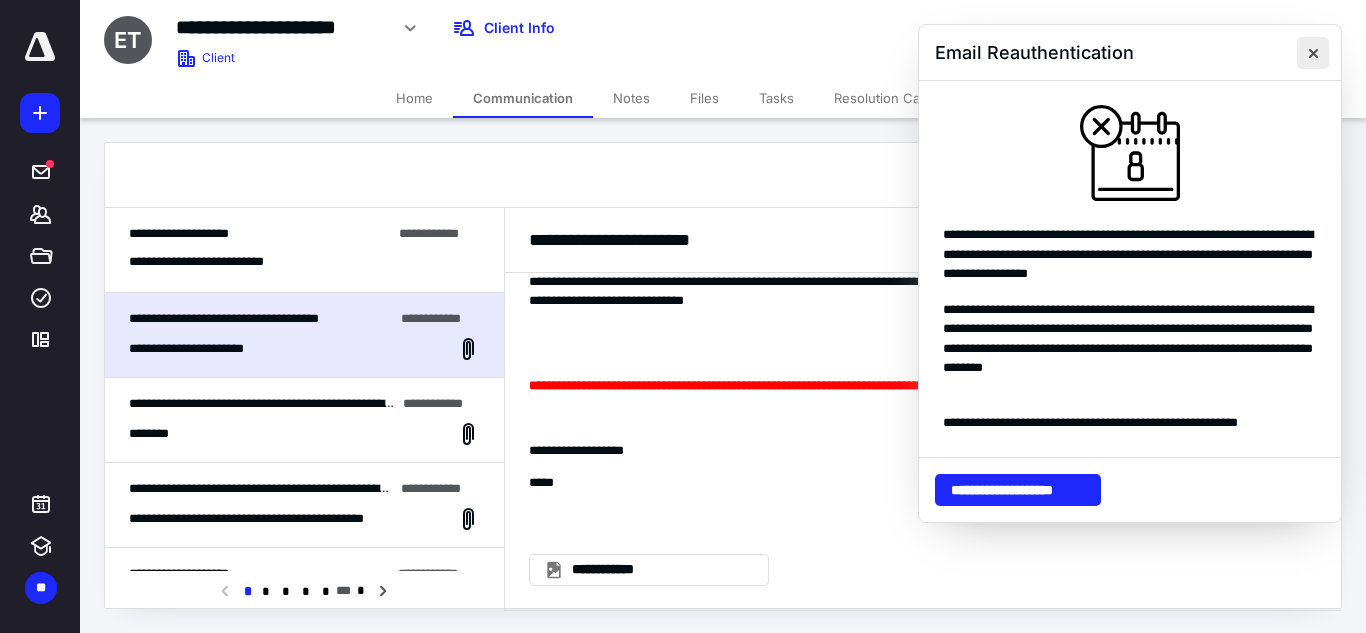 click at bounding box center (1313, 53) 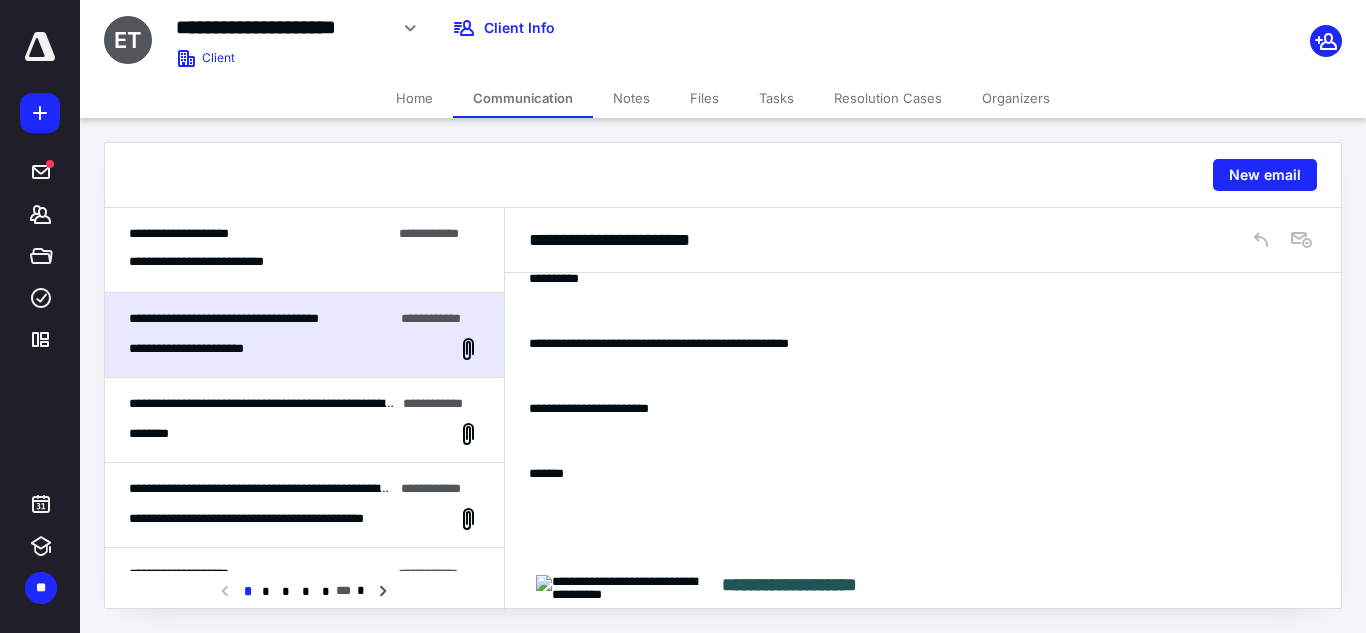 scroll, scrollTop: 127, scrollLeft: 0, axis: vertical 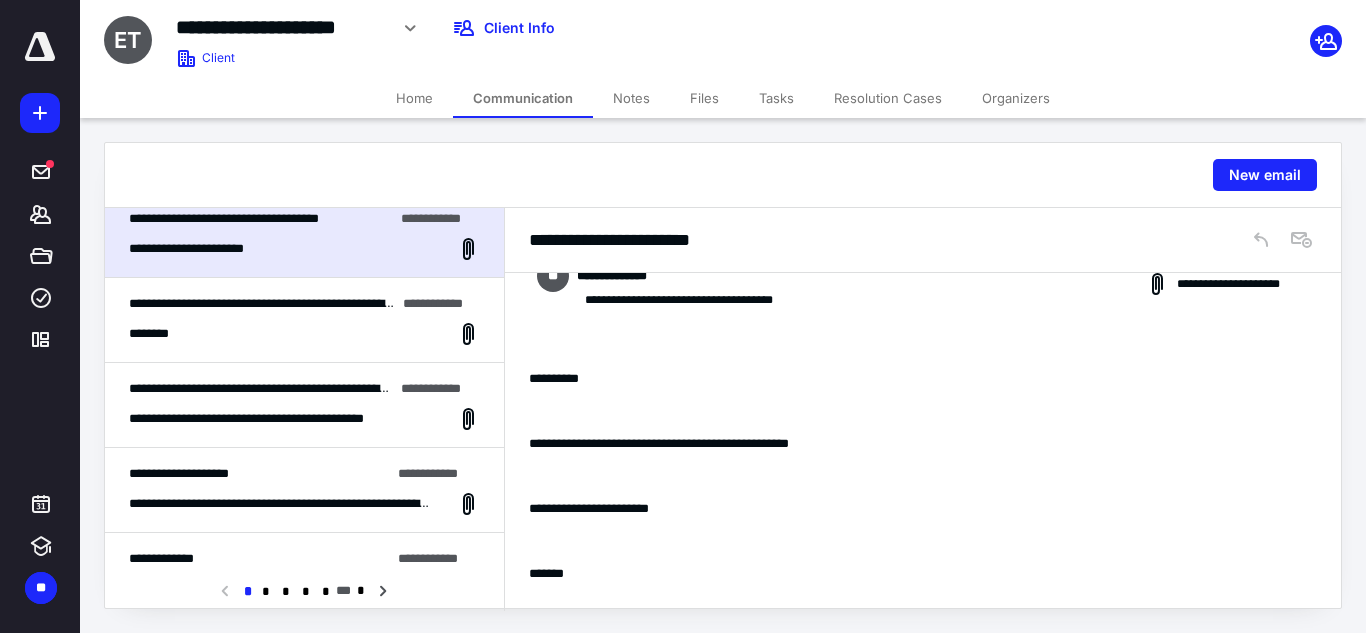 click on "**********" at bounding box center (281, 419) 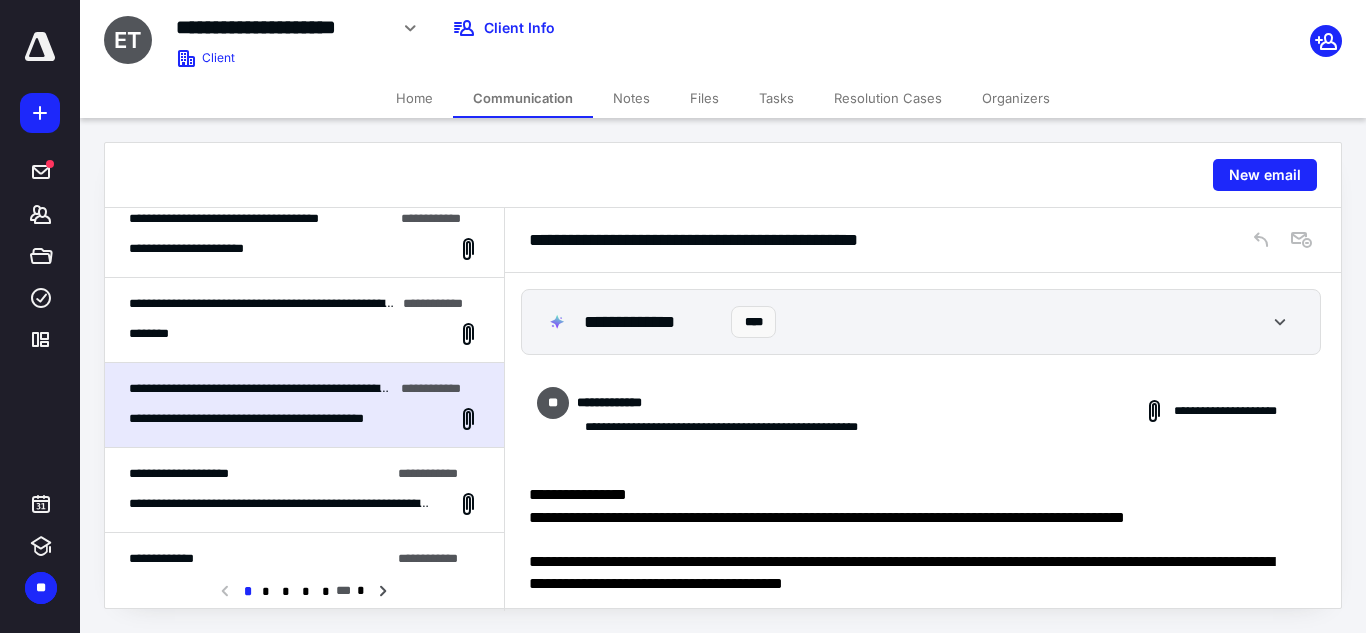 scroll, scrollTop: 100, scrollLeft: 0, axis: vertical 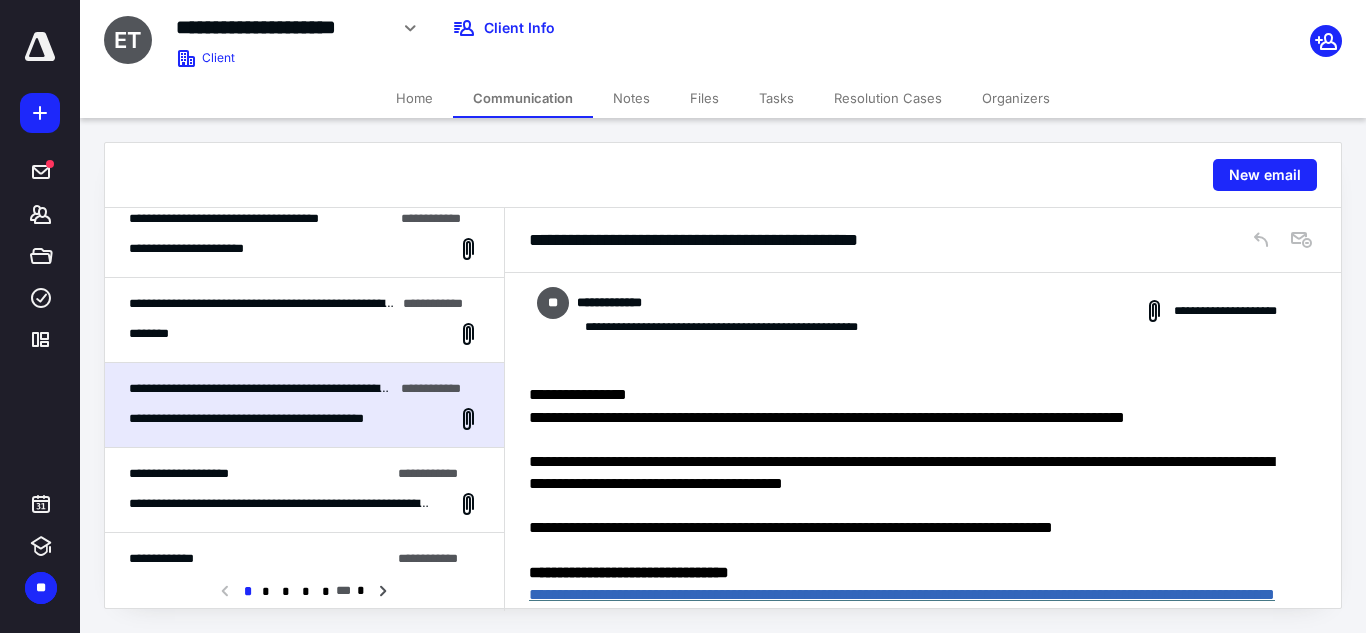 click on "**********" at bounding box center (281, 419) 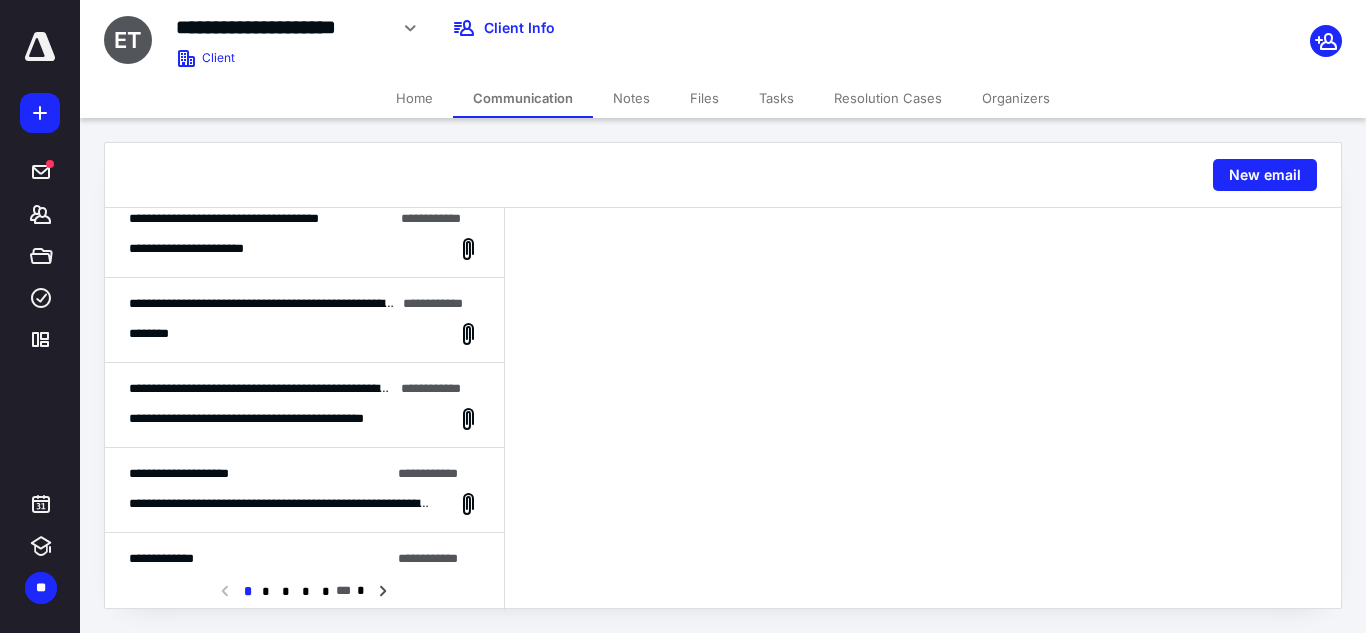 click on "********" at bounding box center [304, 334] 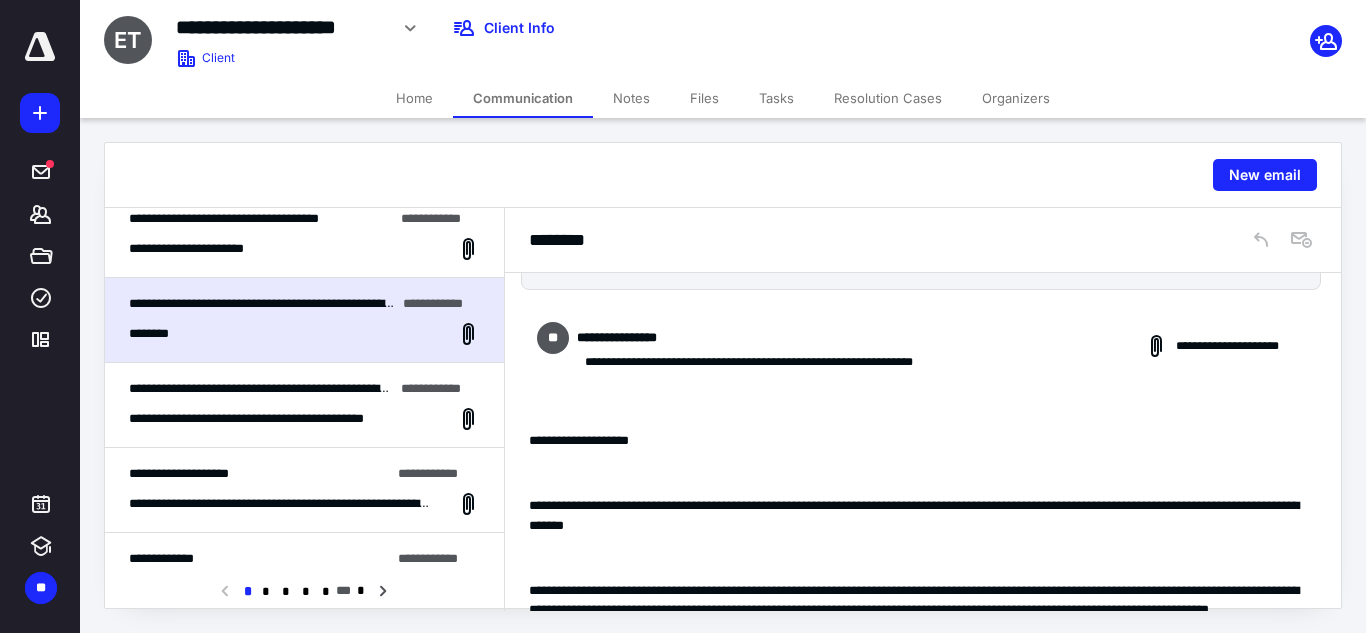 scroll, scrollTop: 0, scrollLeft: 0, axis: both 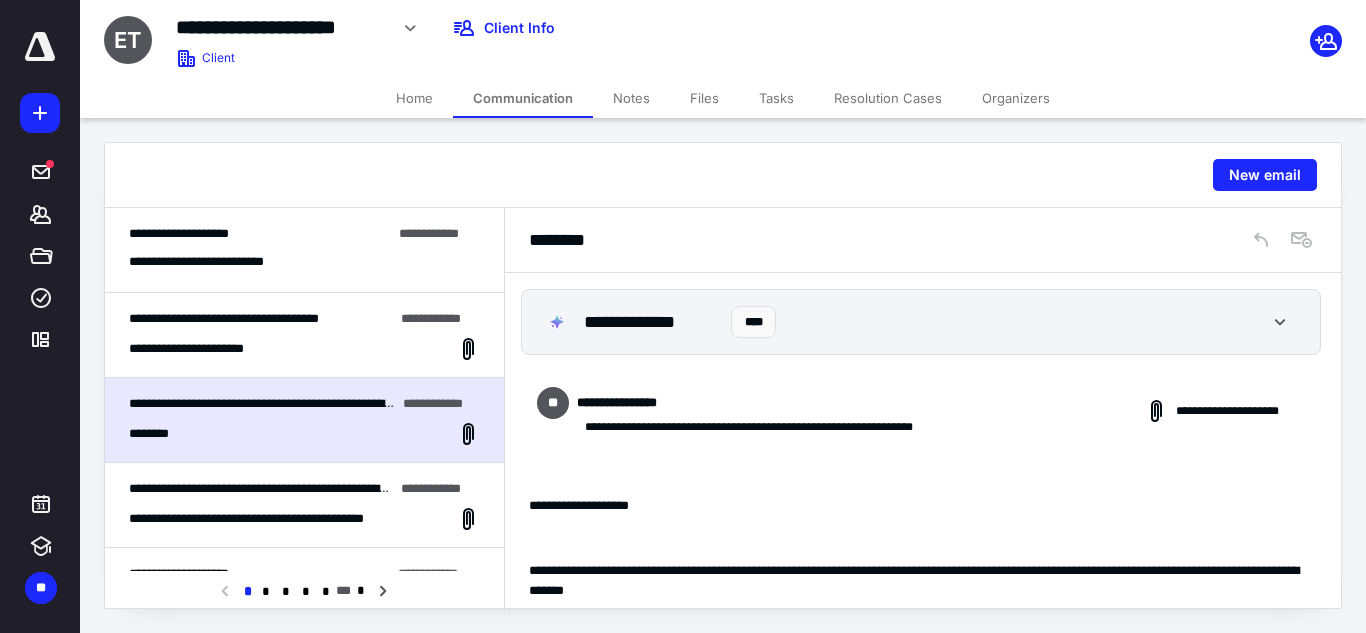 click on "**********" at bounding box center [304, 335] 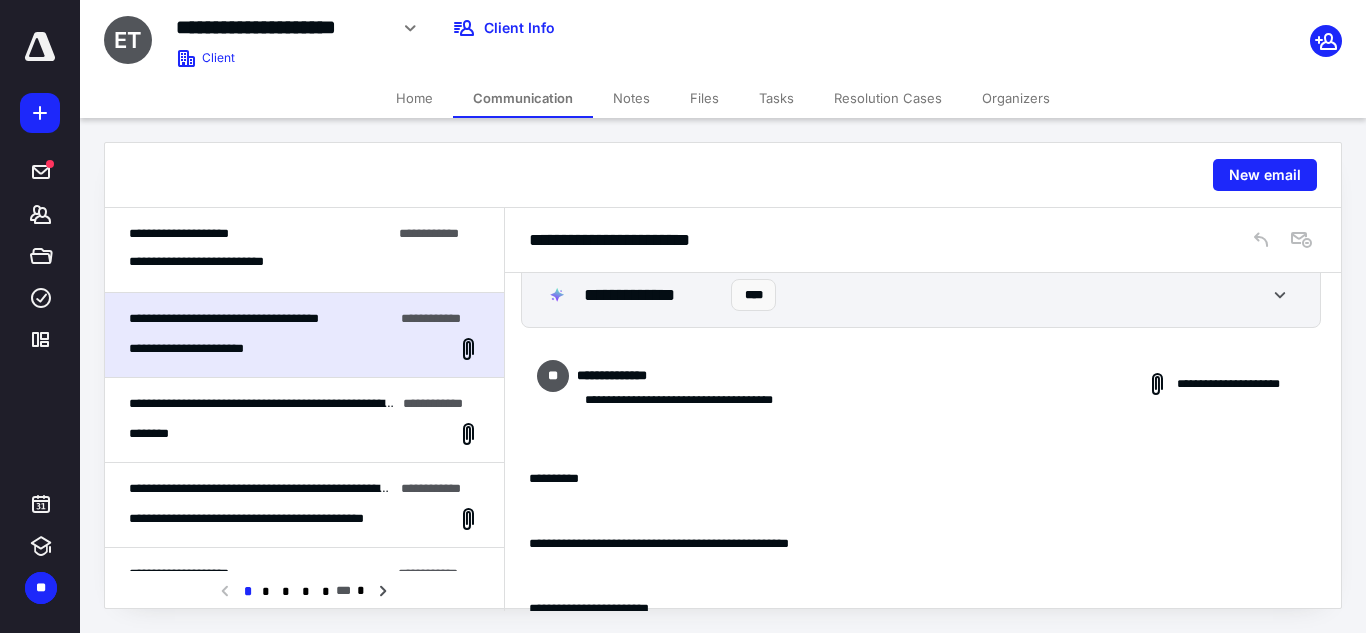 scroll, scrollTop: 0, scrollLeft: 0, axis: both 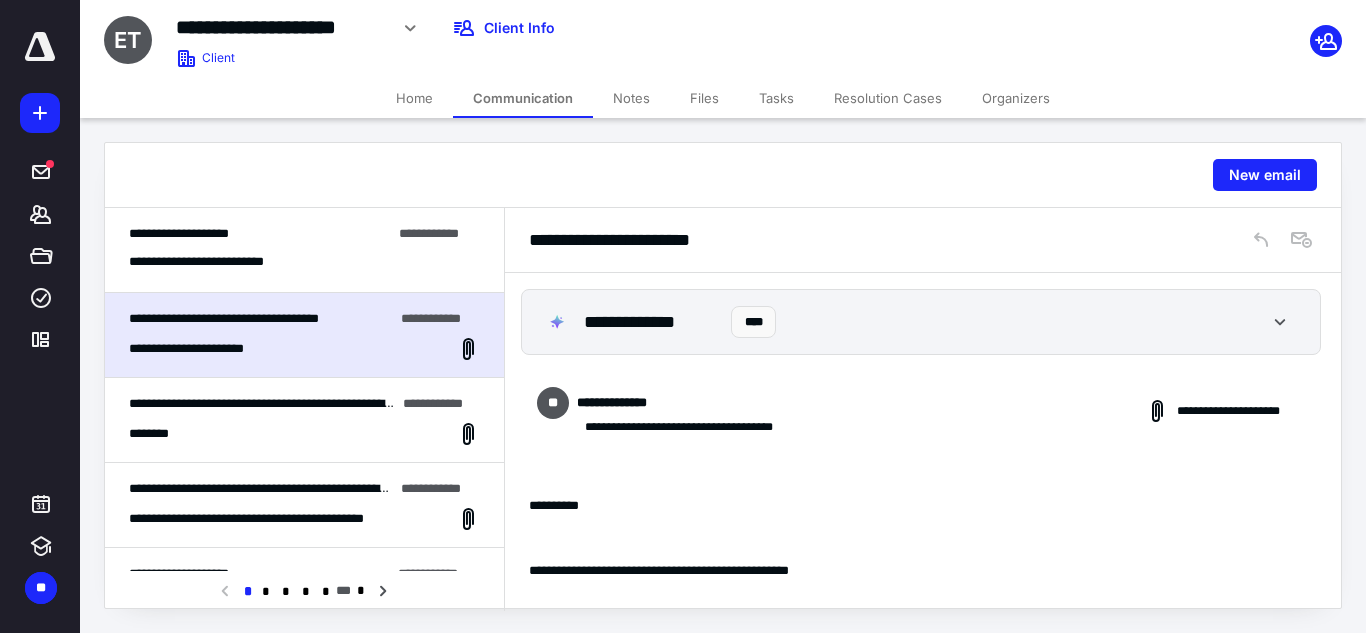 click on "**********" at bounding box center (304, 519) 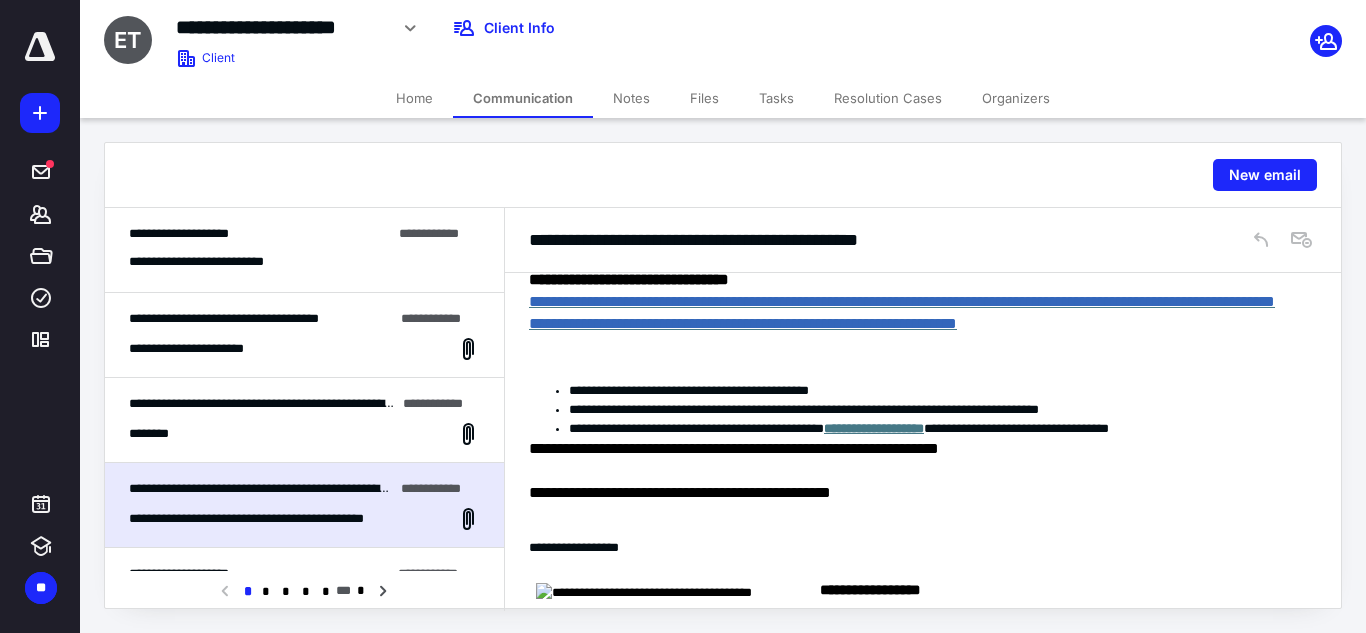 scroll, scrollTop: 293, scrollLeft: 0, axis: vertical 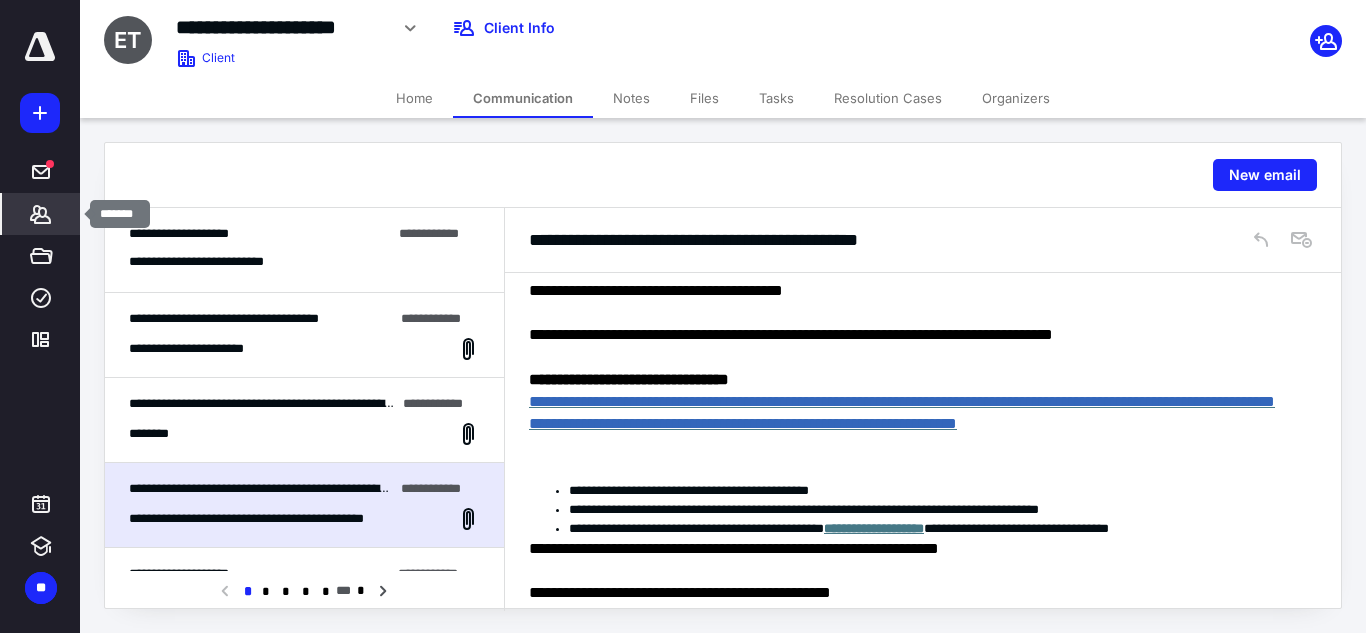 click on "*******" at bounding box center (41, 214) 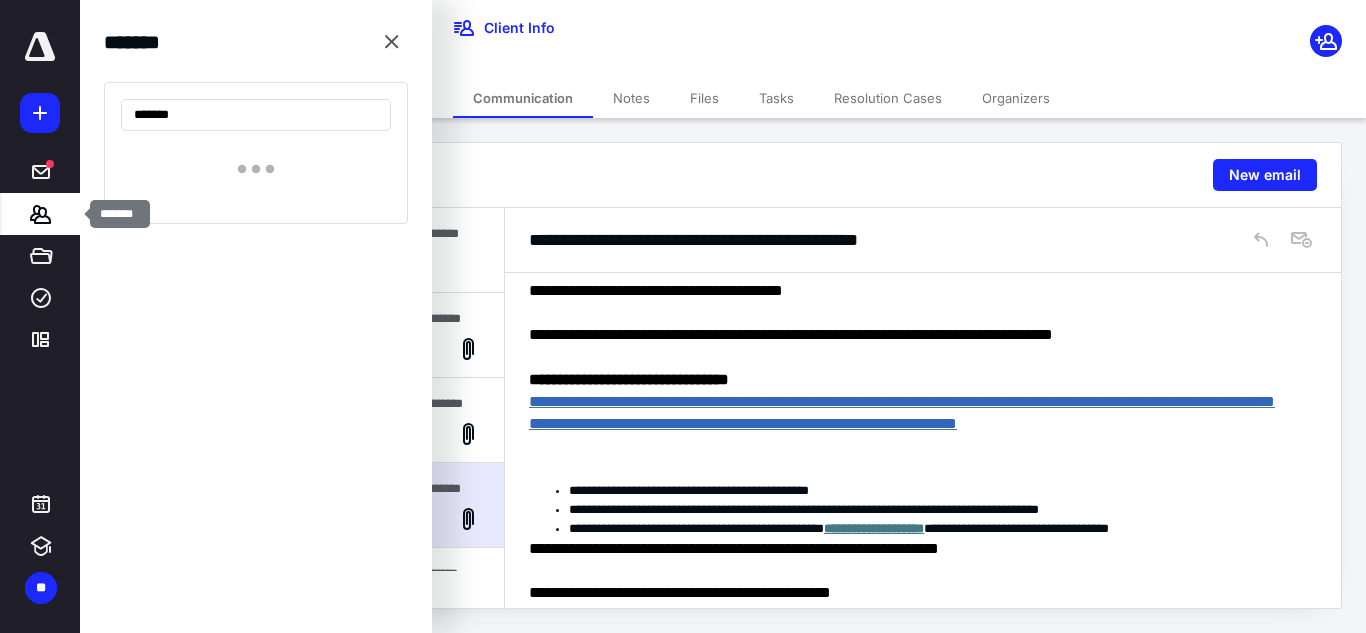 type on "********" 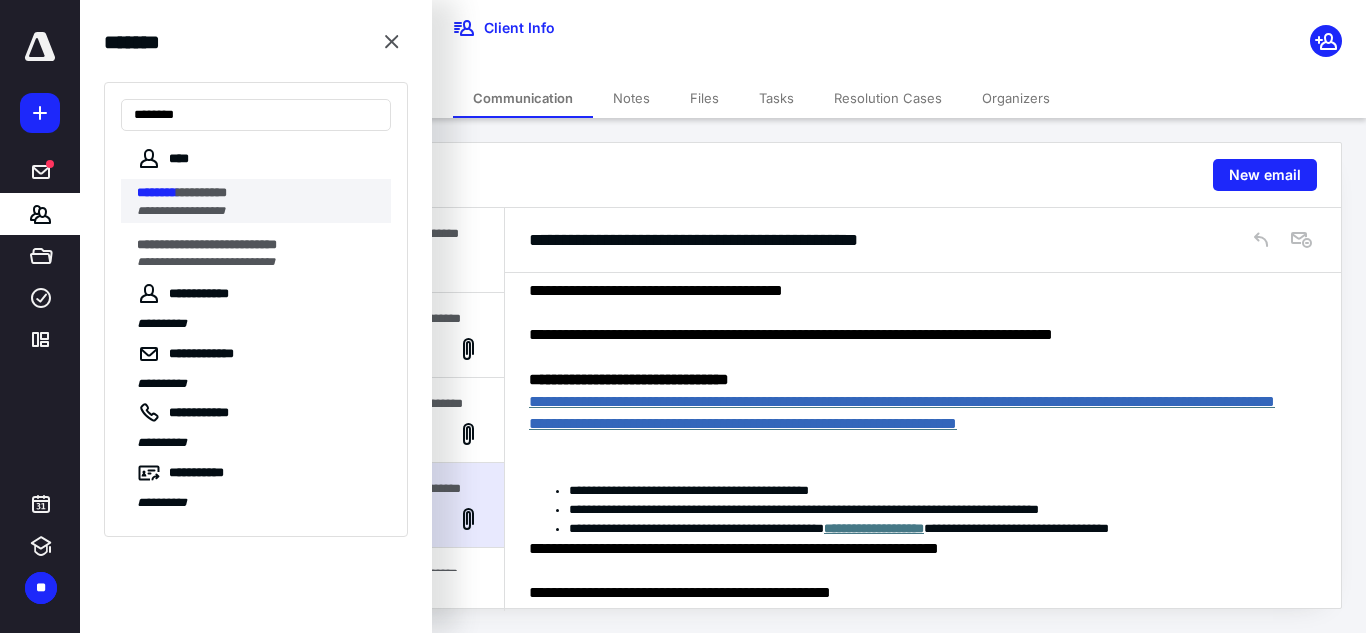 click on "**********" at bounding box center [258, 193] 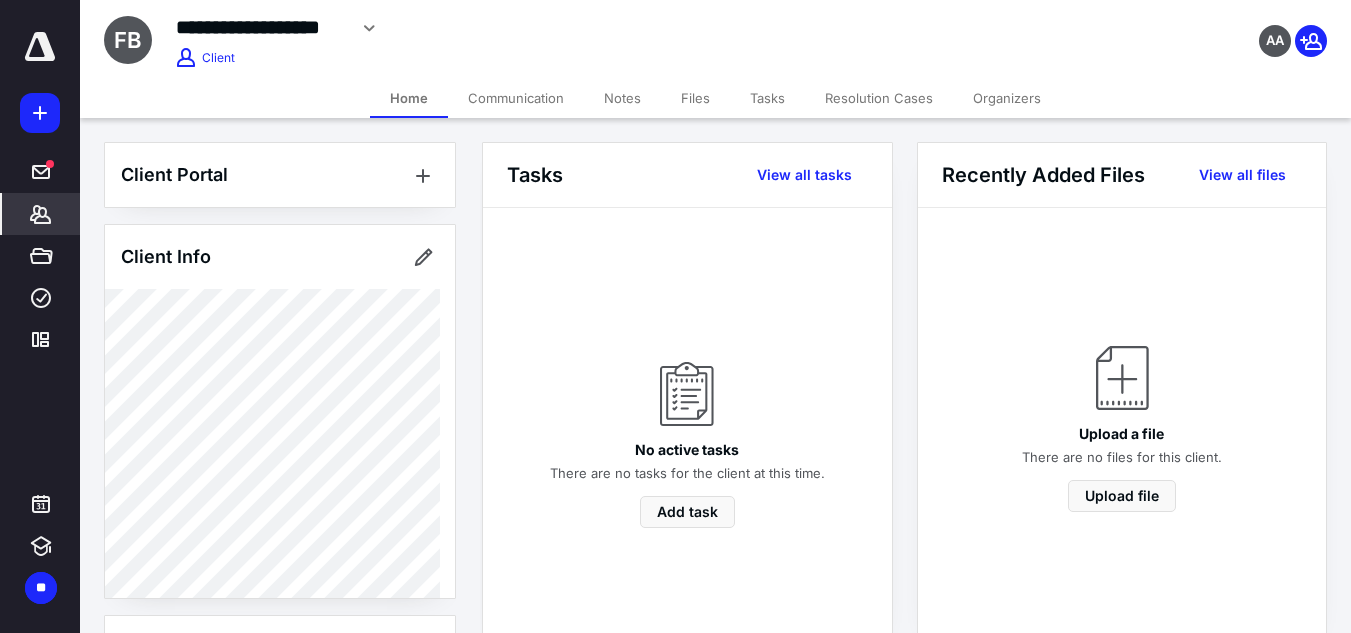 click on "Communication" at bounding box center (516, 98) 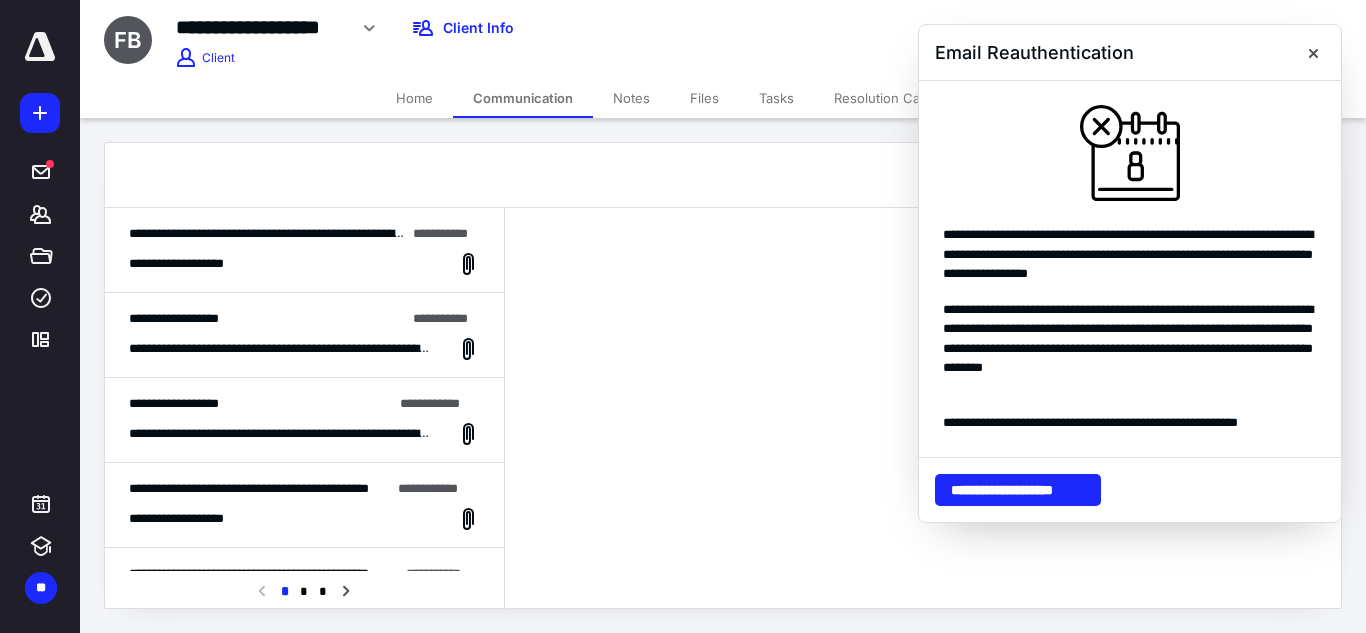 click on "**********" at bounding box center (304, 264) 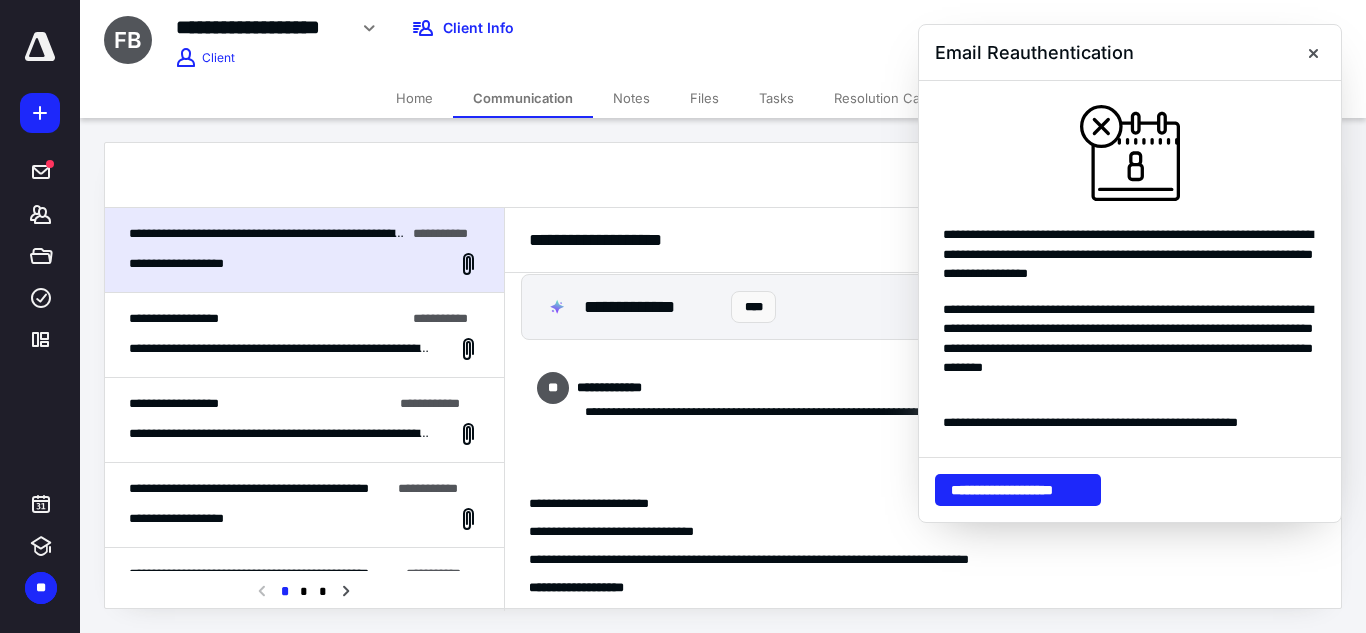 scroll, scrollTop: 0, scrollLeft: 0, axis: both 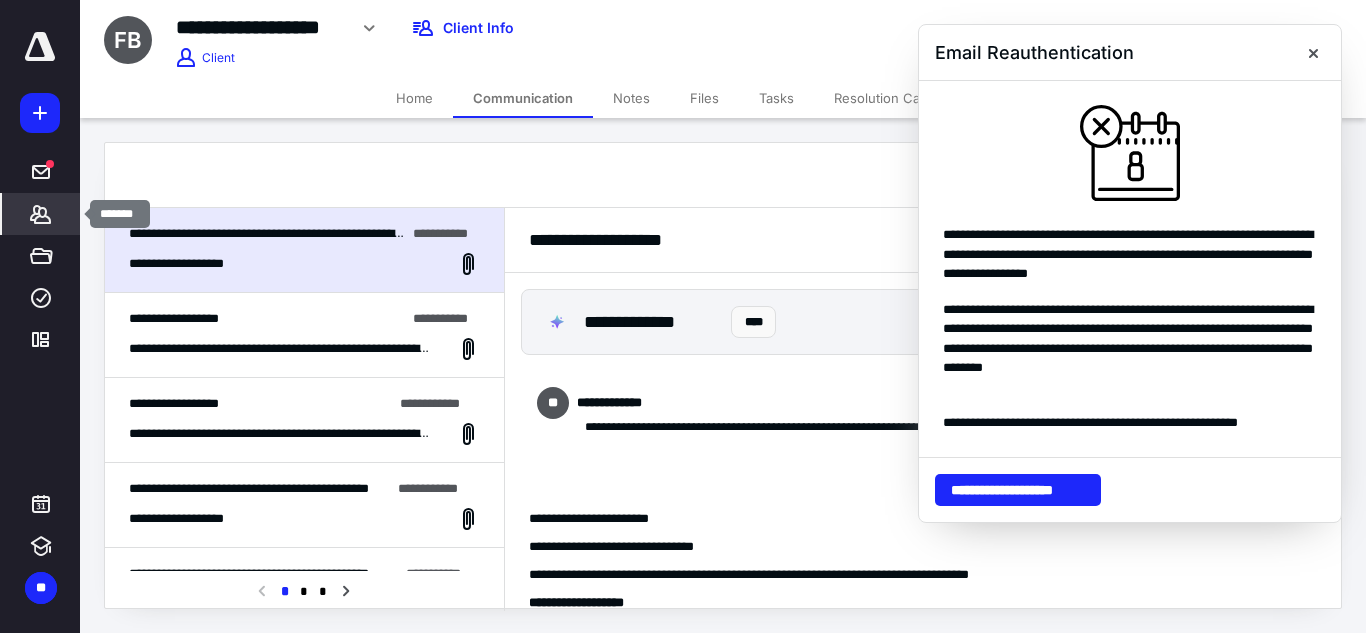 click 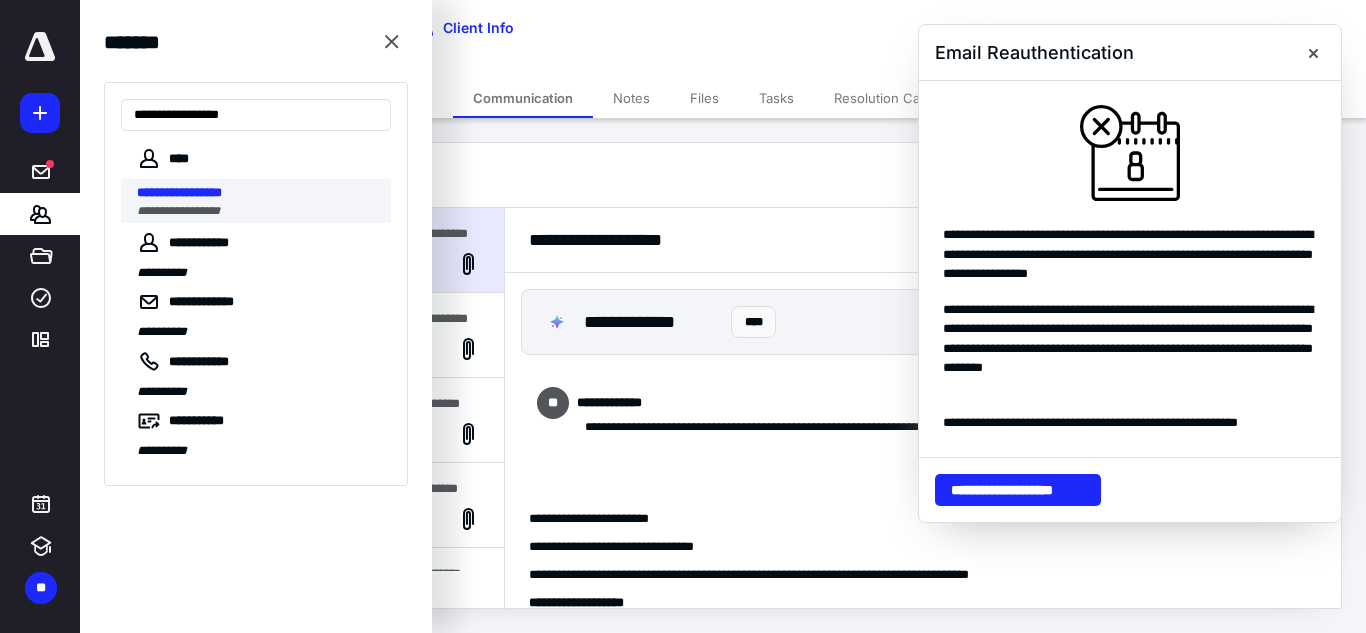 type on "**********" 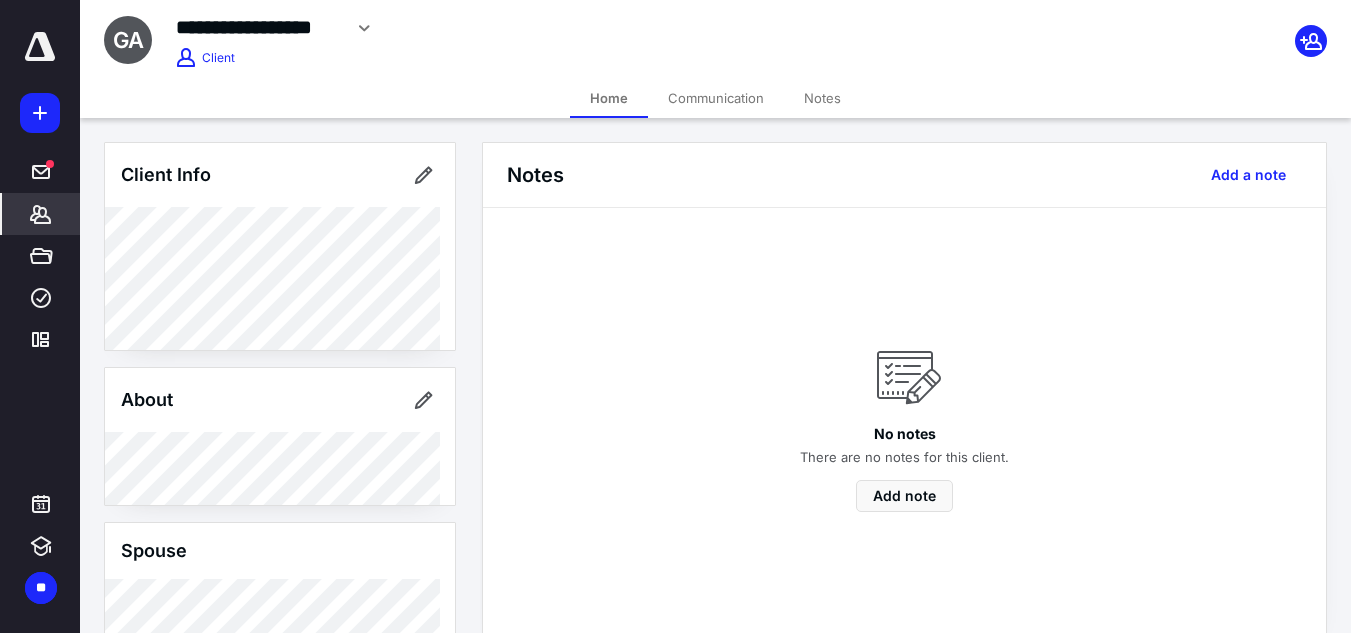 click on "Communication" at bounding box center (716, 98) 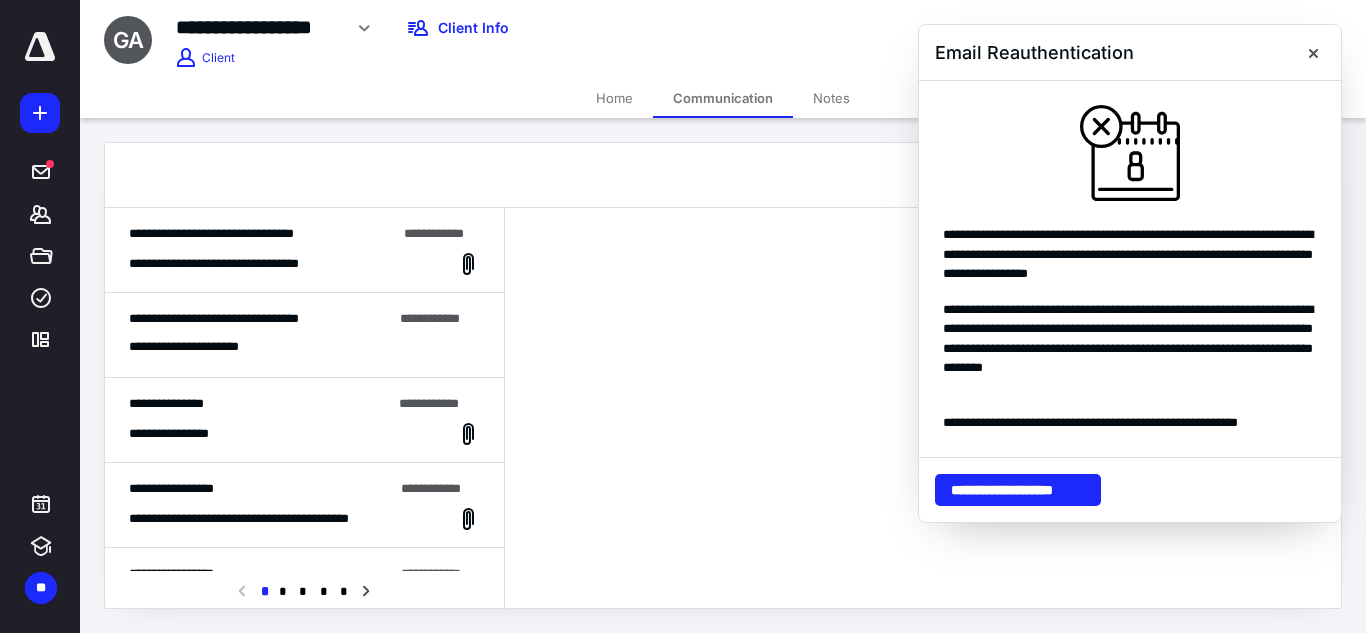 click on "**********" at bounding box center (239, 264) 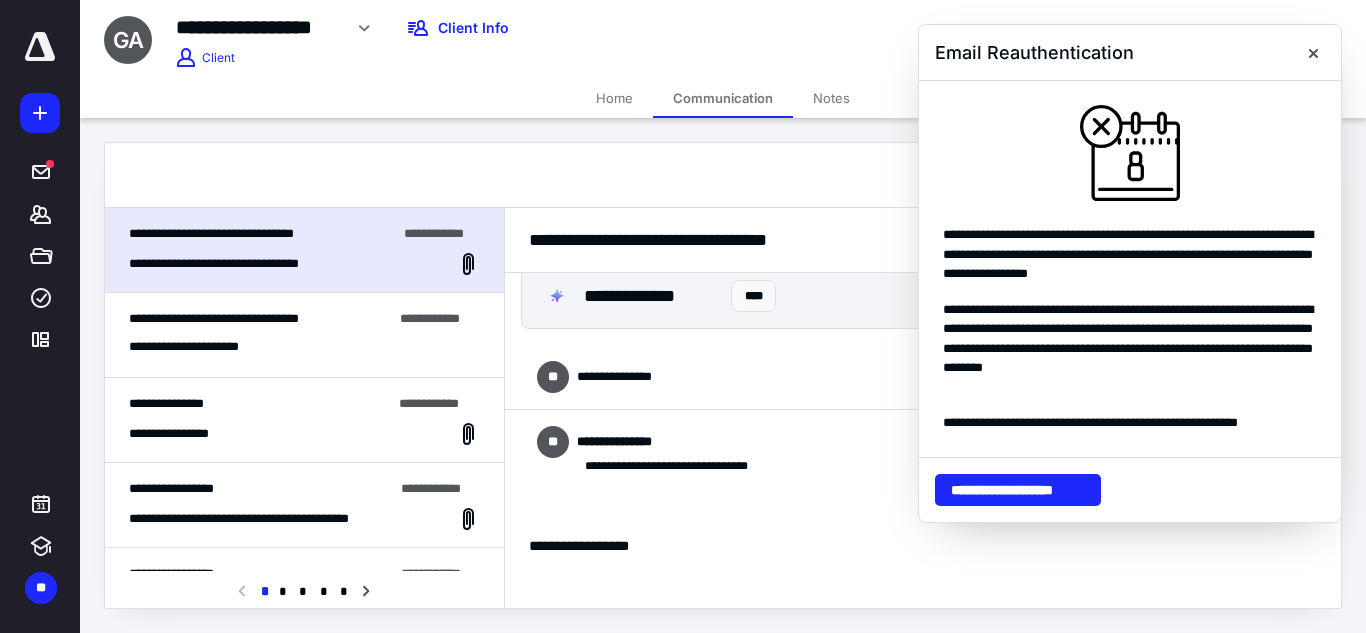 scroll, scrollTop: 0, scrollLeft: 0, axis: both 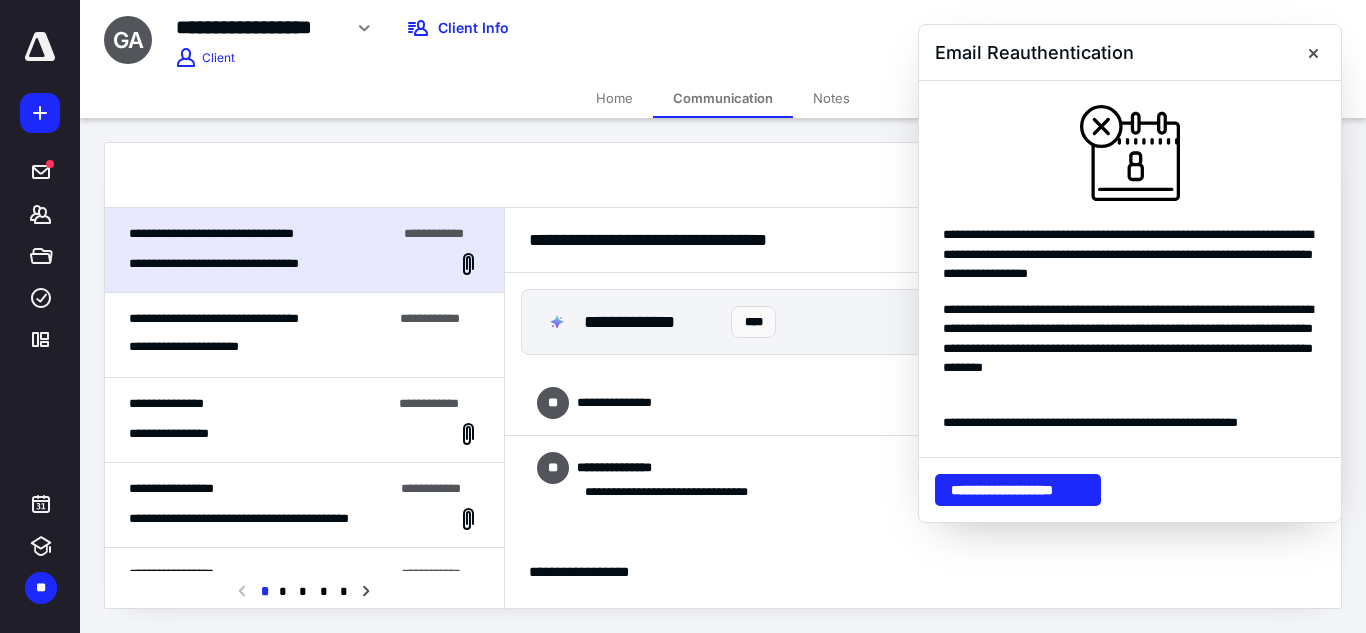 click on "Home" at bounding box center [614, 98] 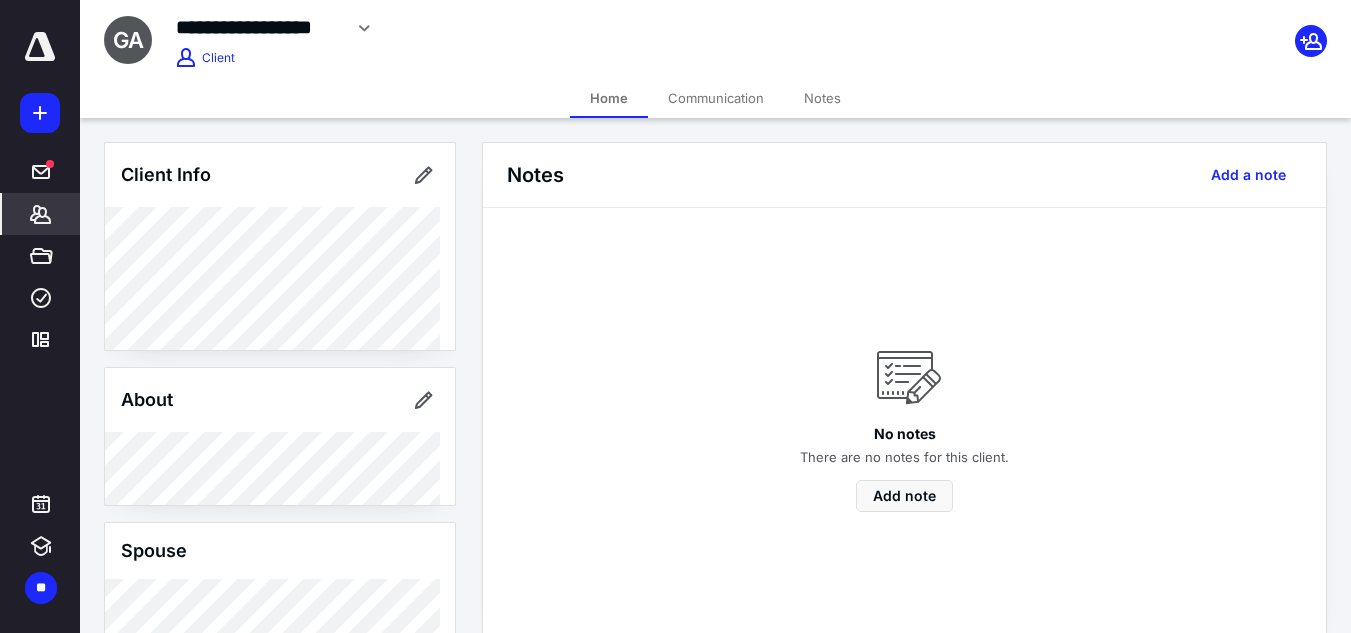 click on "Communication" at bounding box center (716, 98) 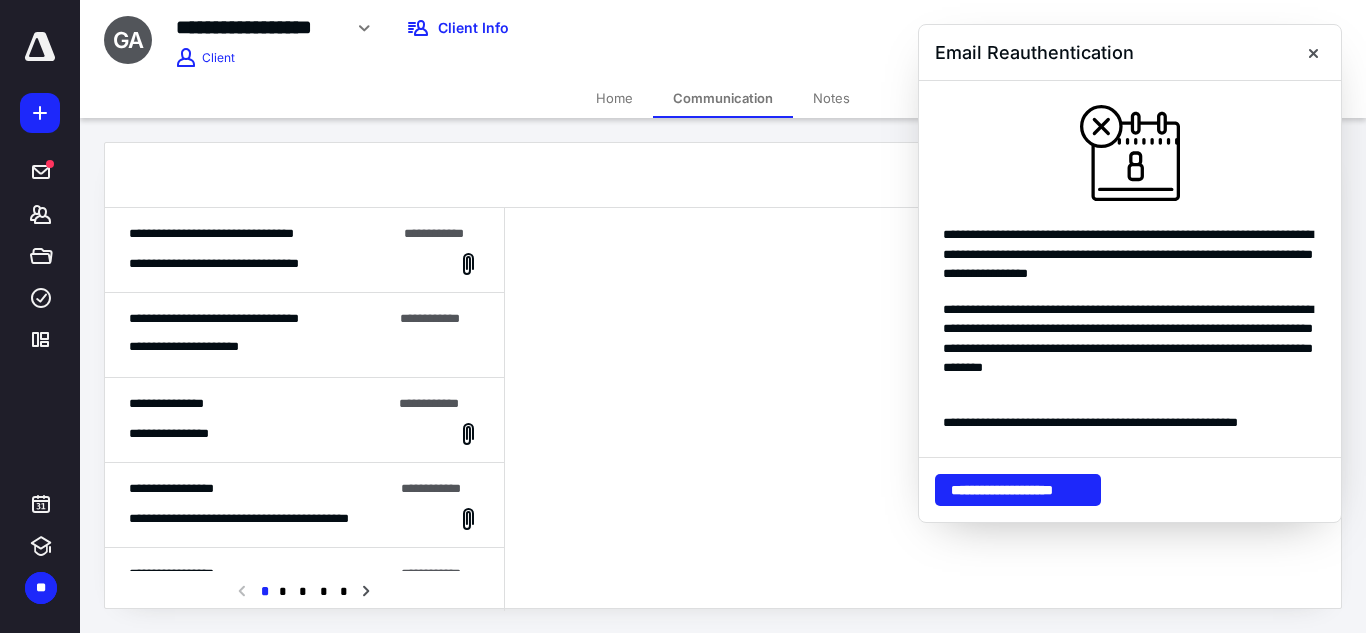 click on "**********" at bounding box center (199, 347) 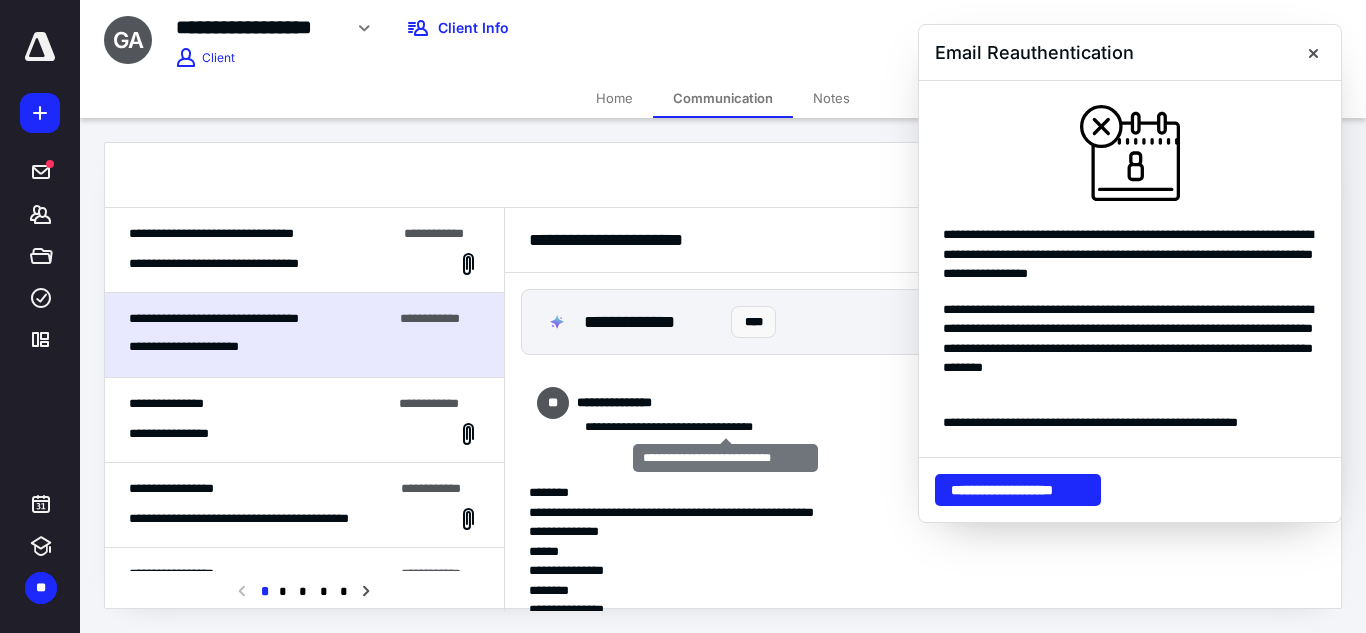 scroll, scrollTop: 42, scrollLeft: 0, axis: vertical 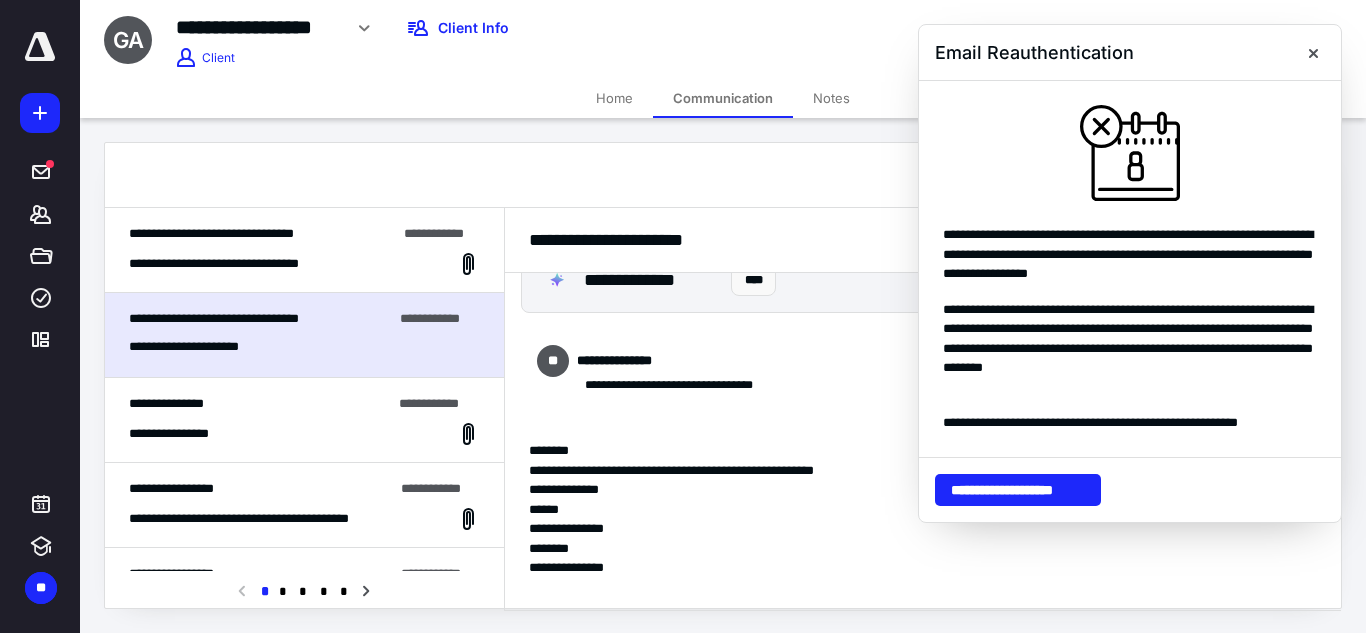 click on "**********" at bounding box center [186, 434] 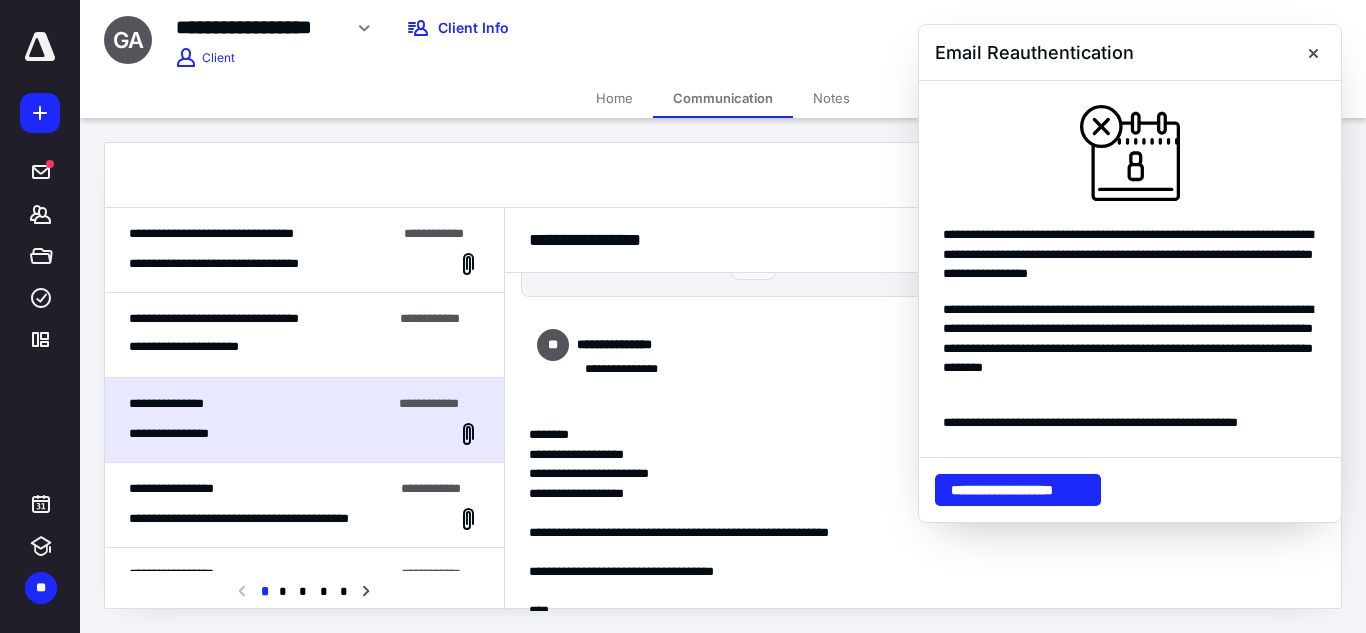scroll, scrollTop: 0, scrollLeft: 0, axis: both 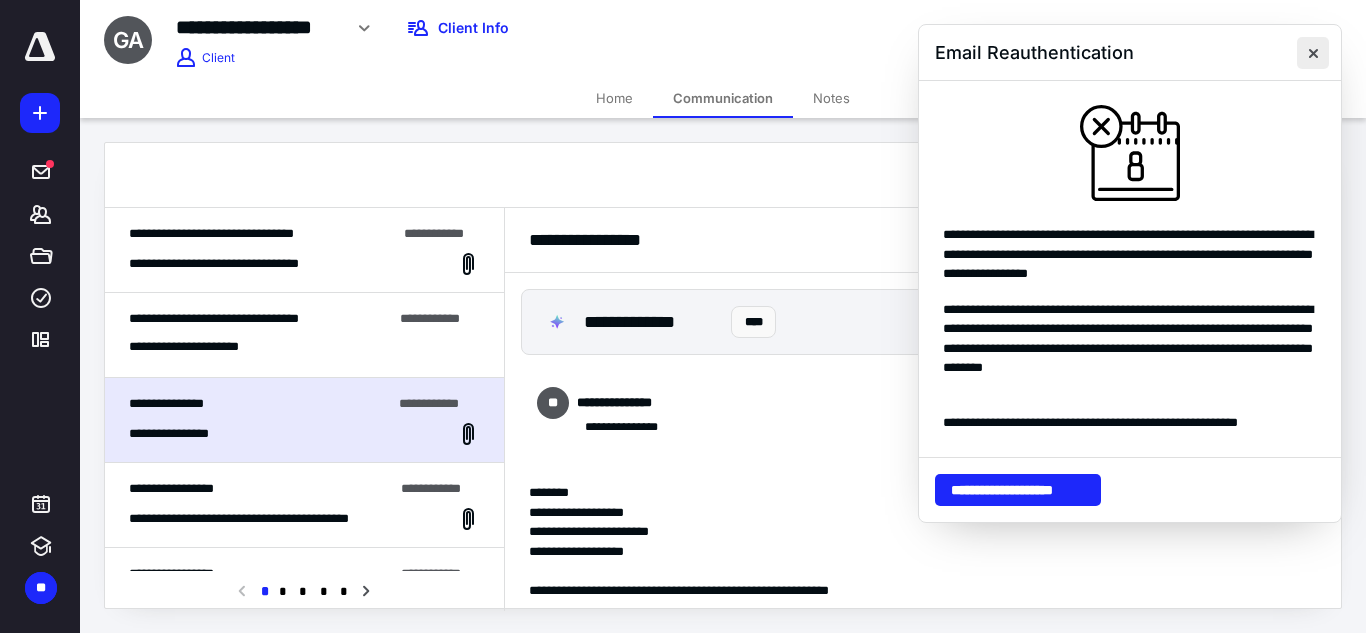 click at bounding box center (1313, 53) 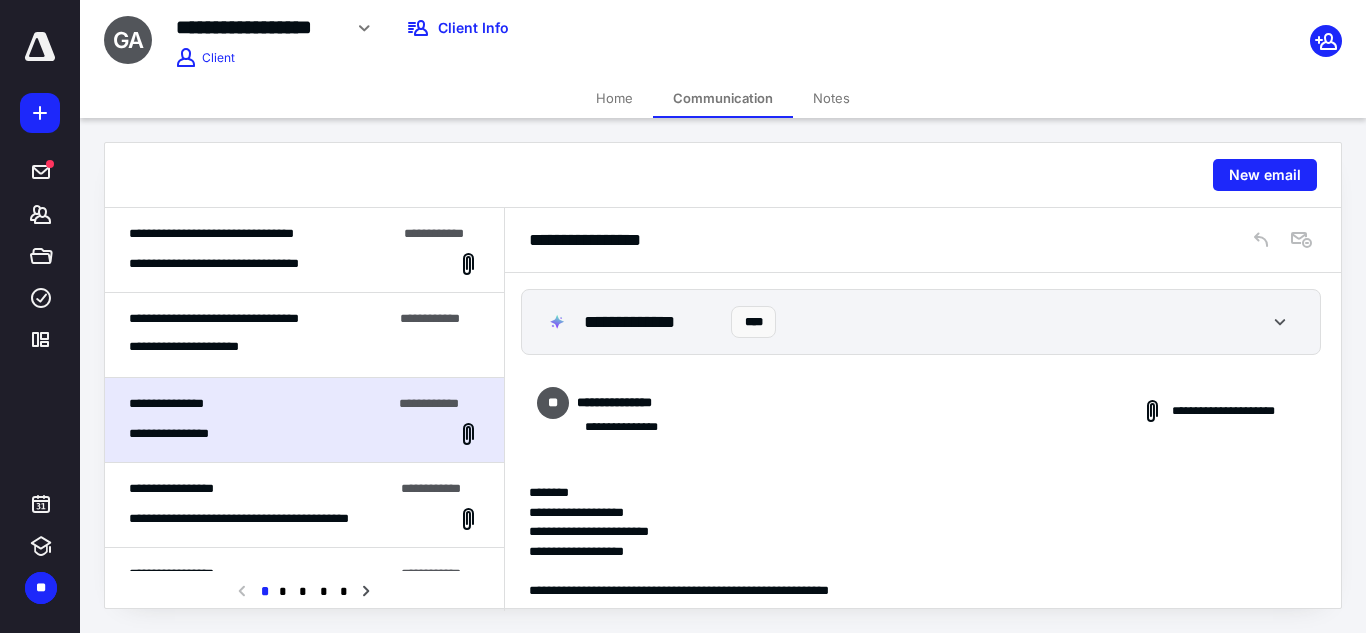 scroll, scrollTop: 100, scrollLeft: 0, axis: vertical 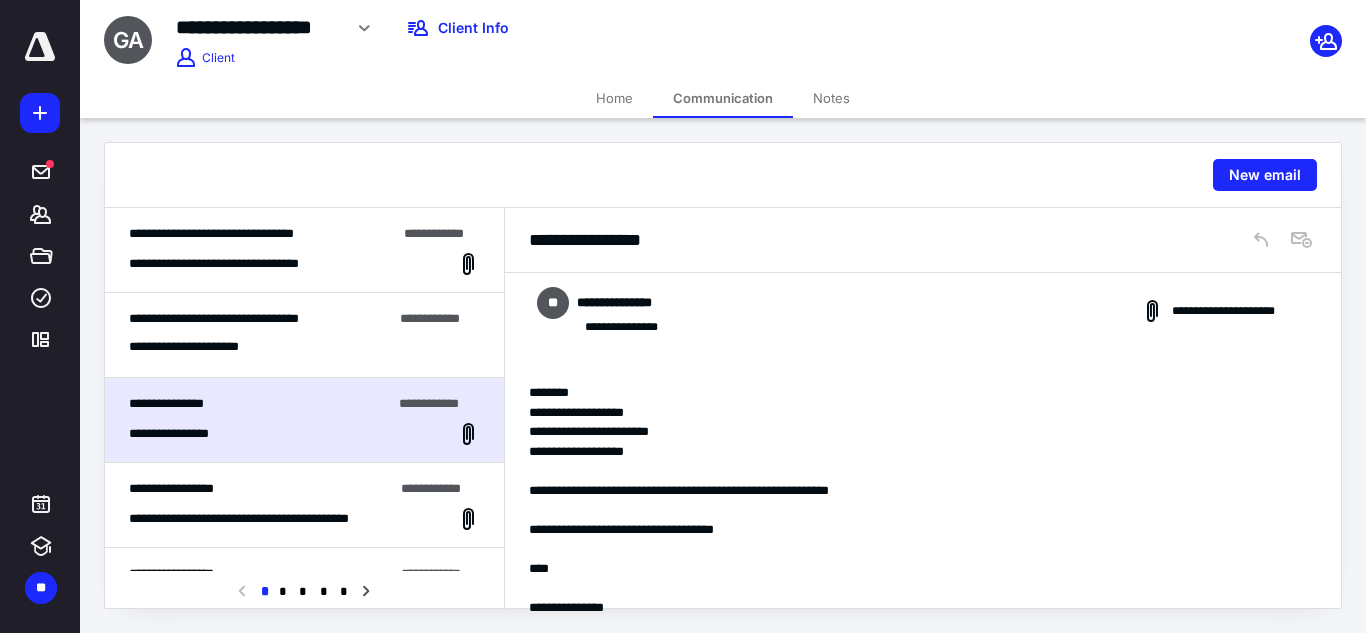 click on "**********" at bounding box center (239, 264) 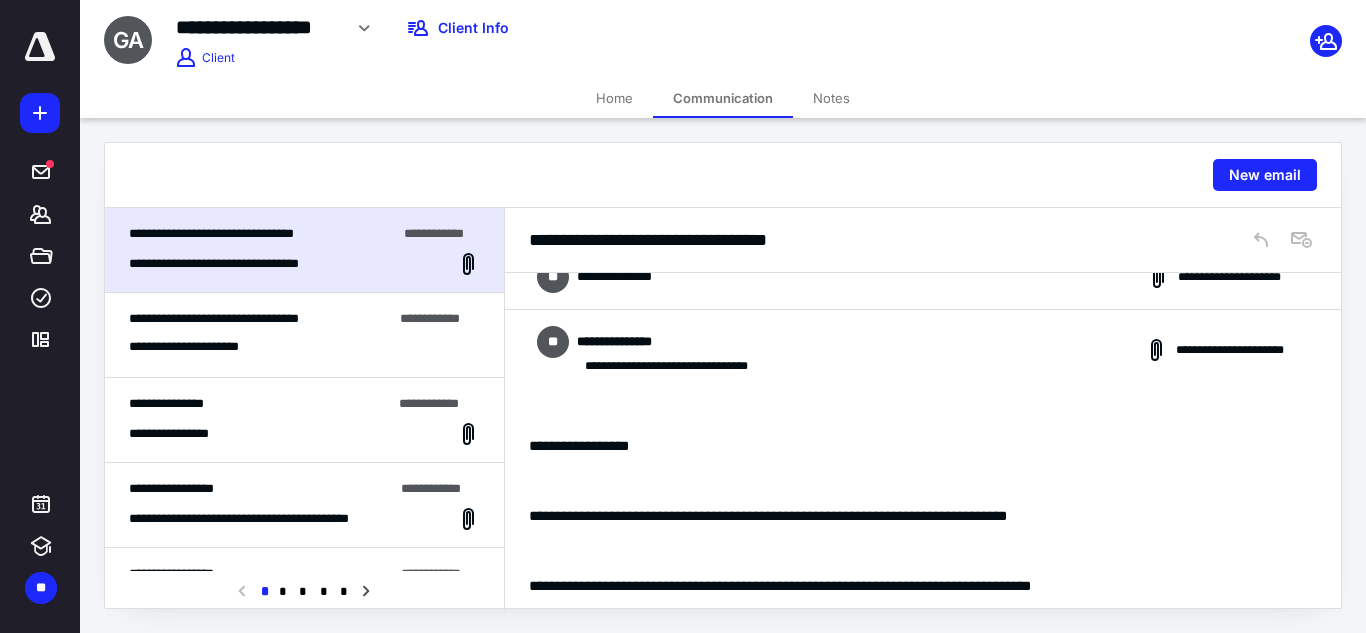scroll, scrollTop: 226, scrollLeft: 0, axis: vertical 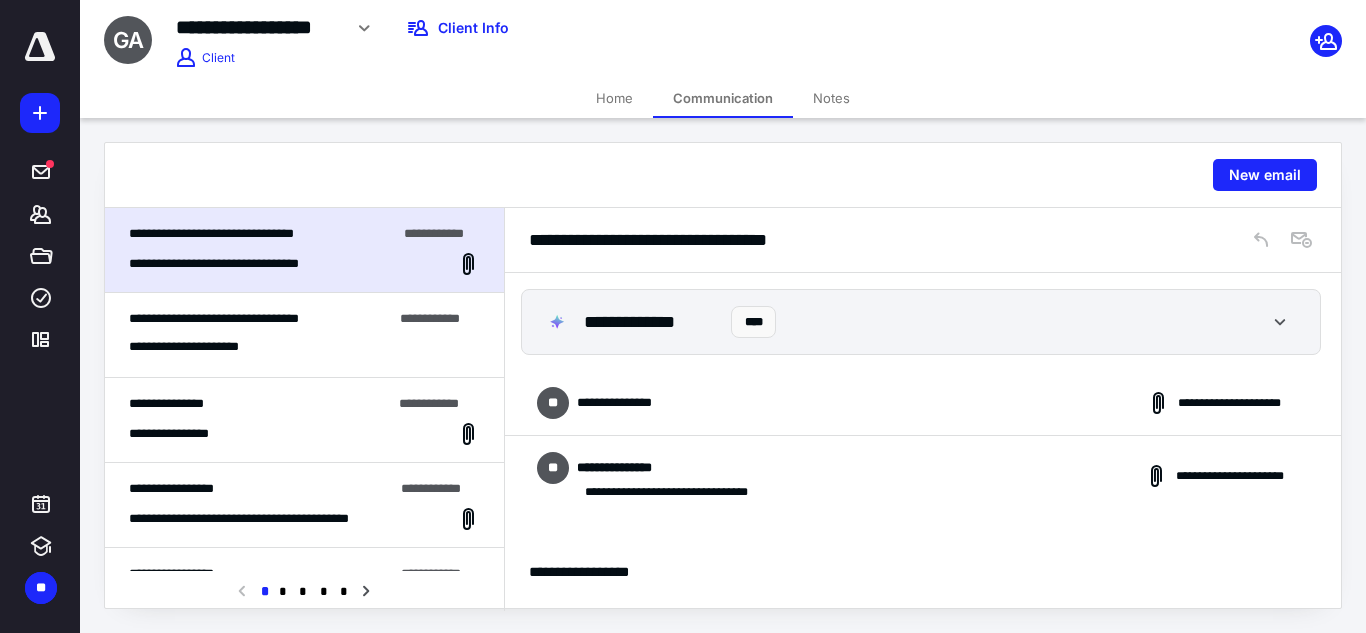 click on "**********" at bounding box center (923, 403) 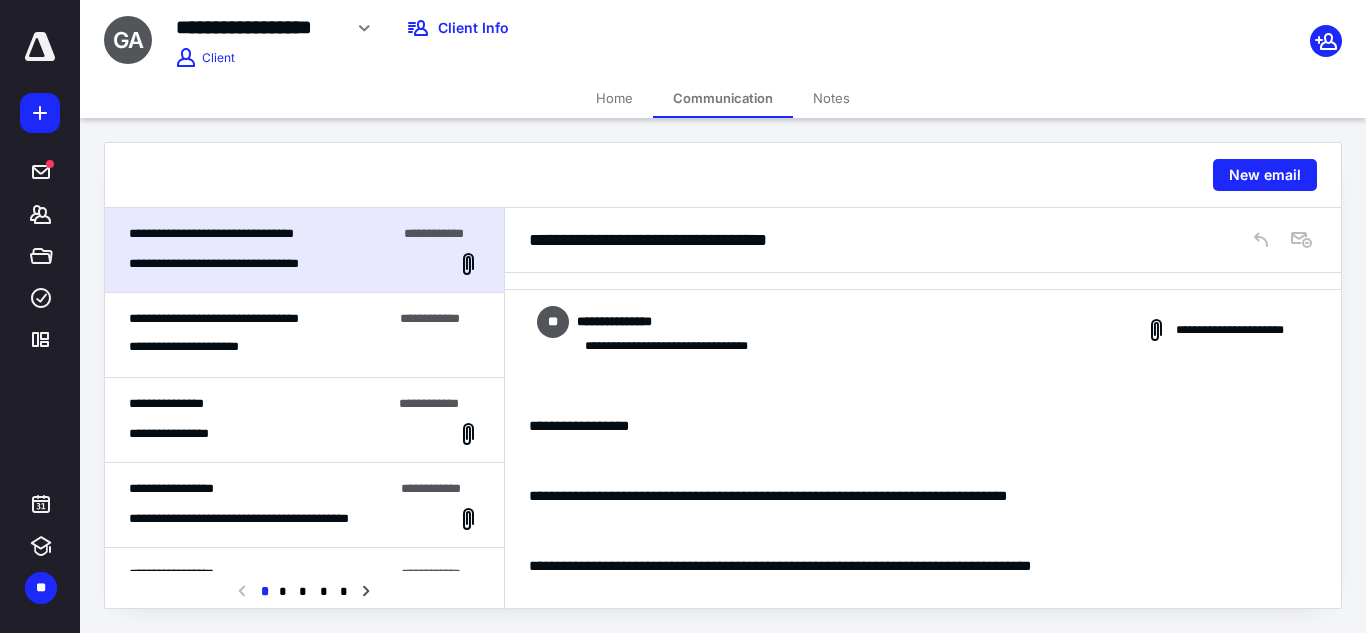 scroll, scrollTop: 900, scrollLeft: 0, axis: vertical 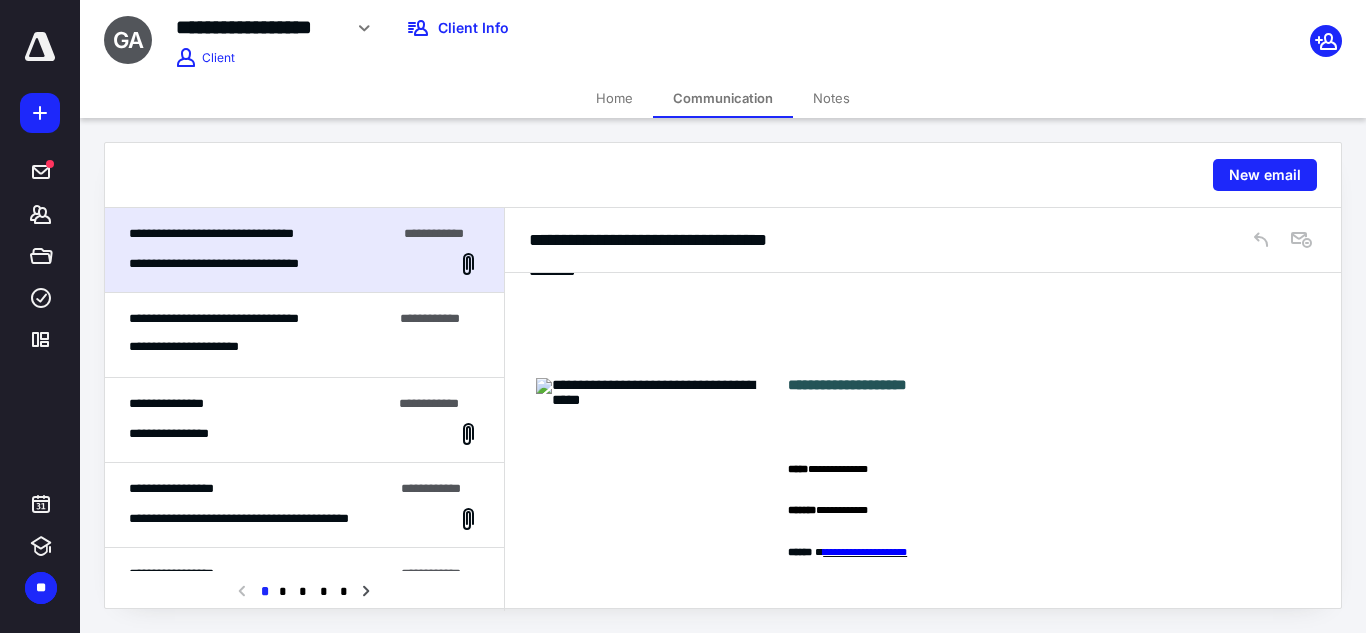 click on "**********" at bounding box center (304, 420) 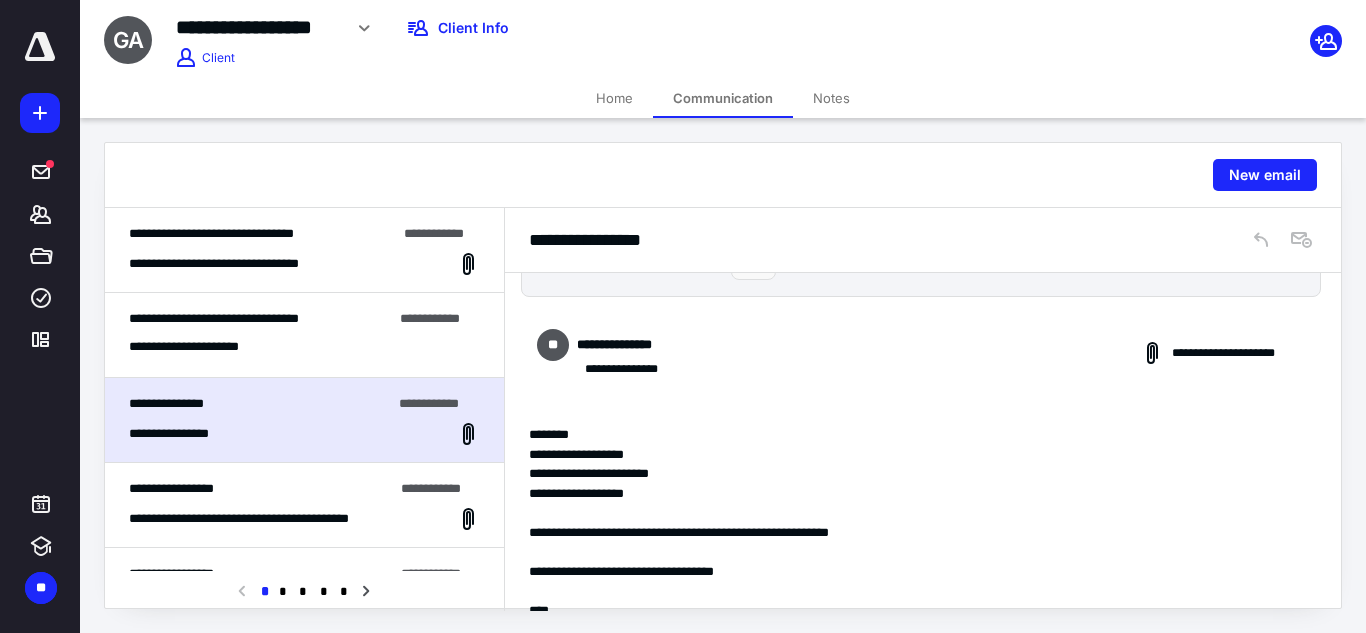 click on "**********" at bounding box center (239, 264) 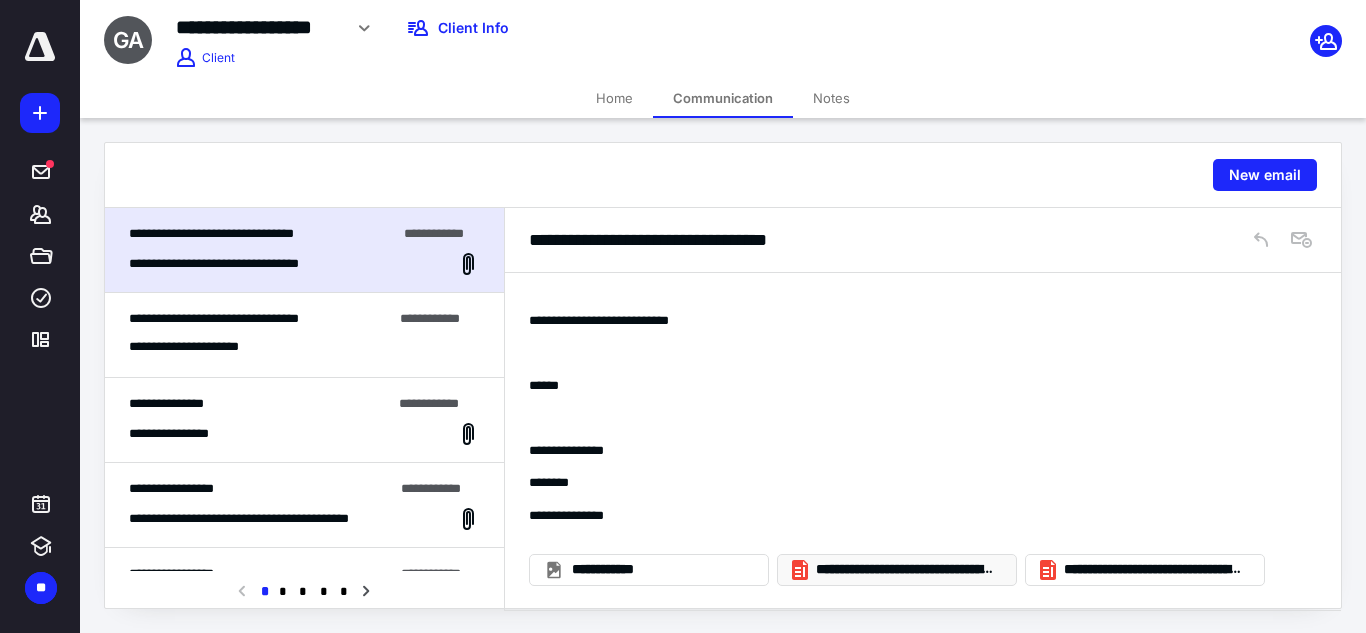 click on "**********" at bounding box center (905, 570) 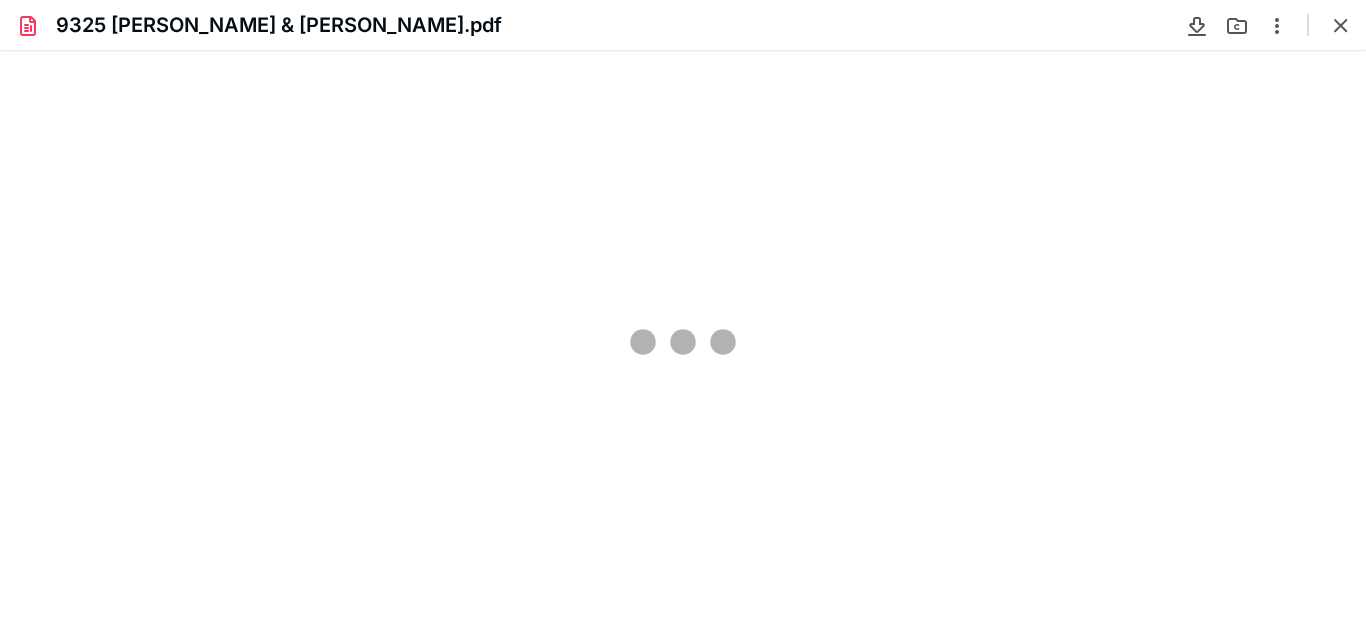 scroll, scrollTop: 0, scrollLeft: 0, axis: both 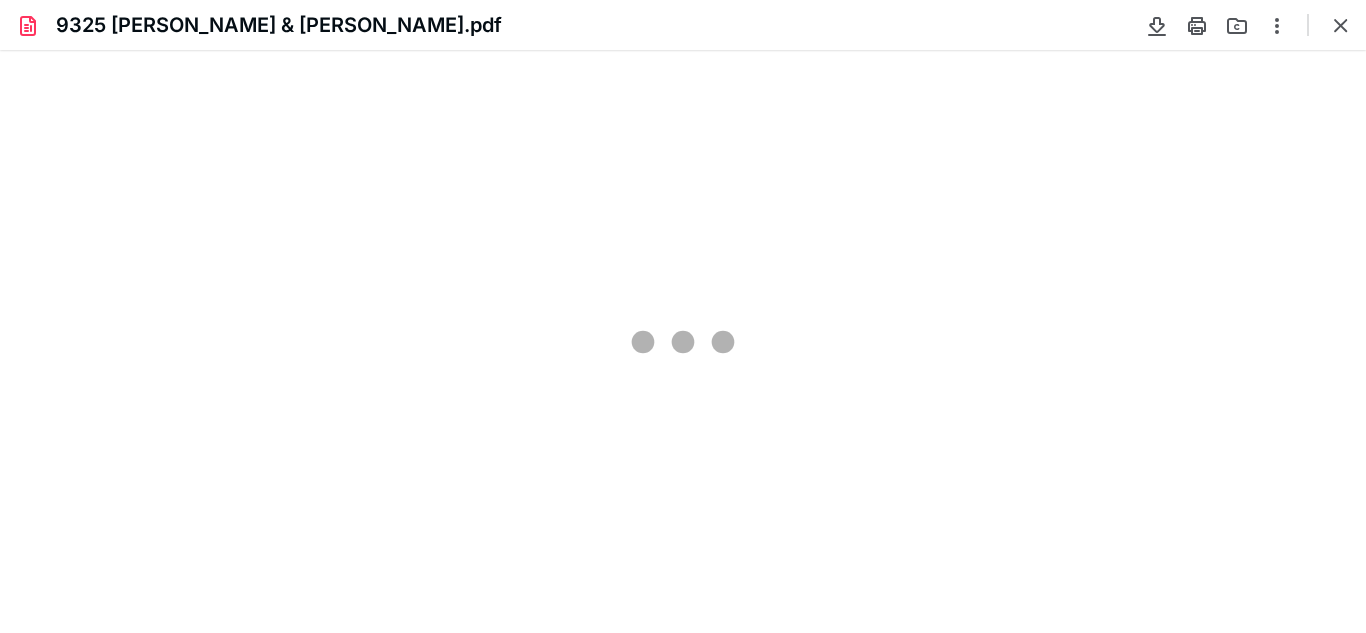 type on "69" 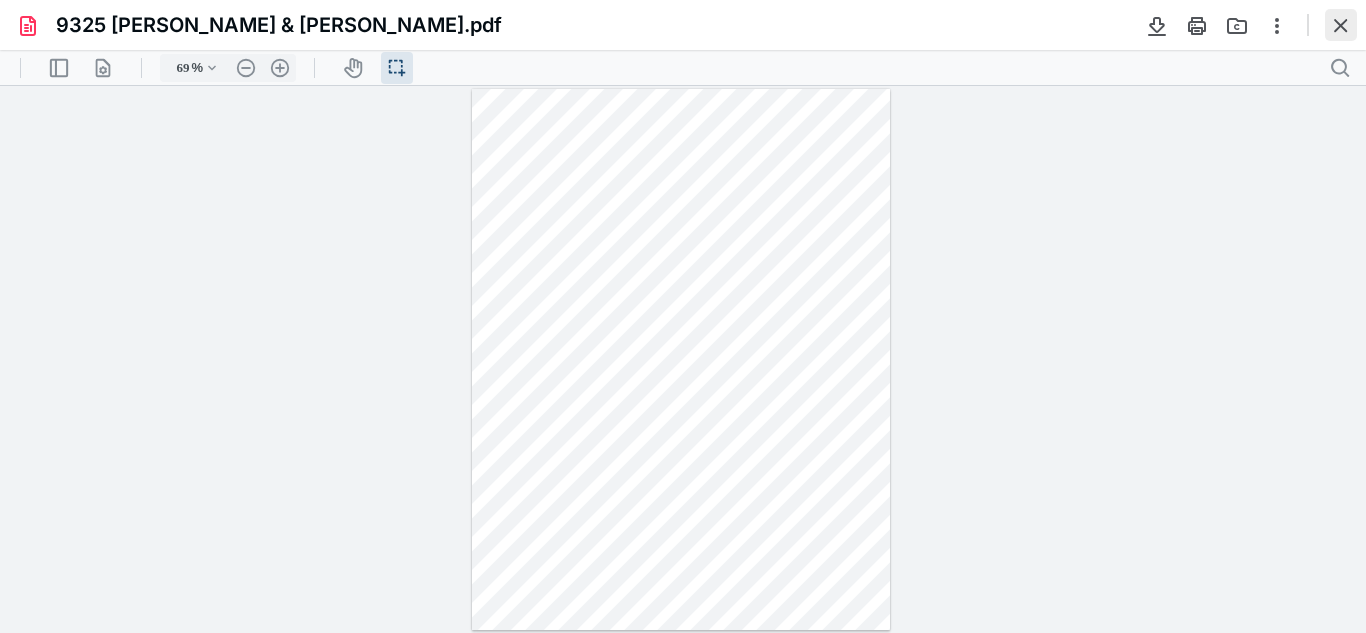 click at bounding box center [1341, 25] 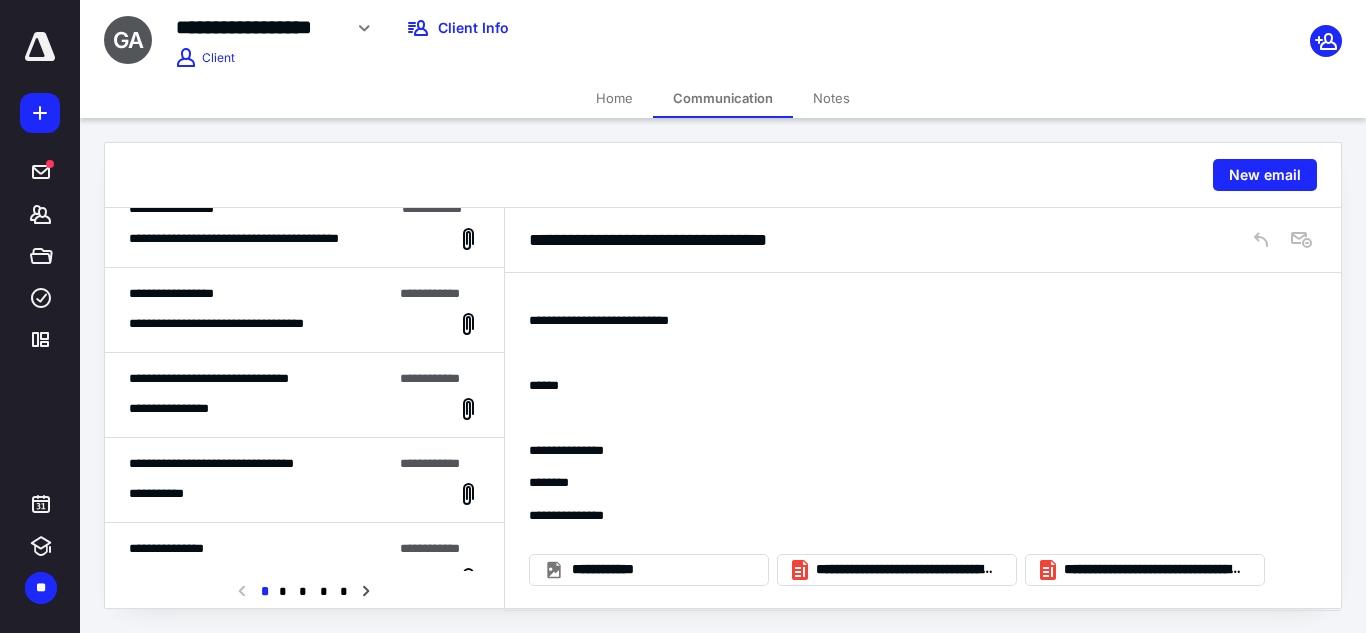 scroll, scrollTop: 1337, scrollLeft: 0, axis: vertical 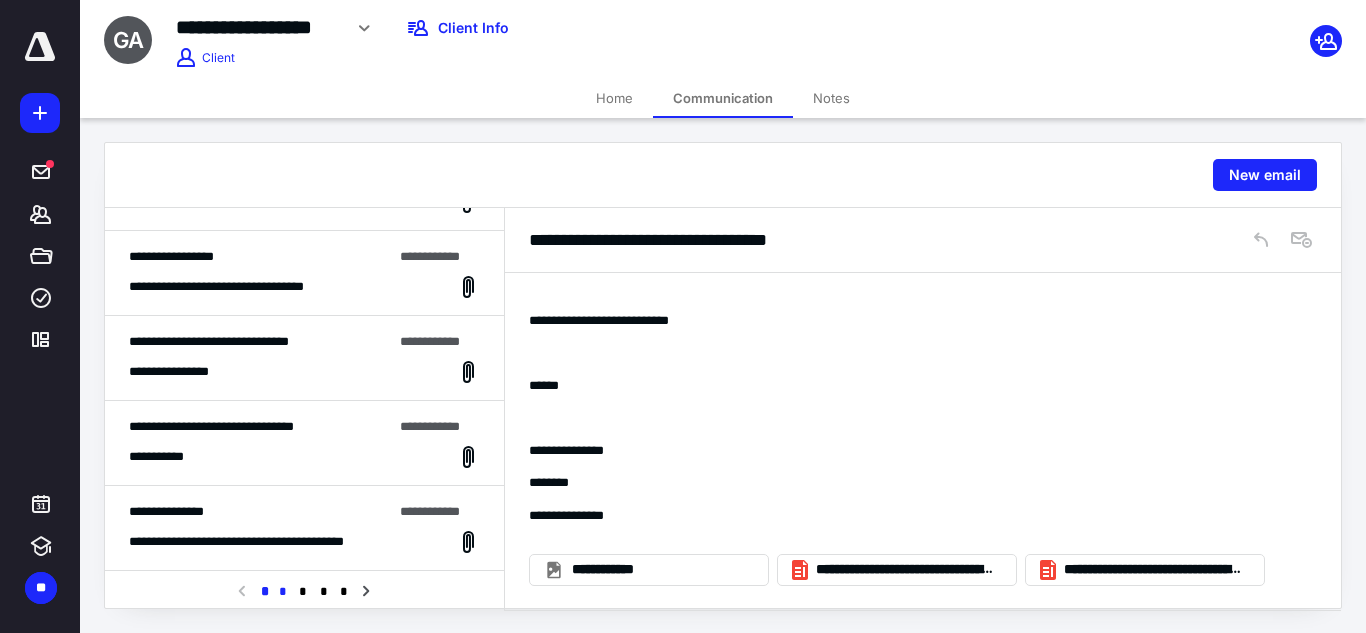 click on "*" at bounding box center [283, 592] 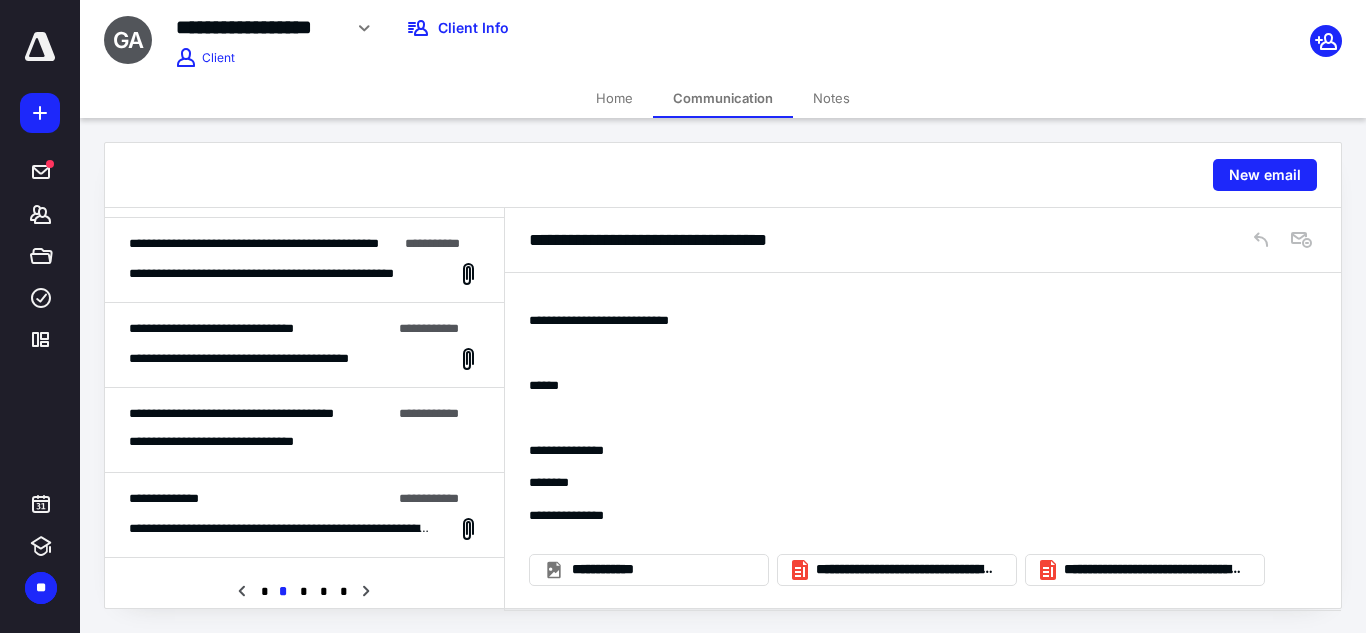 scroll, scrollTop: 600, scrollLeft: 0, axis: vertical 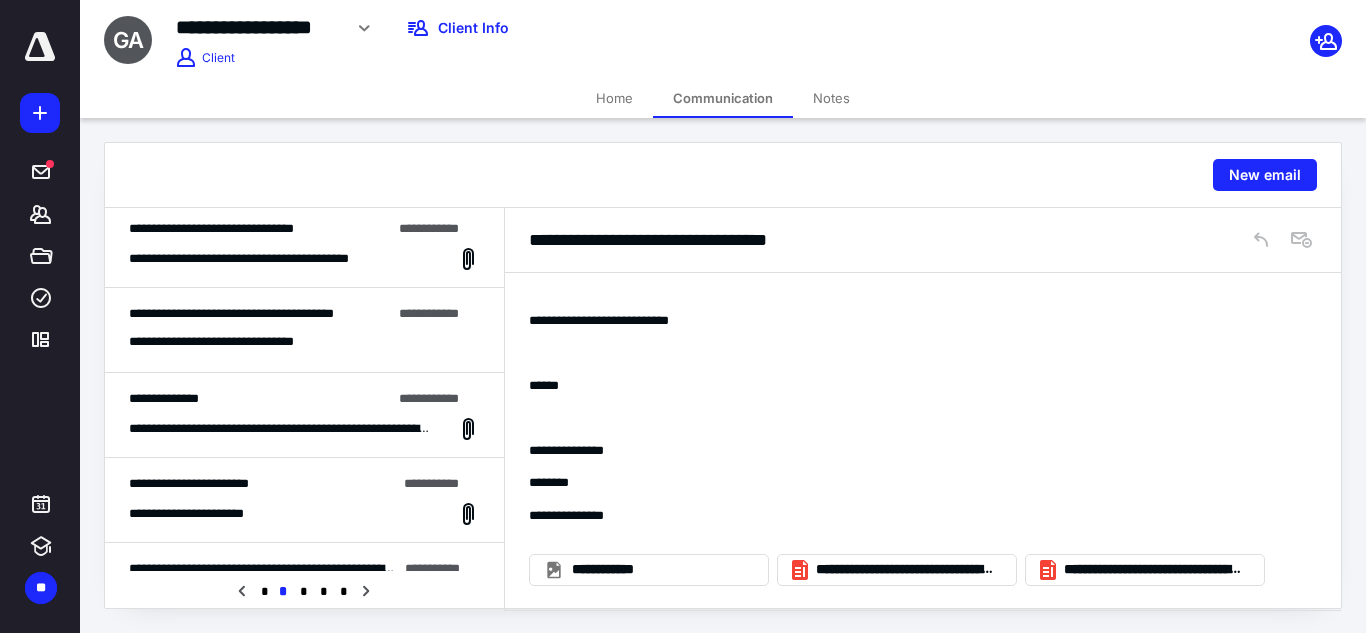 click on "**********" at bounding box center [271, 259] 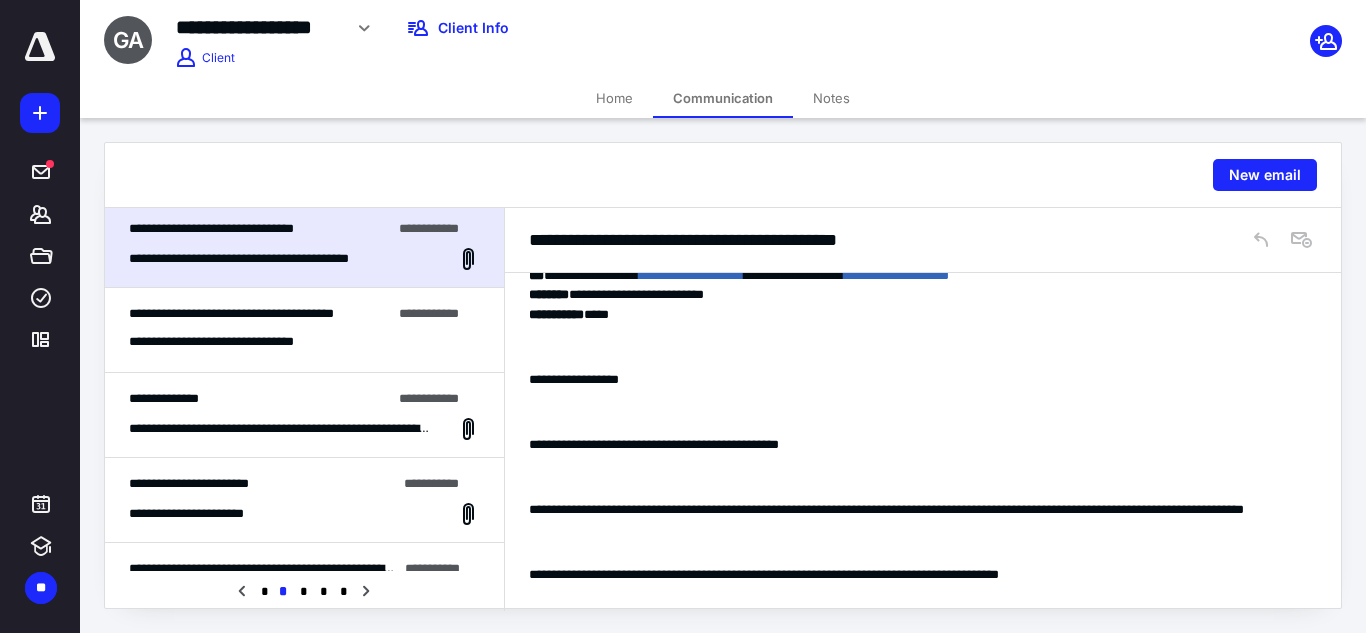 scroll, scrollTop: 3130, scrollLeft: 0, axis: vertical 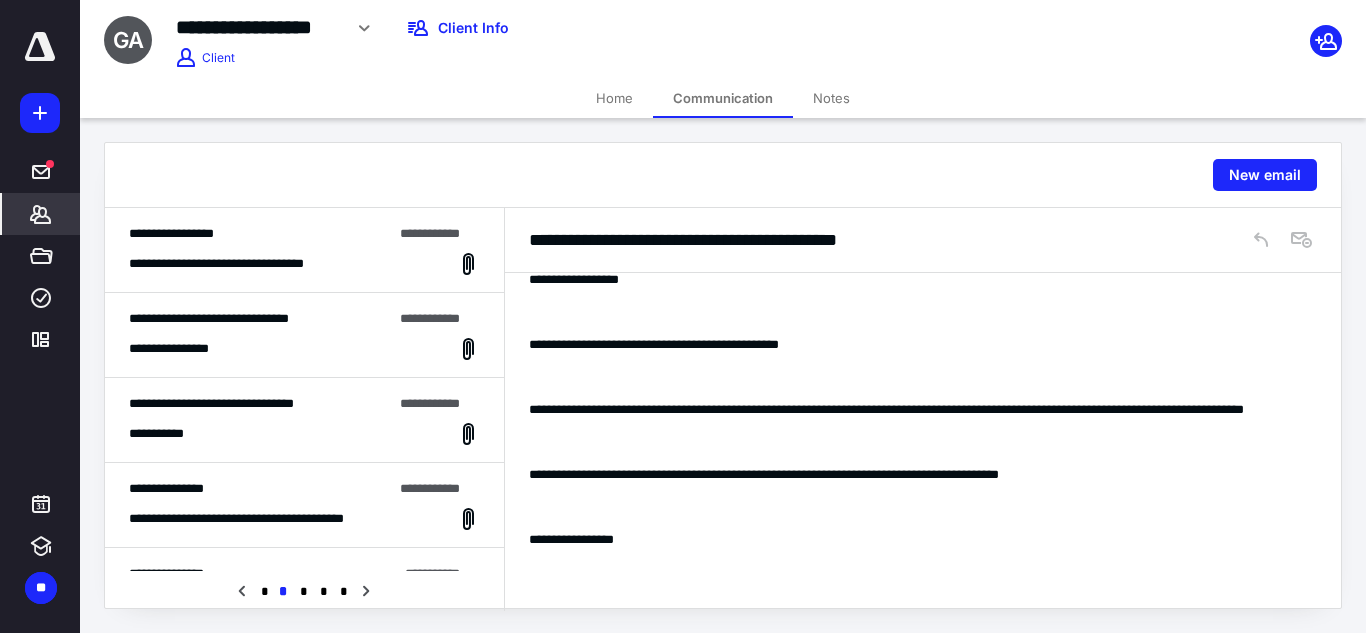 click 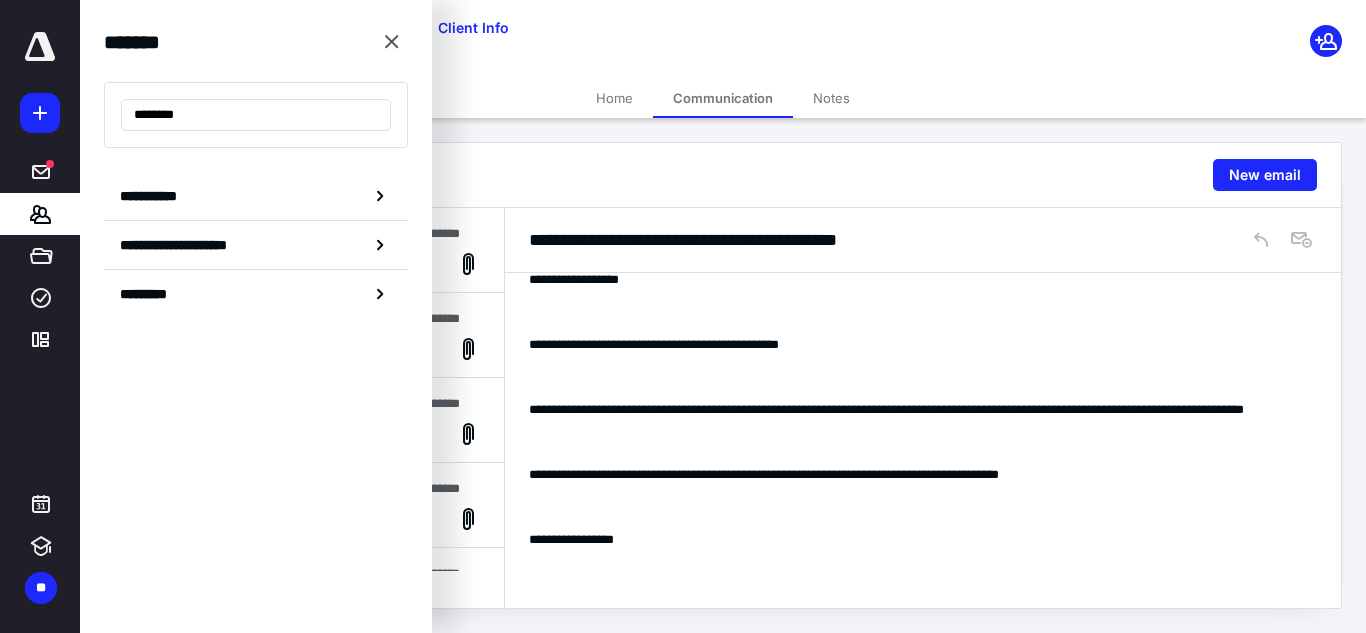 type on "********" 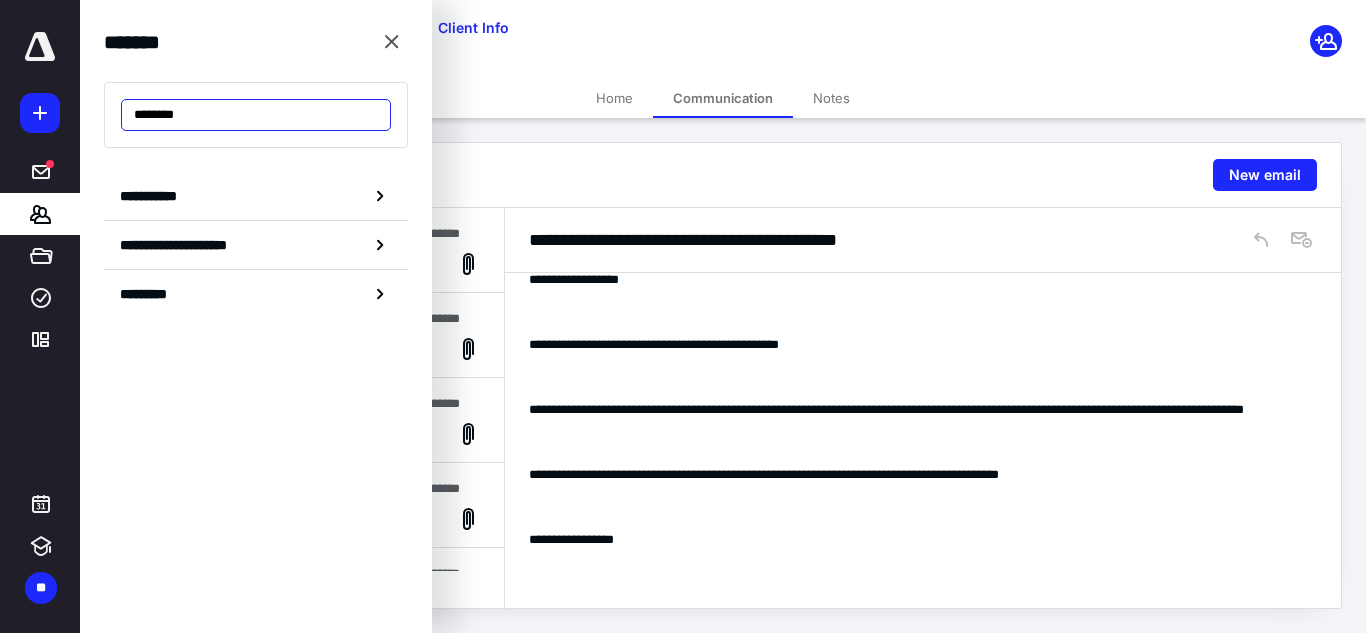 drag, startPoint x: 244, startPoint y: 121, endPoint x: 58, endPoint y: 126, distance: 186.0672 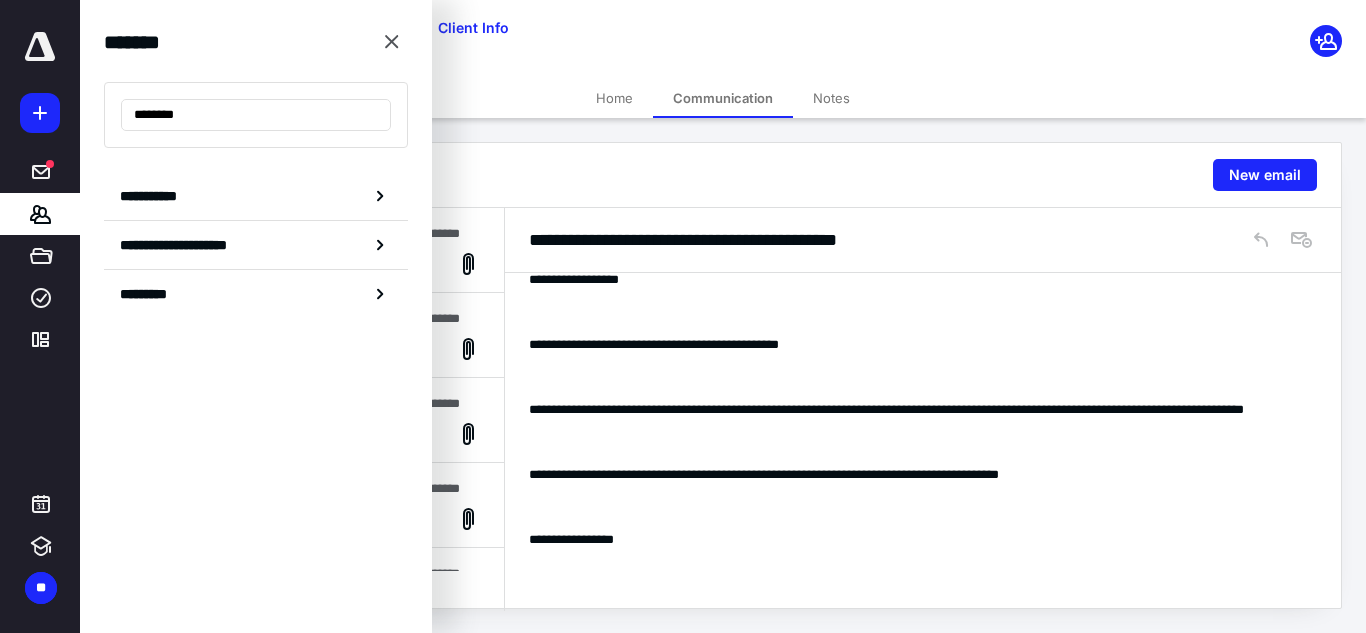 click on "**********" at bounding box center [683, 633] 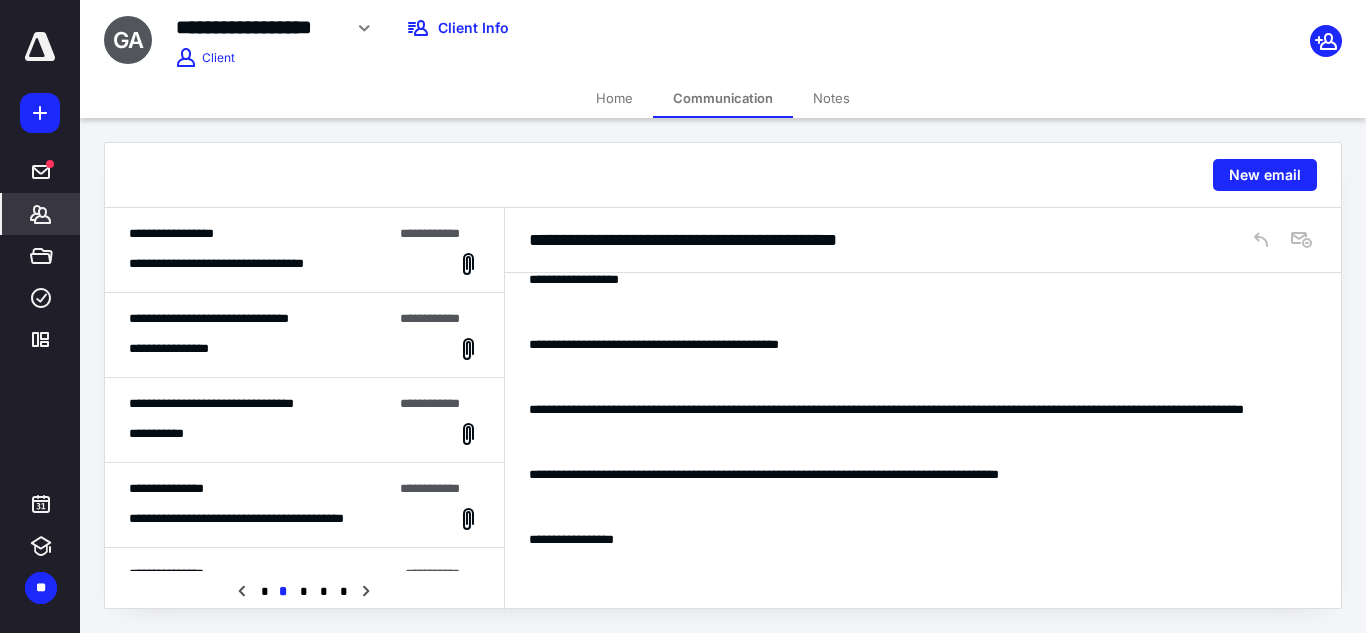 click on "*******" at bounding box center (41, 214) 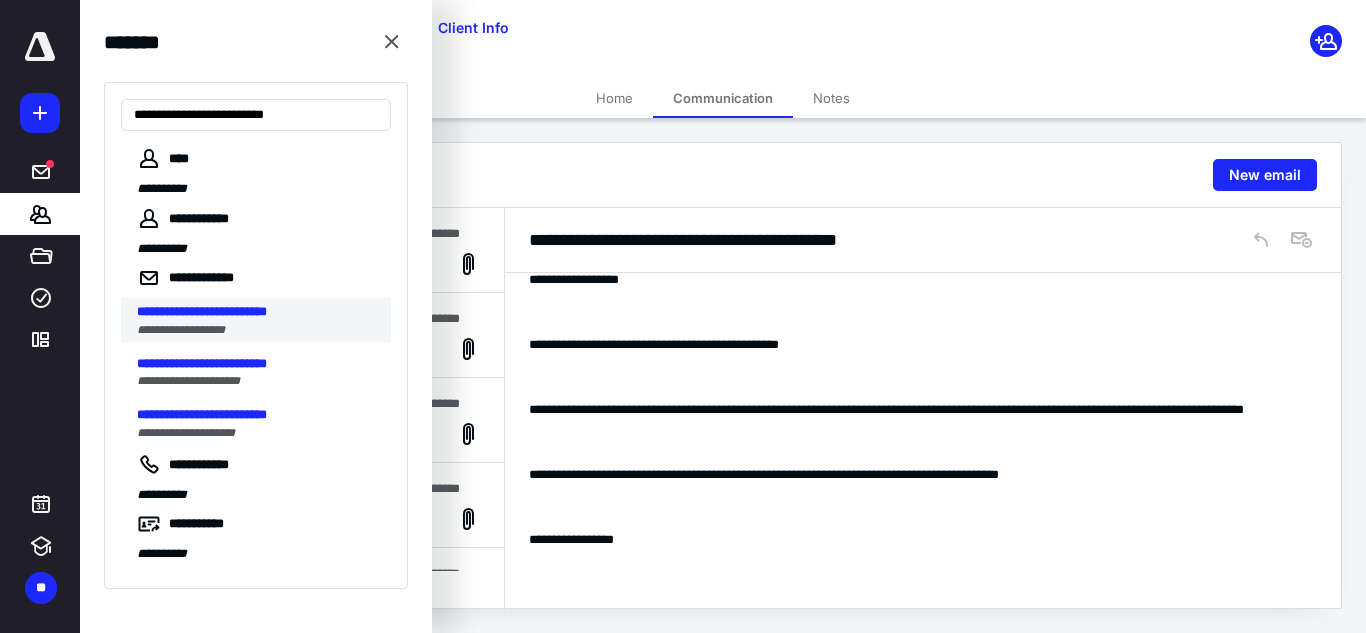 type on "**********" 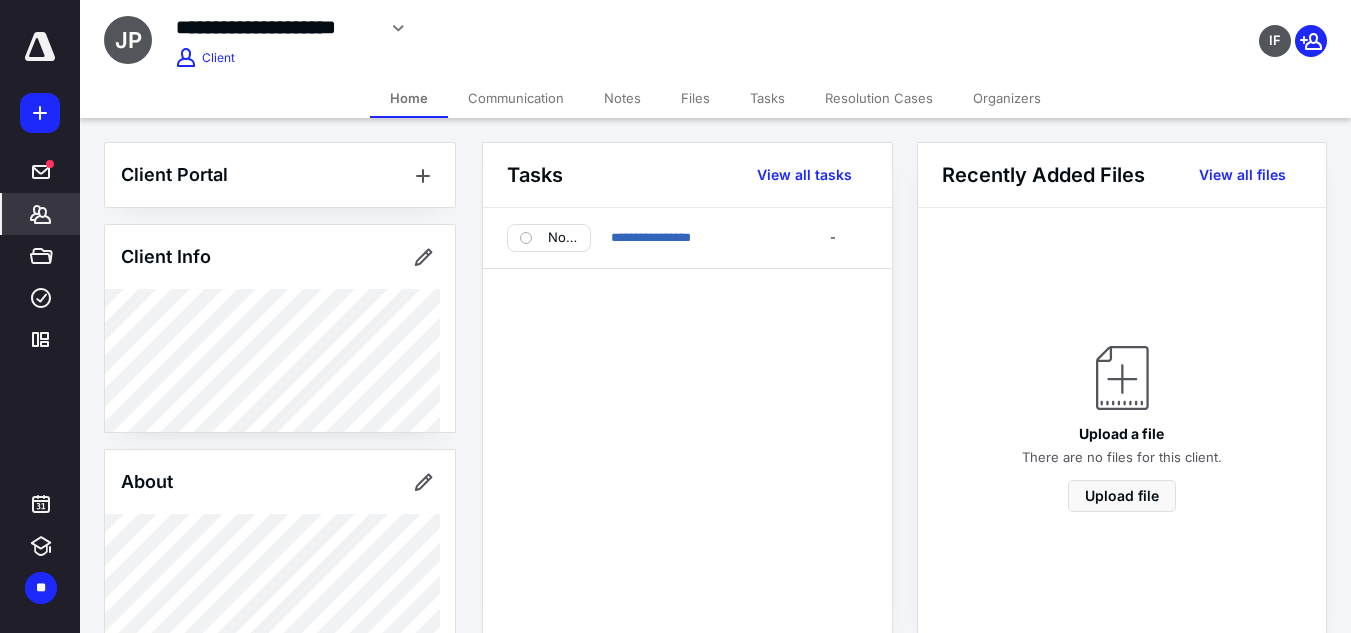 click on "Communication" at bounding box center (516, 98) 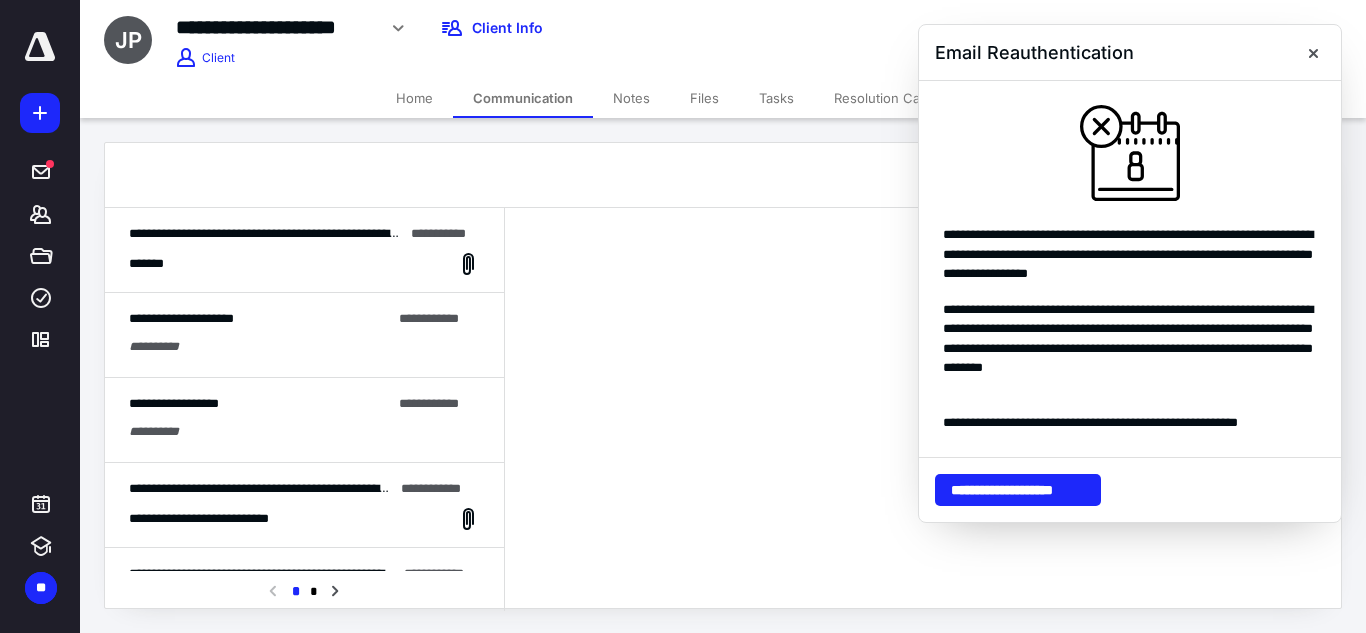 click on "*******" at bounding box center (304, 264) 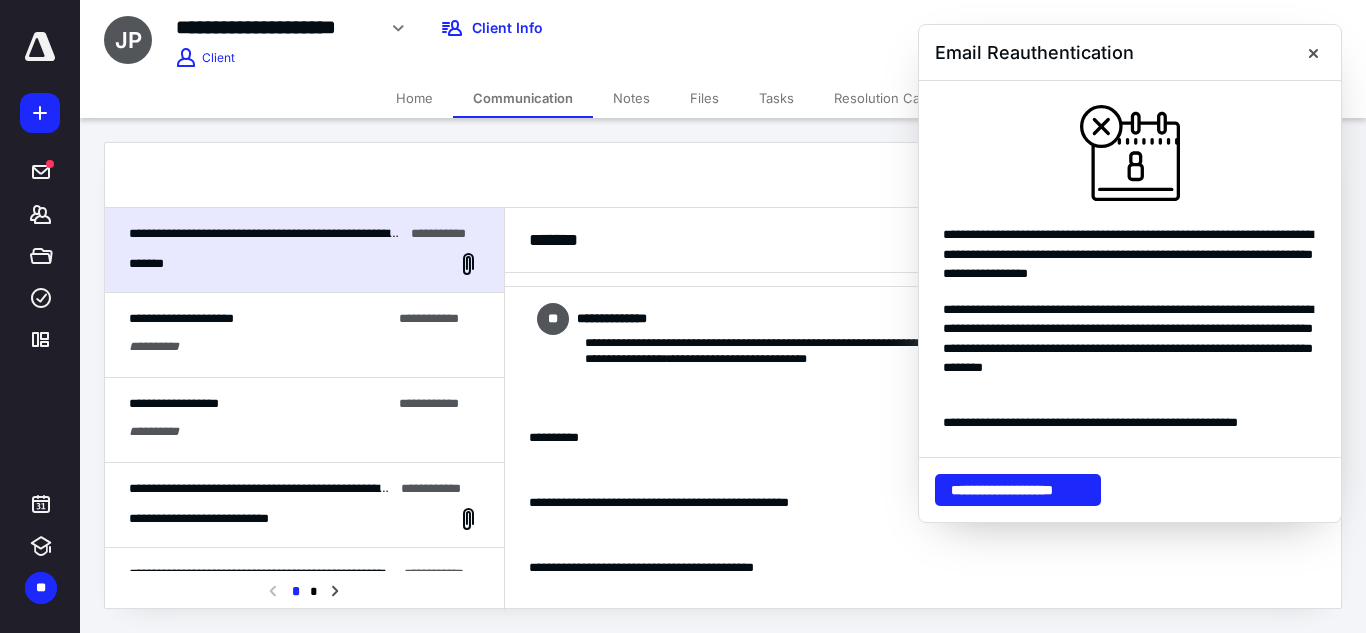 scroll, scrollTop: 49, scrollLeft: 0, axis: vertical 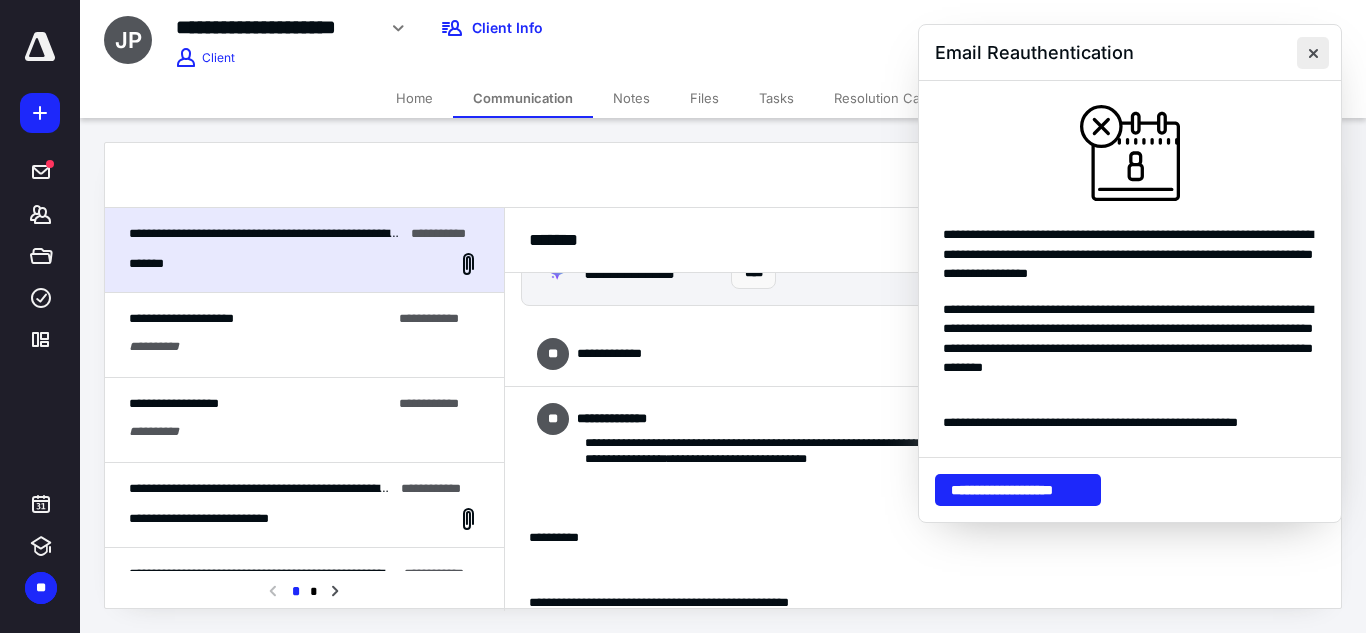 click at bounding box center (1313, 53) 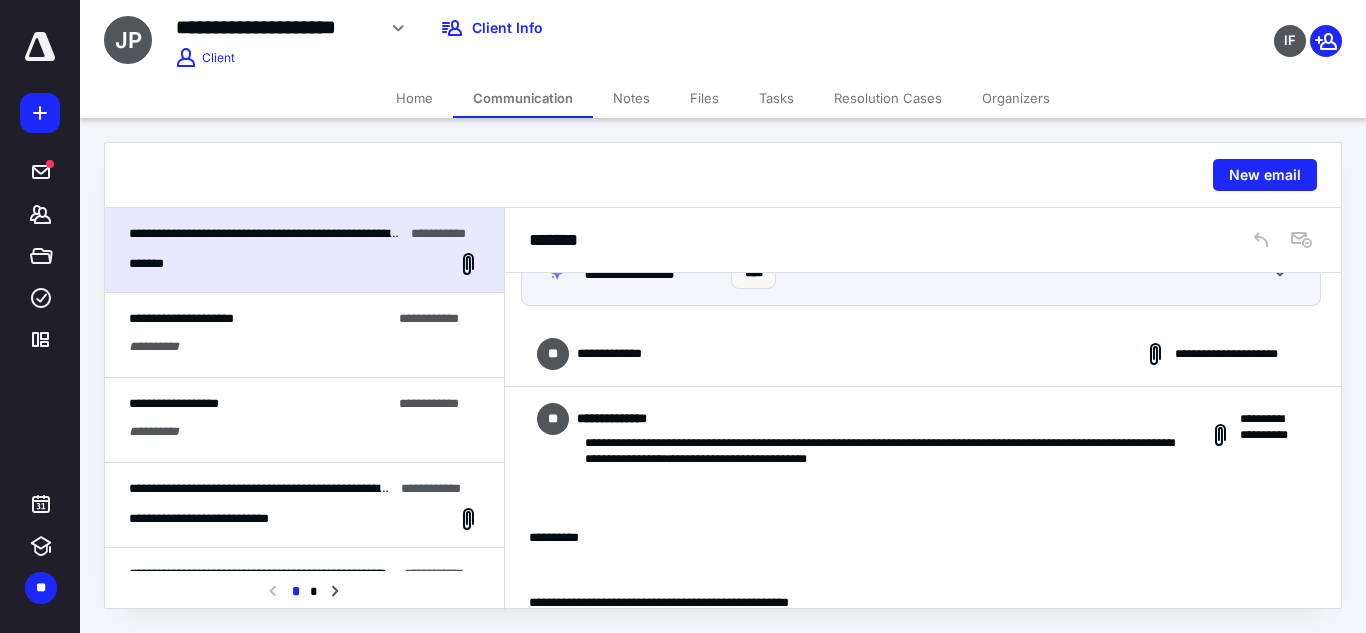 scroll, scrollTop: 0, scrollLeft: 0, axis: both 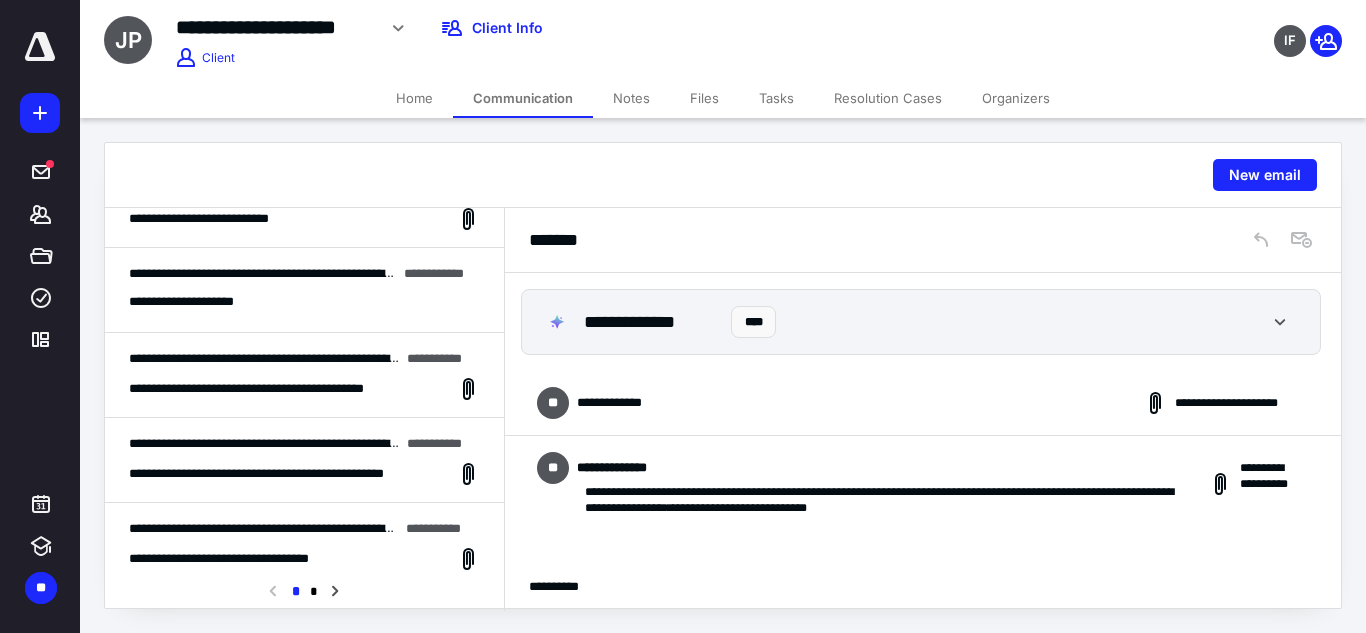 click on "**********" at bounding box center (304, 389) 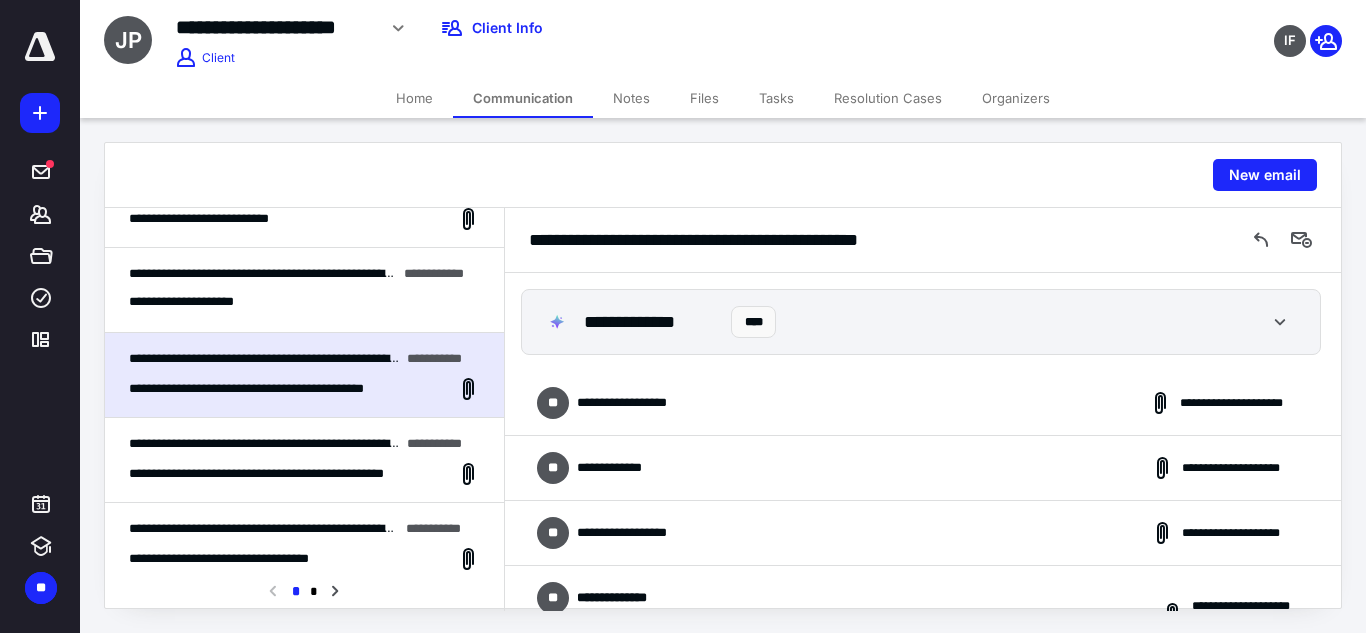 scroll, scrollTop: 2901, scrollLeft: 0, axis: vertical 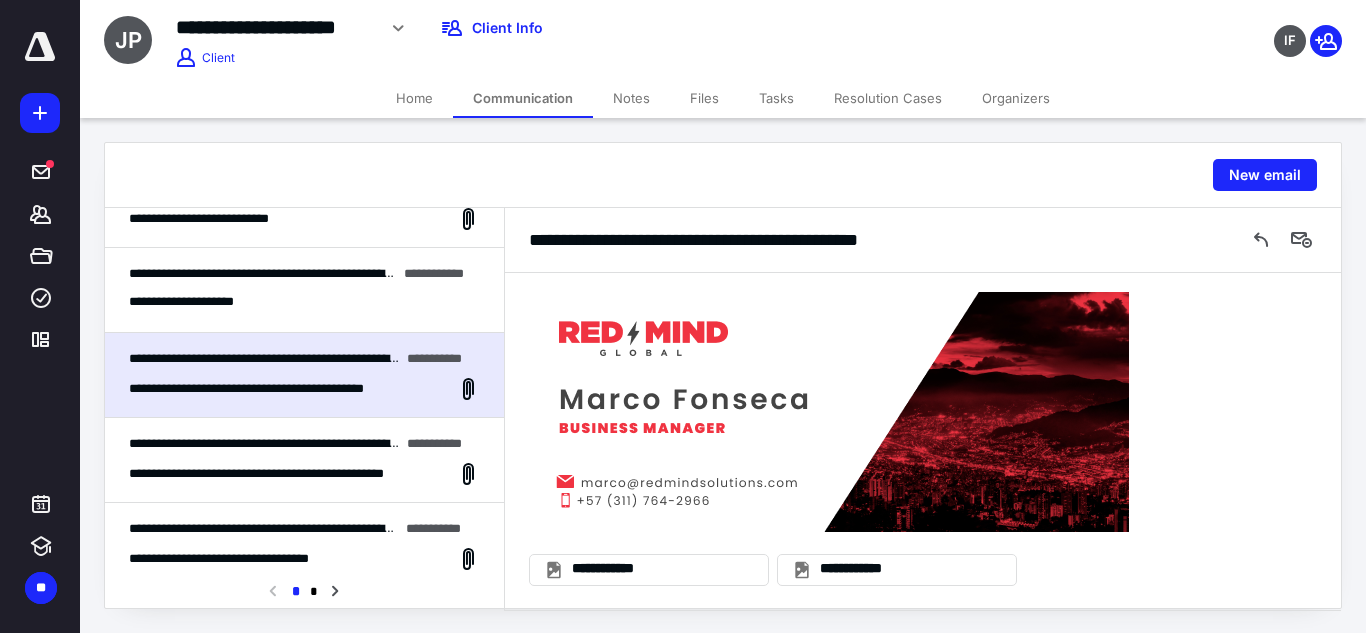 click on "**********" at bounding box center [304, 302] 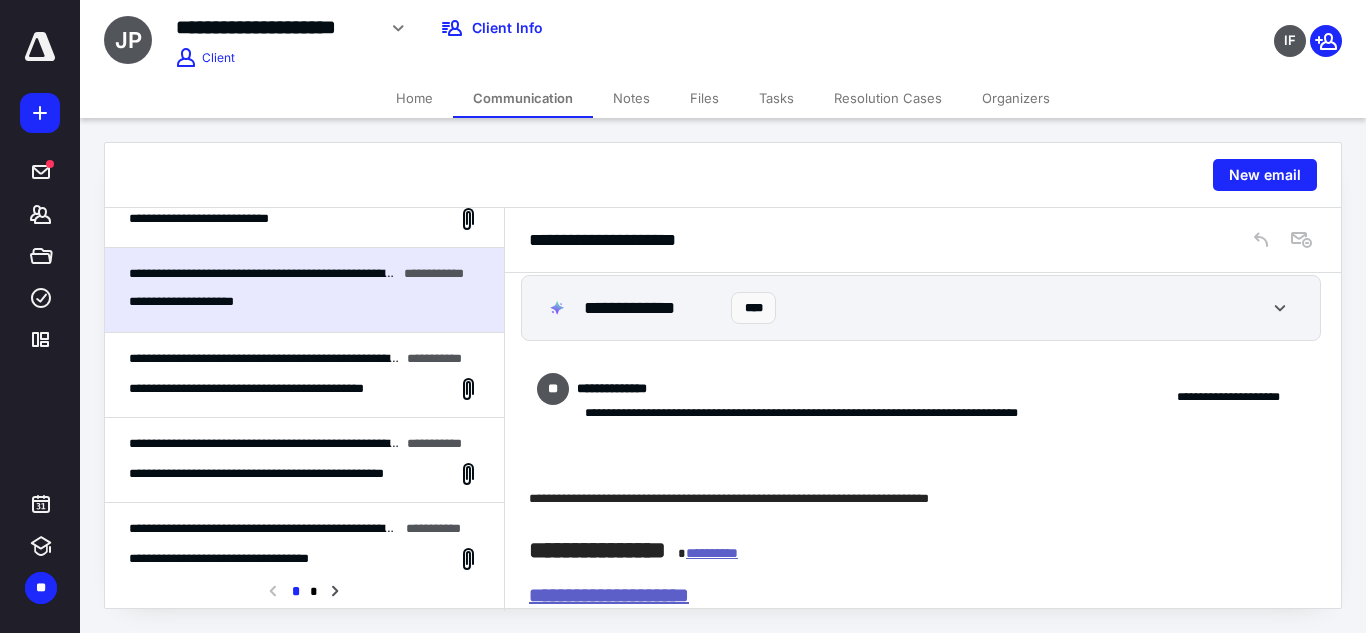 scroll, scrollTop: 0, scrollLeft: 0, axis: both 